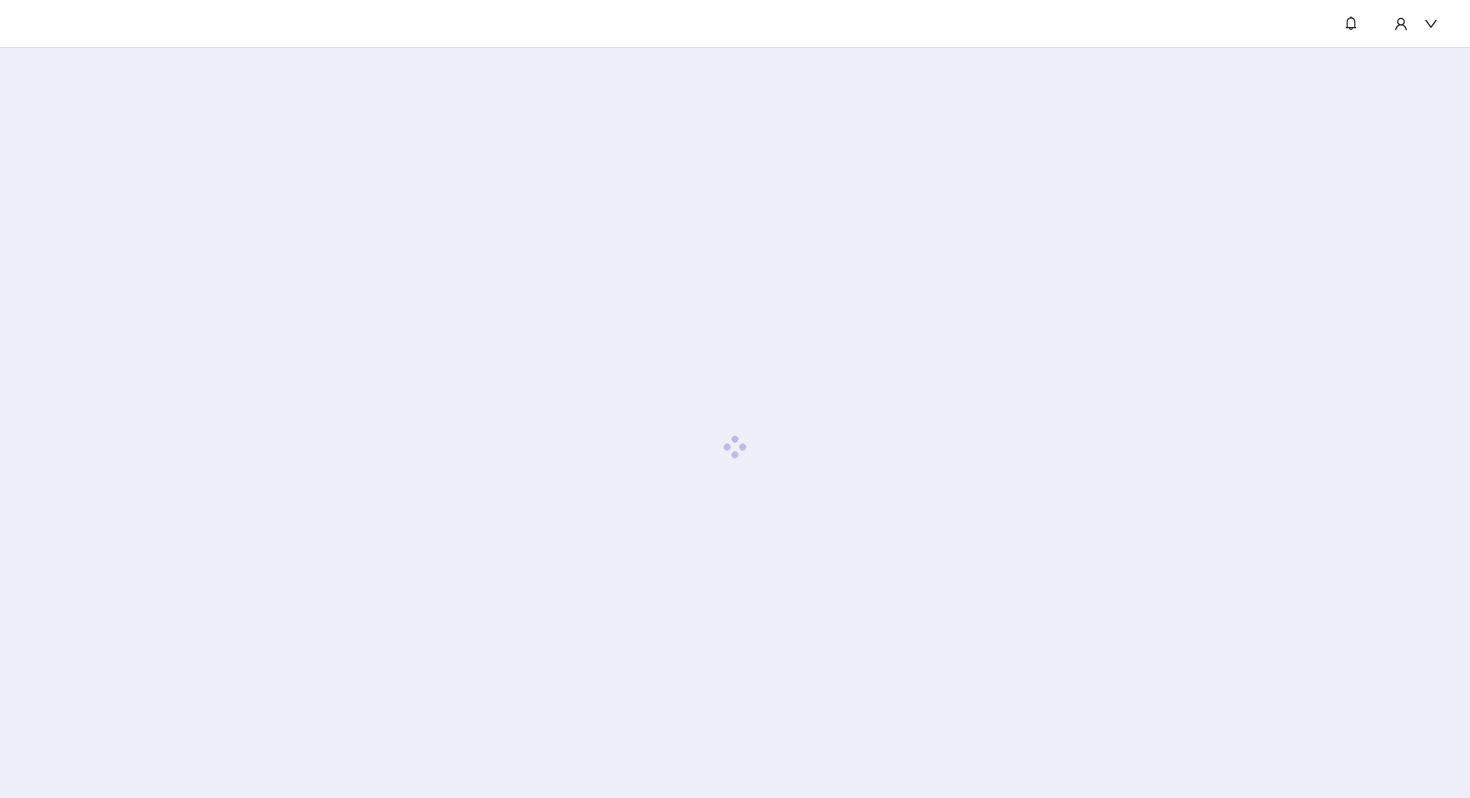 scroll, scrollTop: 0, scrollLeft: 0, axis: both 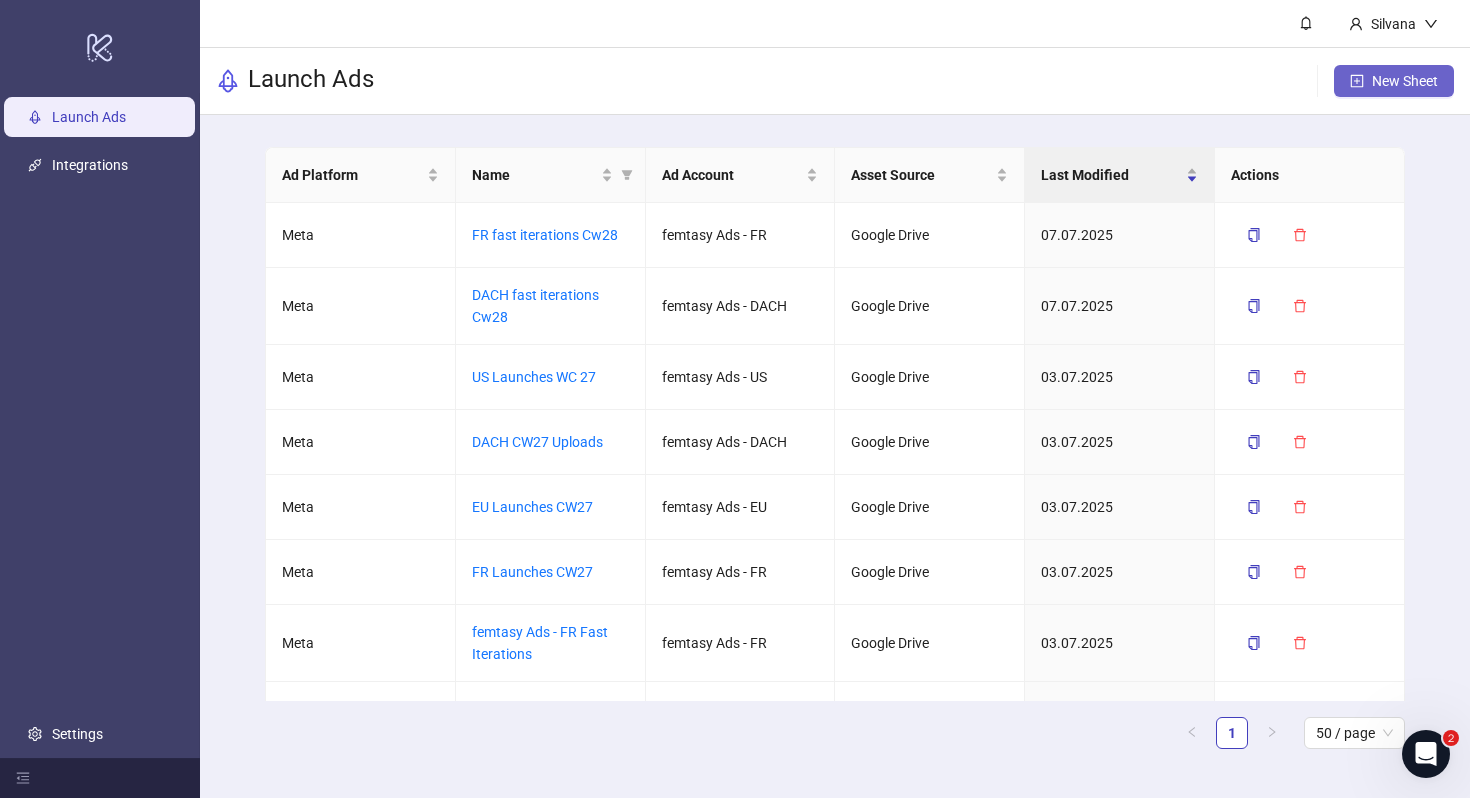 click on "New Sheet" at bounding box center (1405, 81) 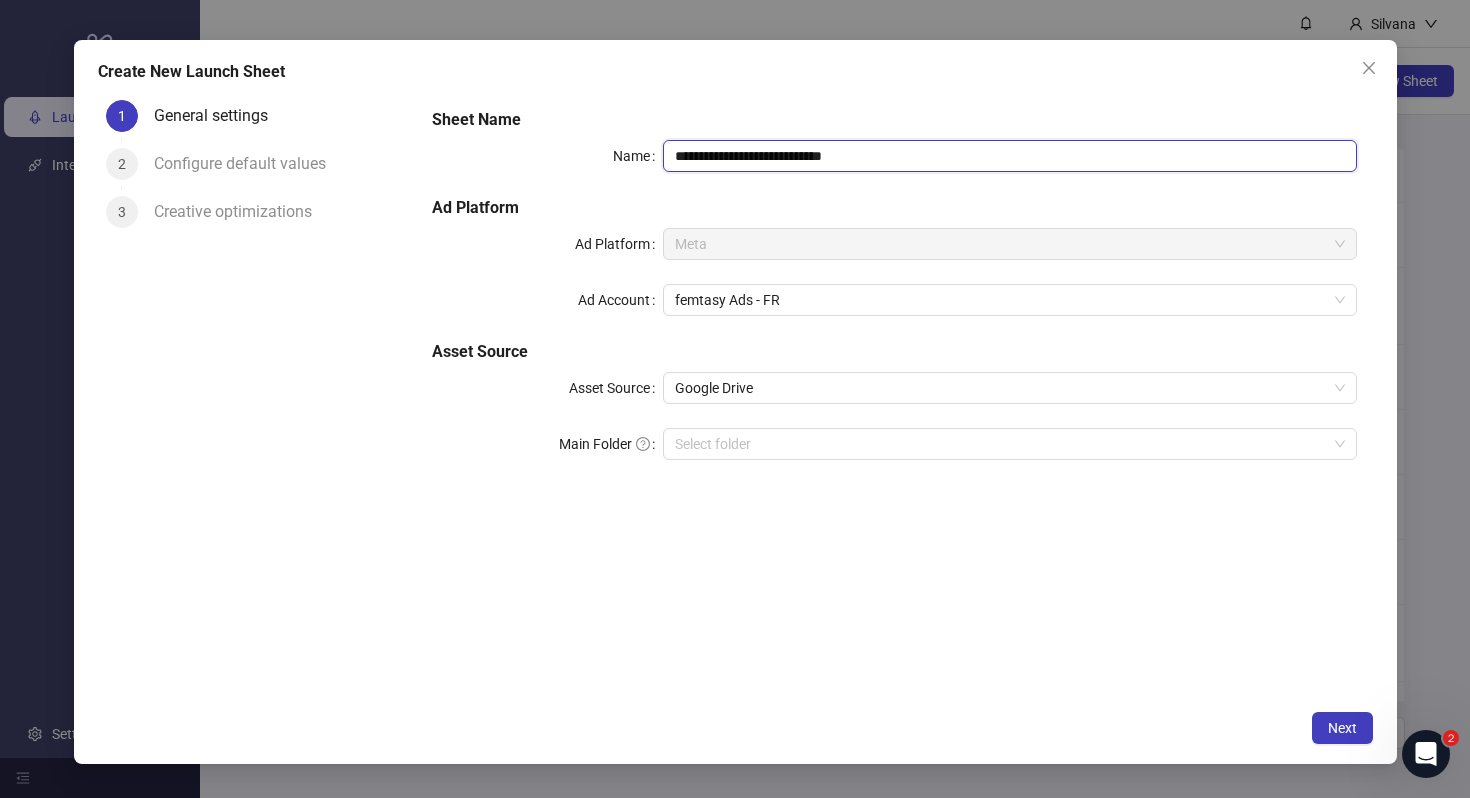 click on "**********" at bounding box center (1009, 156) 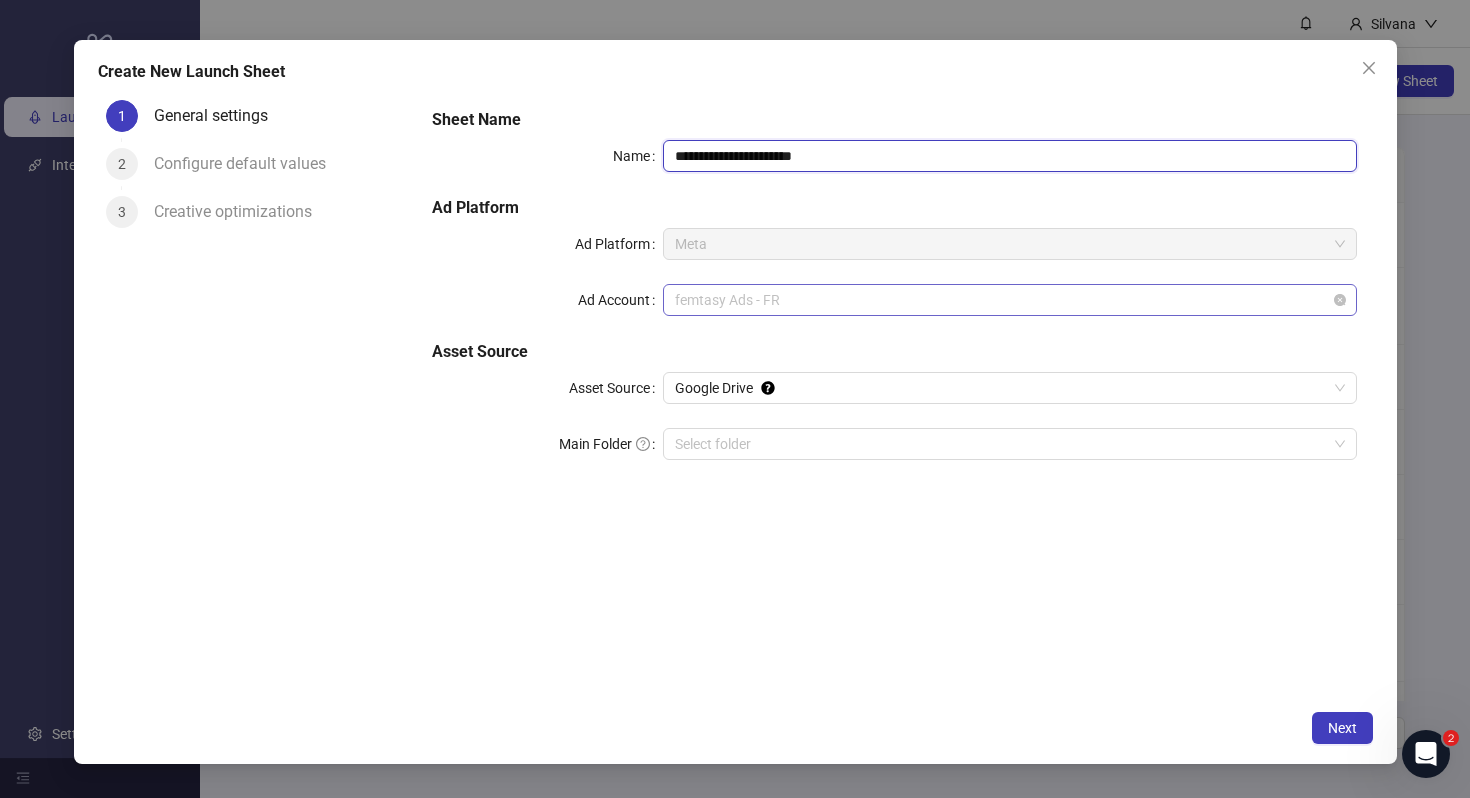 click on "femtasy Ads - FR" at bounding box center [1009, 300] 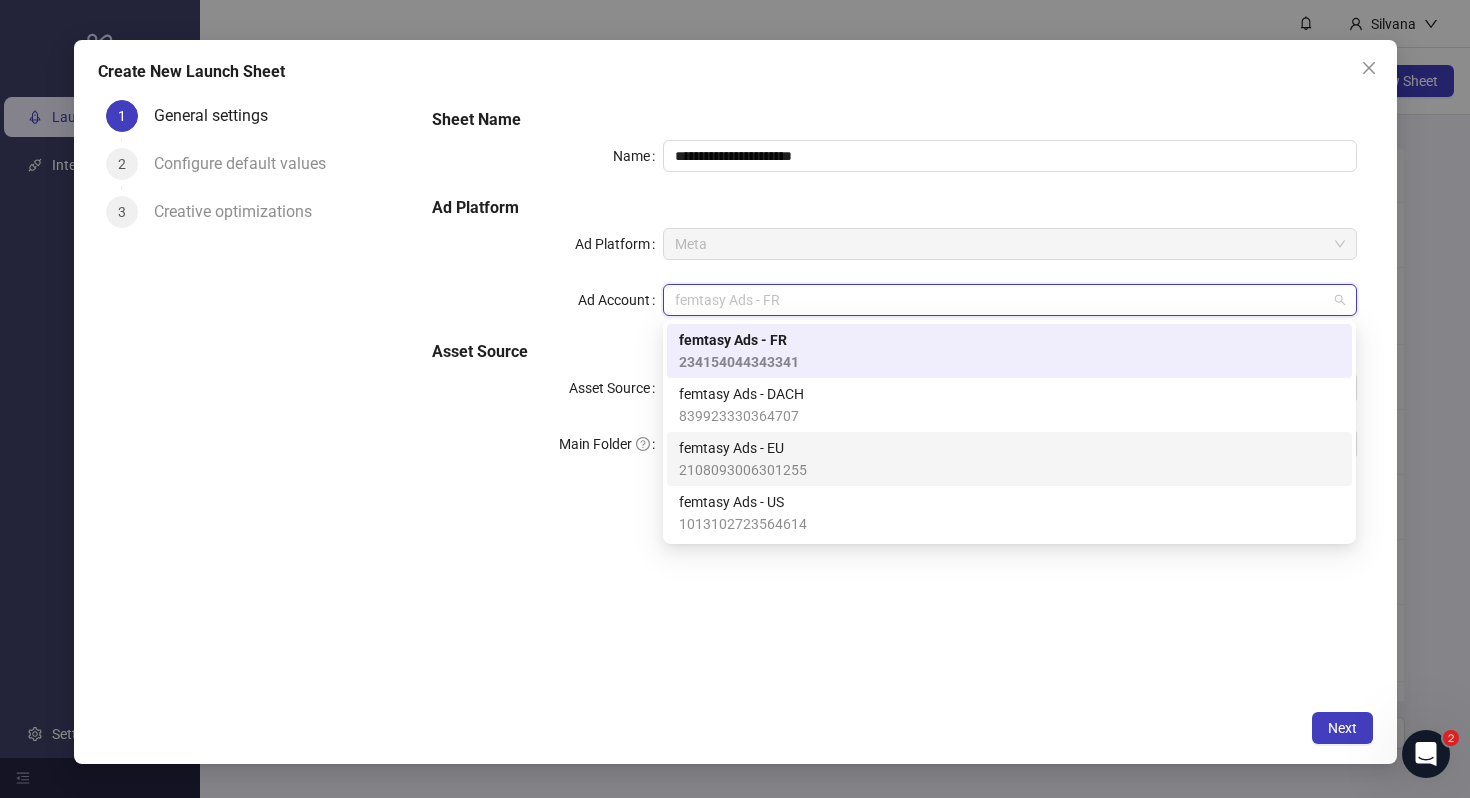 click on "femtasy Ads - EU 2108093006301255" at bounding box center (1009, 459) 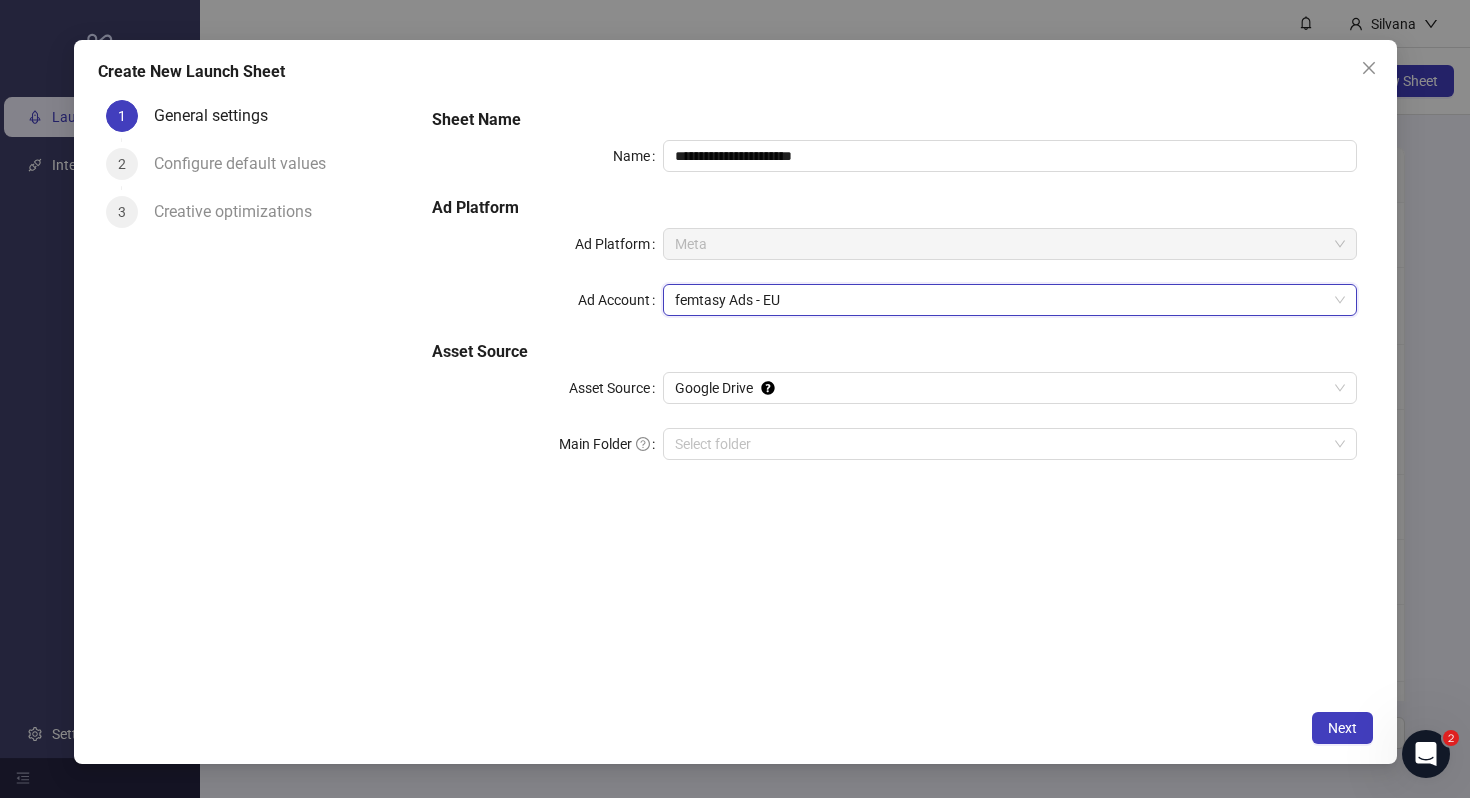 click on "**********" at bounding box center [894, 396] 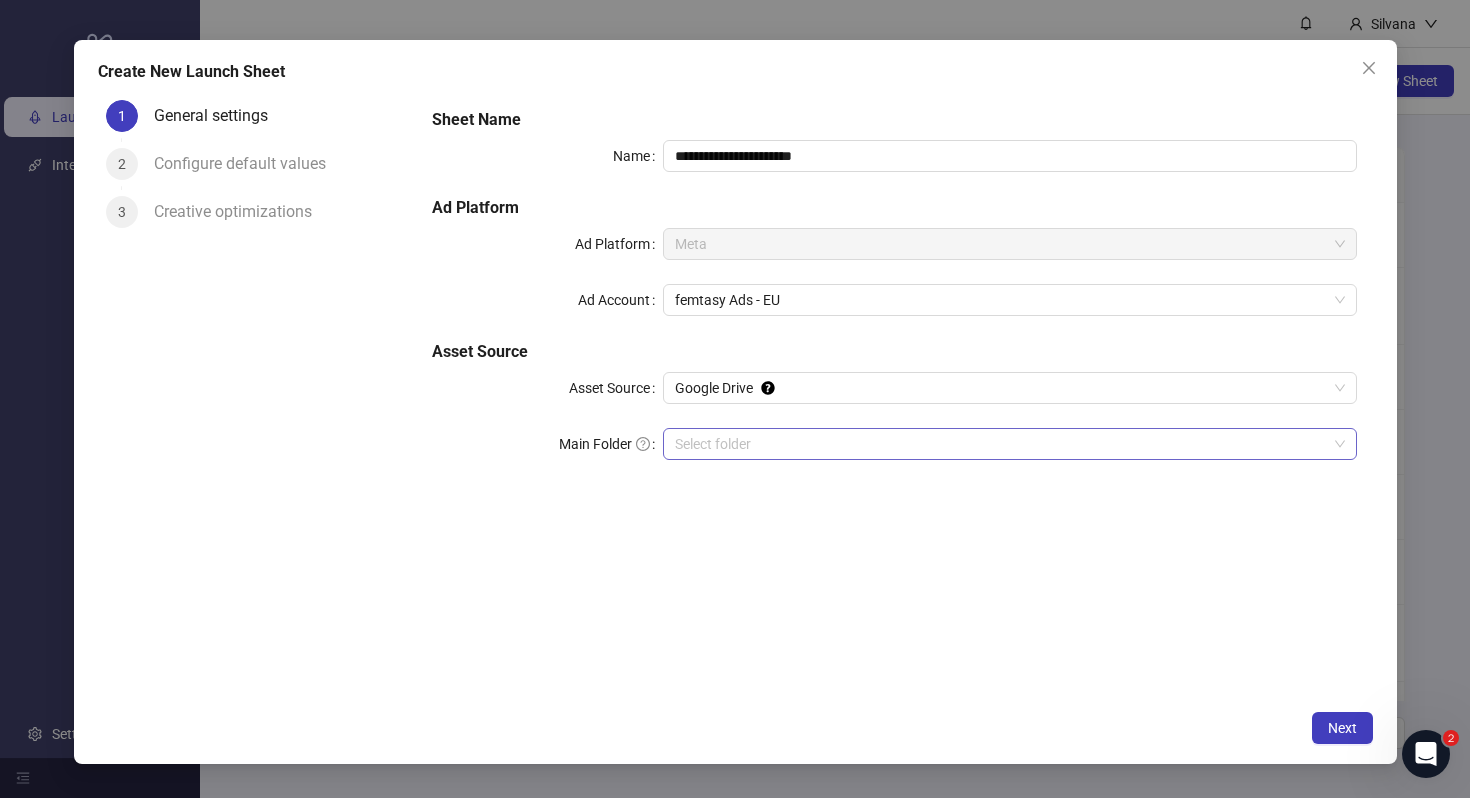 click on "Main Folder" at bounding box center (1000, 444) 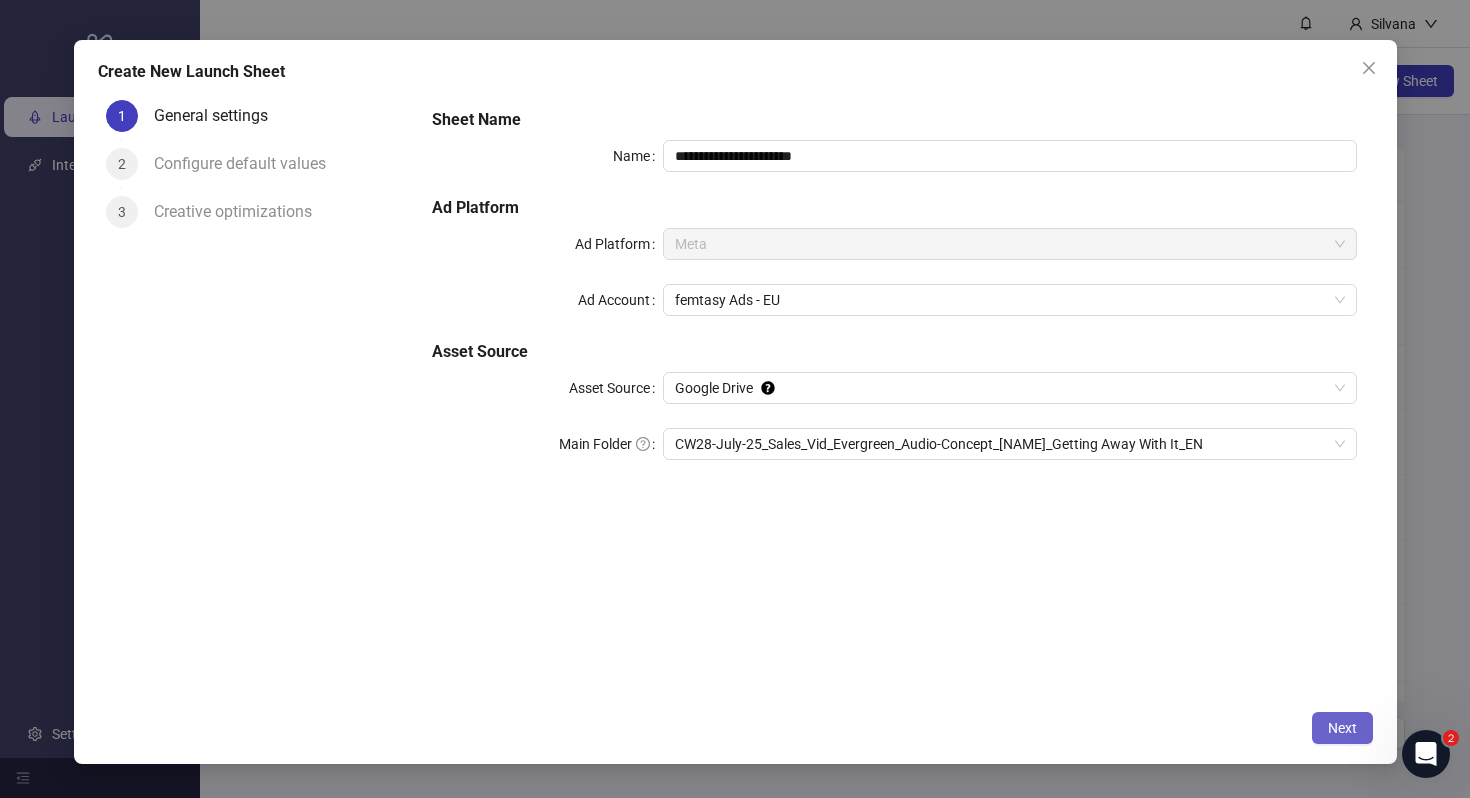 click on "Next" at bounding box center [1342, 728] 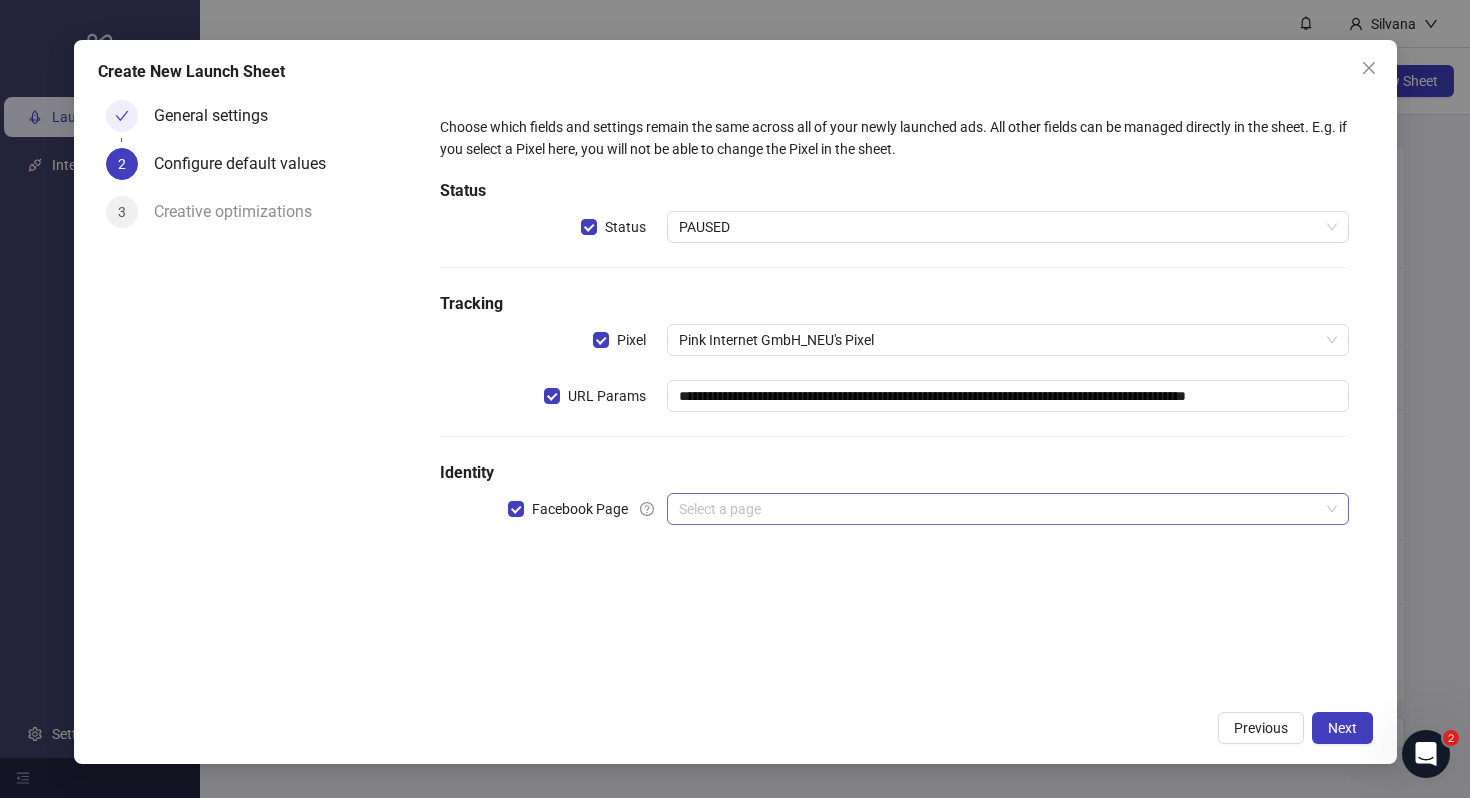 click at bounding box center [998, 509] 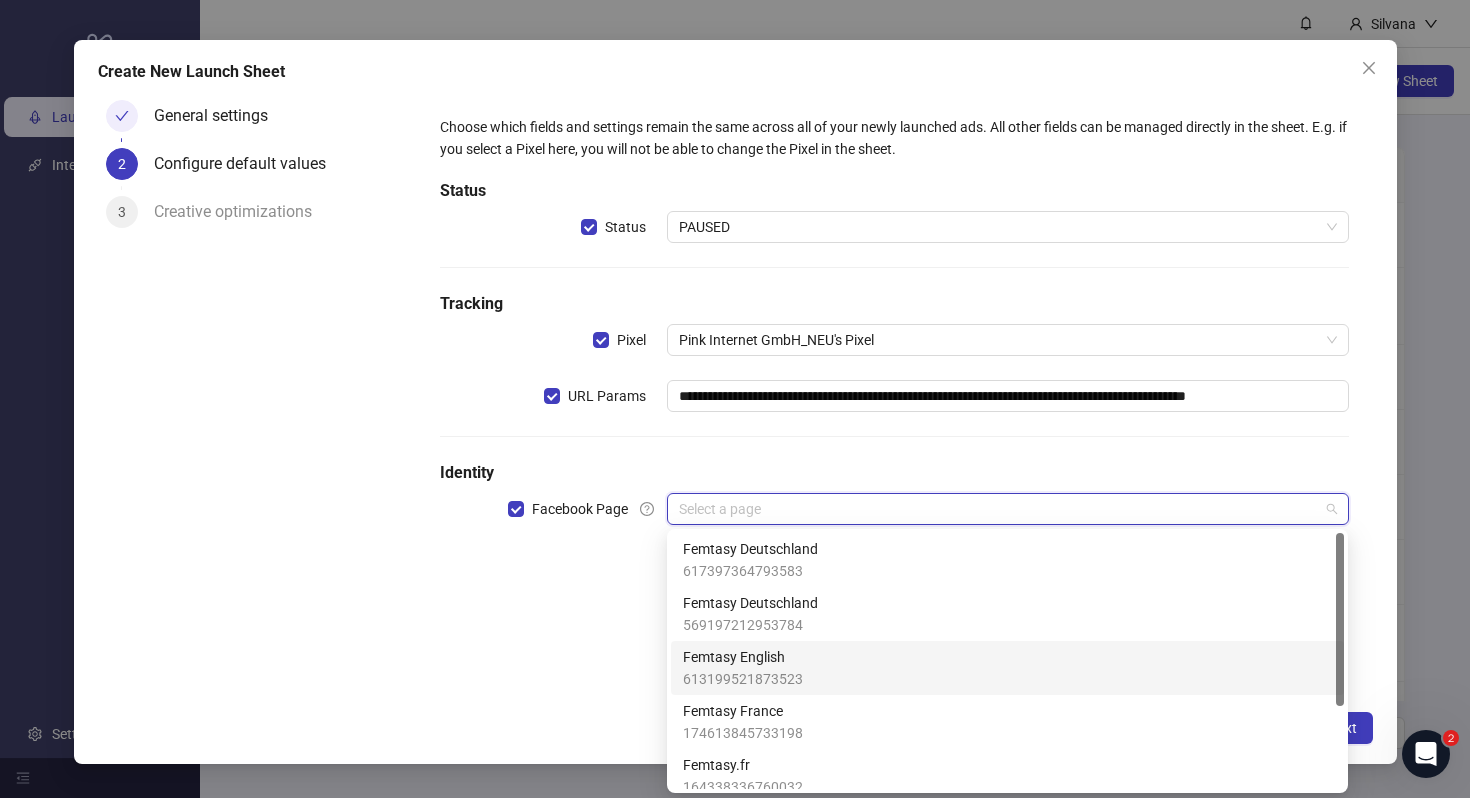 click on "Femtasy English 613199521873523" at bounding box center (1007, 668) 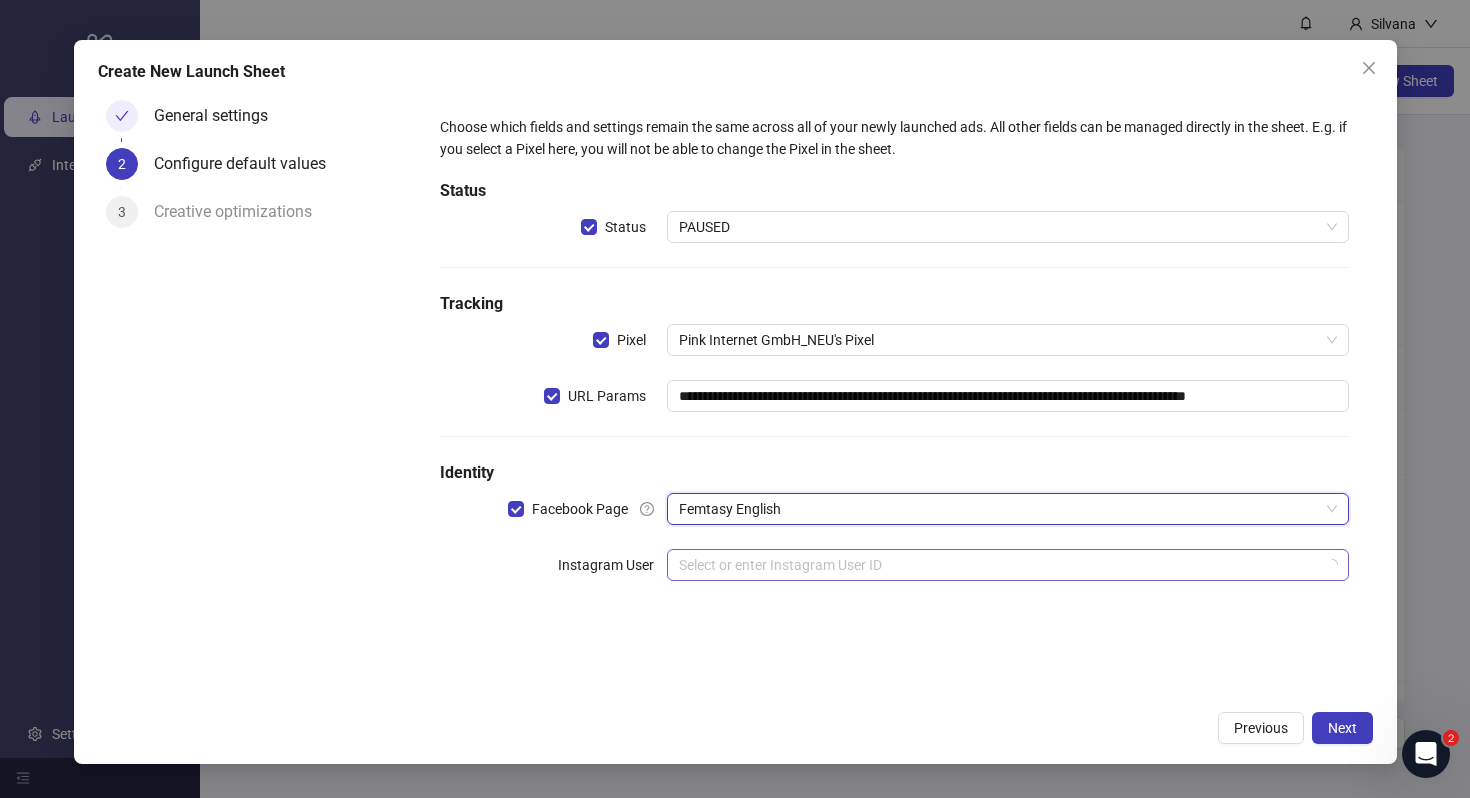 click at bounding box center (998, 565) 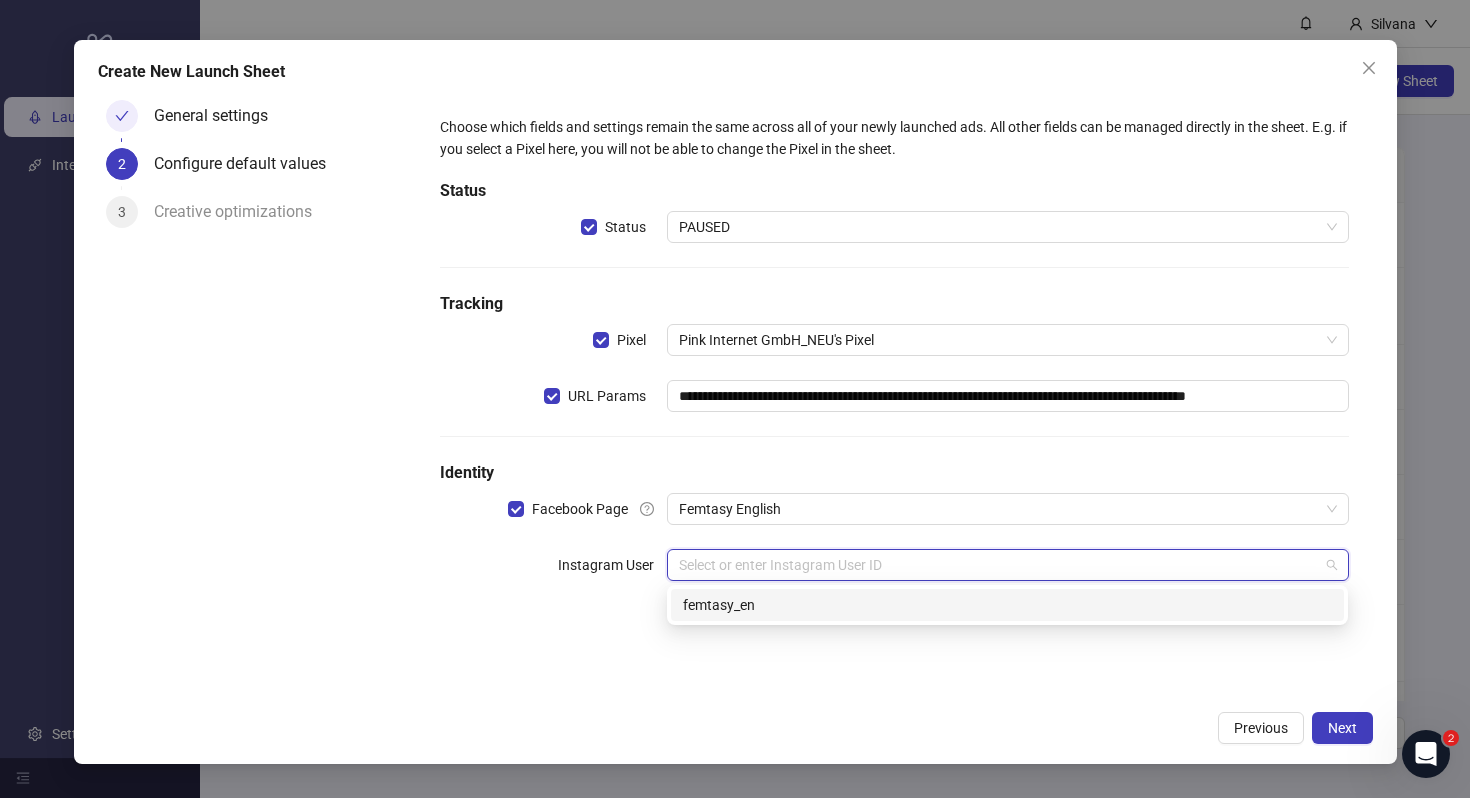 click on "femtasy_en" at bounding box center [0, 0] 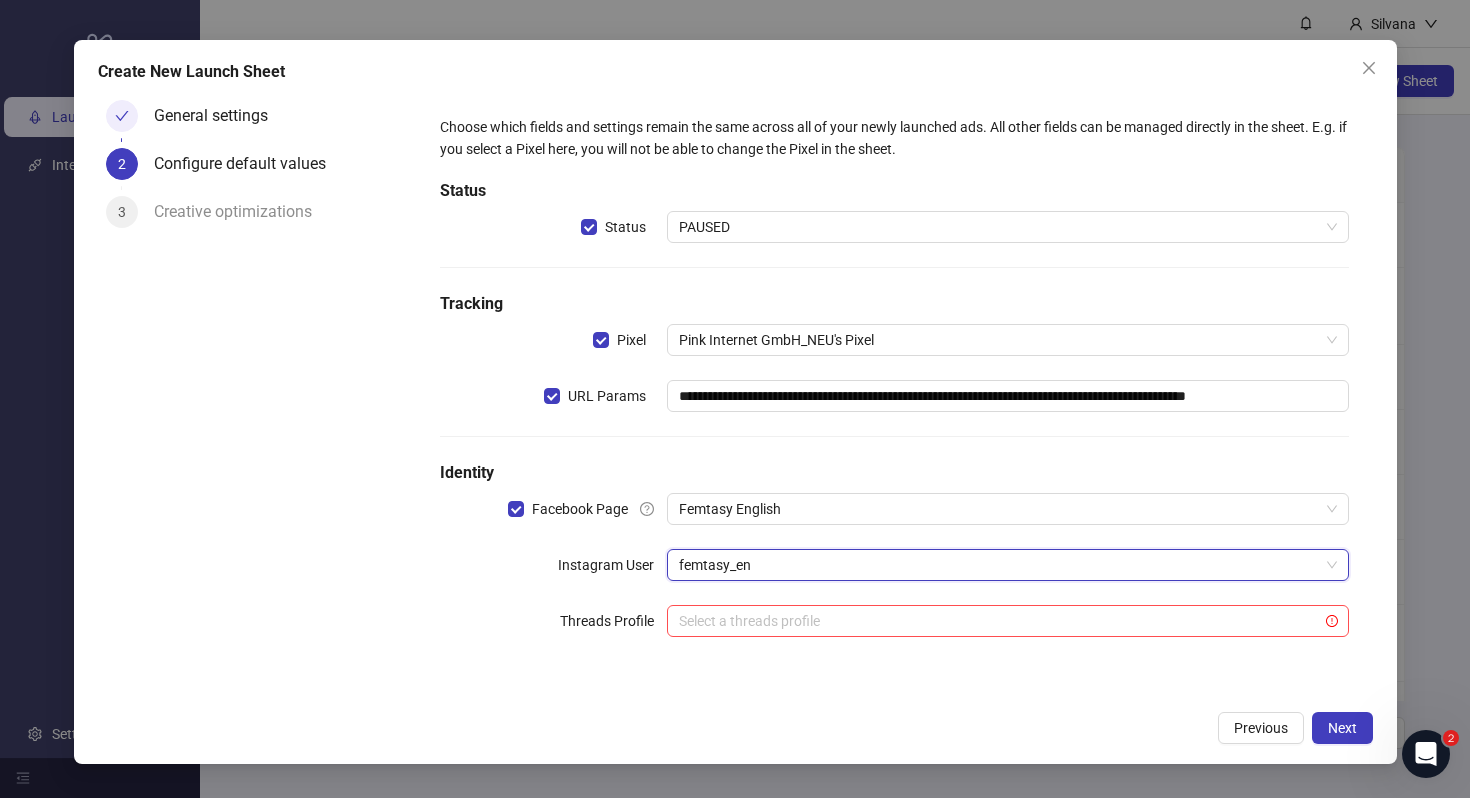 click on "**********" at bounding box center [894, 388] 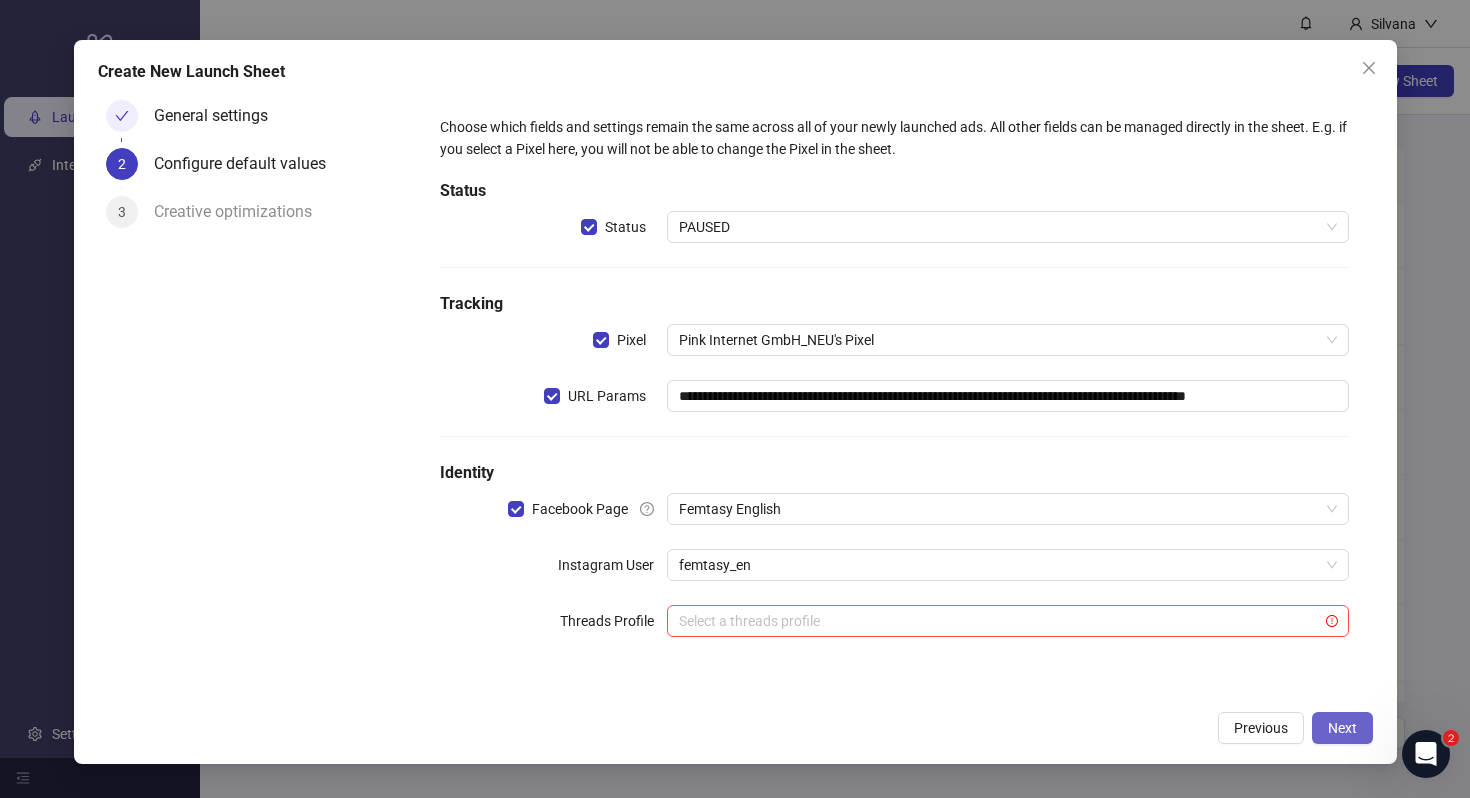 click on "Next" at bounding box center [1342, 728] 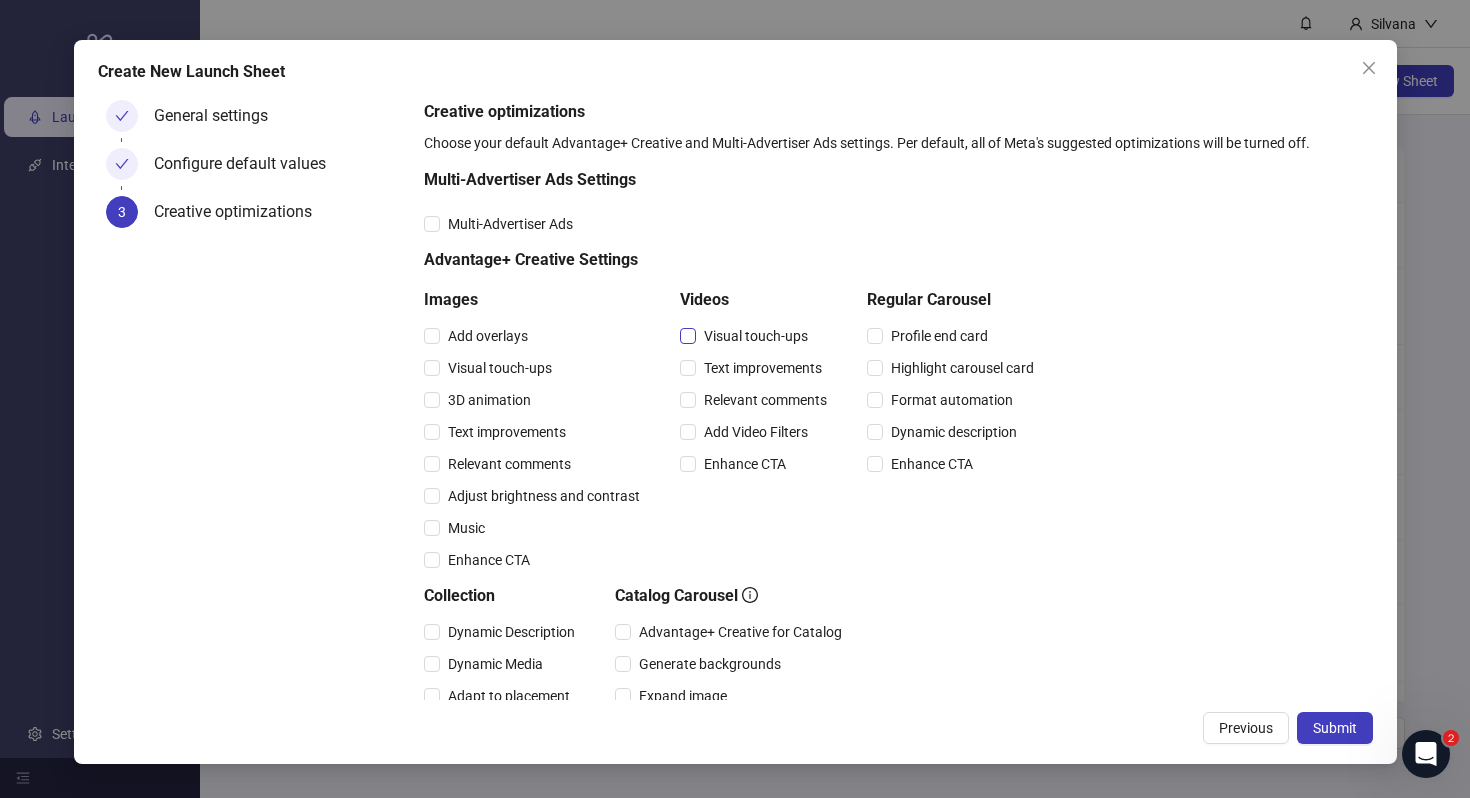 click on "Visual touch-ups" at bounding box center (488, 336) 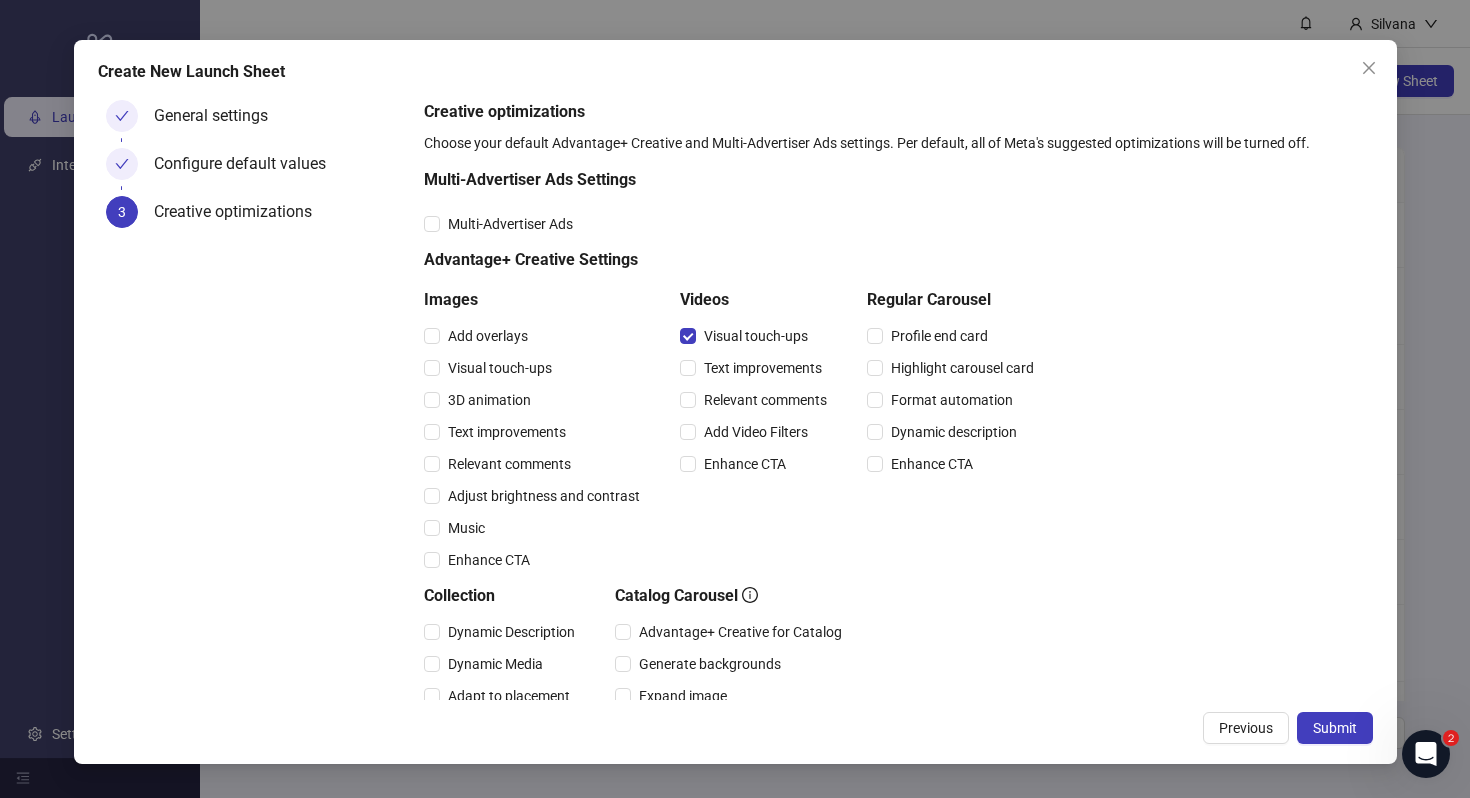 click on "Text improvements" at bounding box center (536, 336) 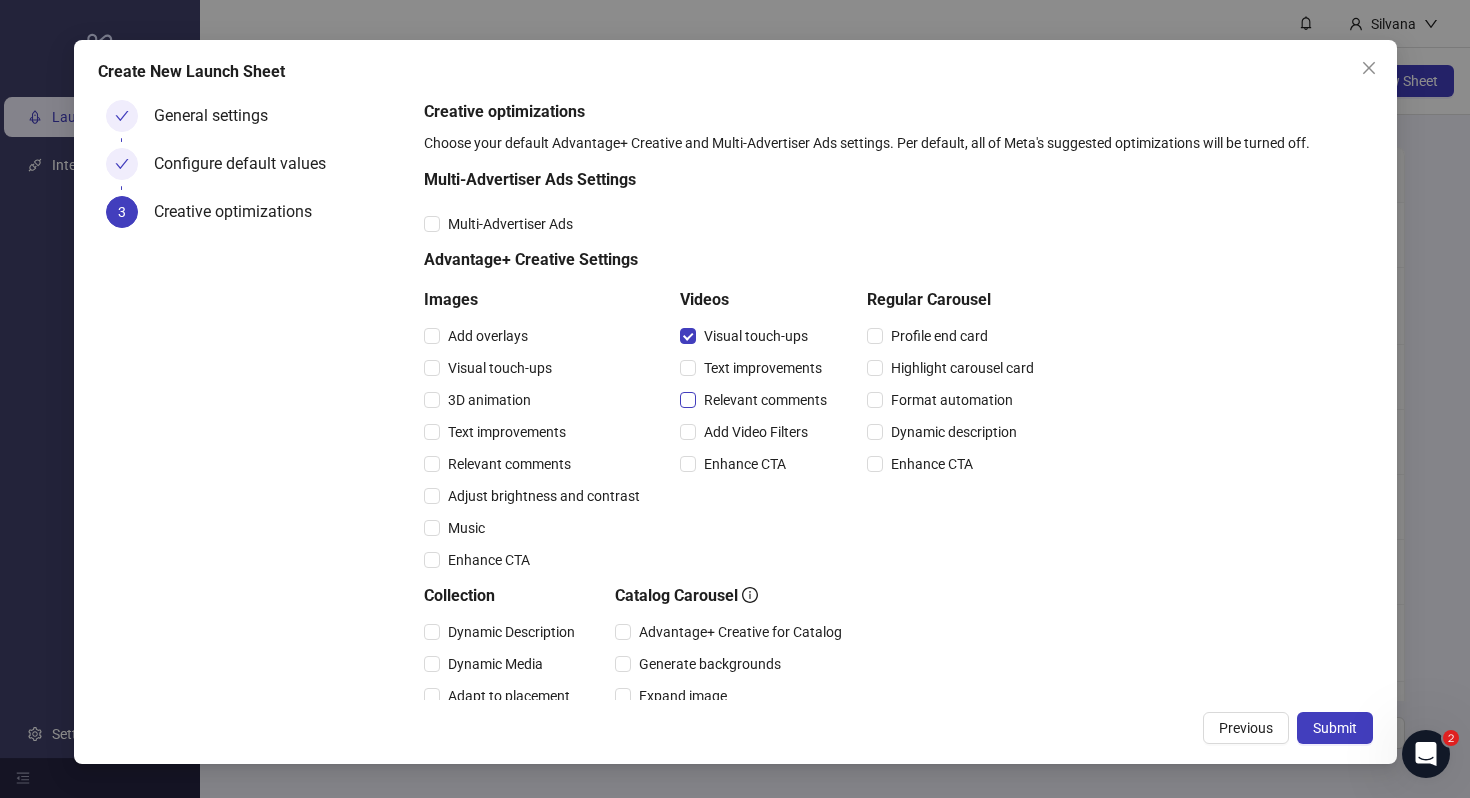 click on "Relevant comments" at bounding box center [488, 336] 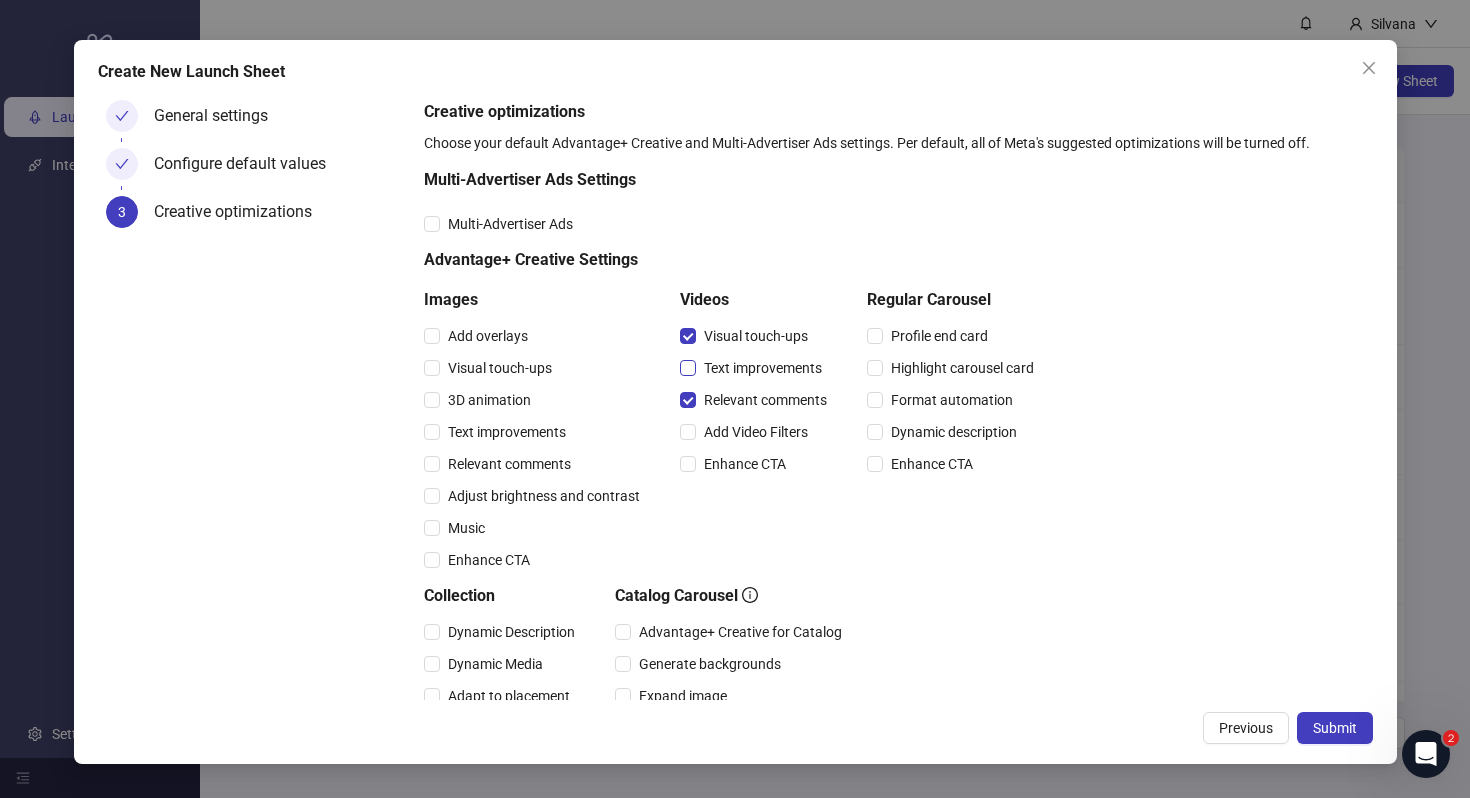 click on "Text improvements" at bounding box center (488, 336) 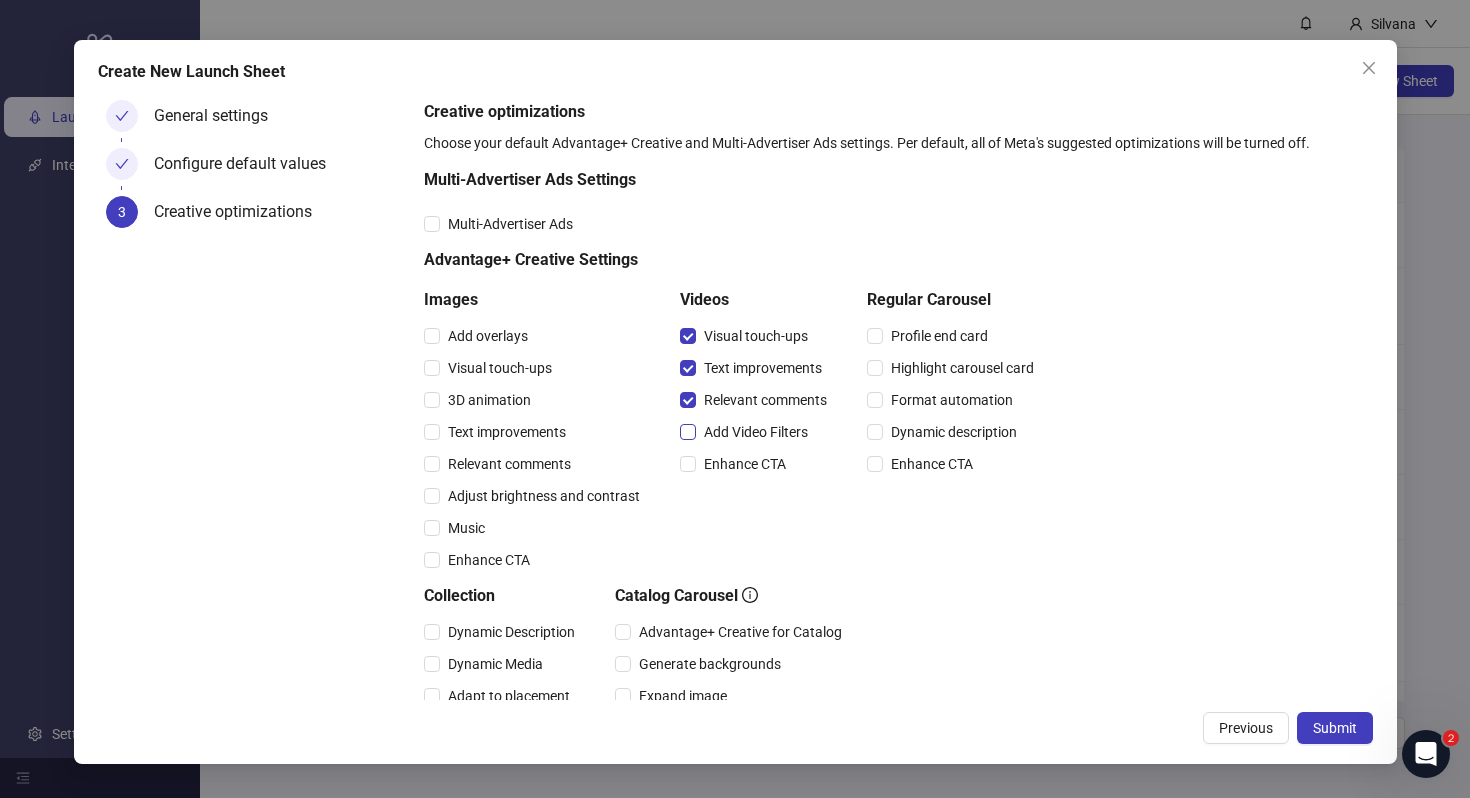 click on "Add Video Filters" at bounding box center (488, 336) 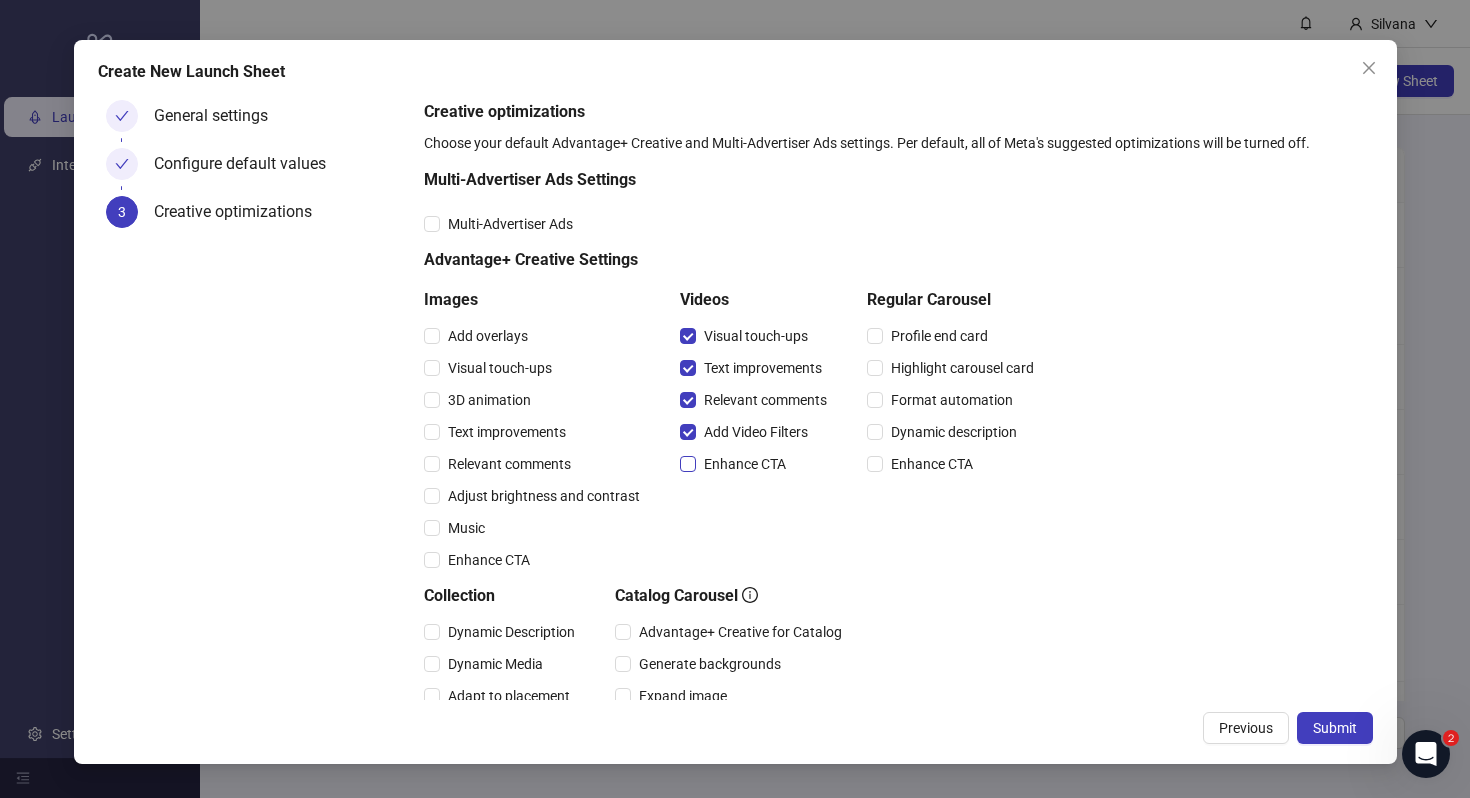 click on "Enhance CTA" at bounding box center (488, 336) 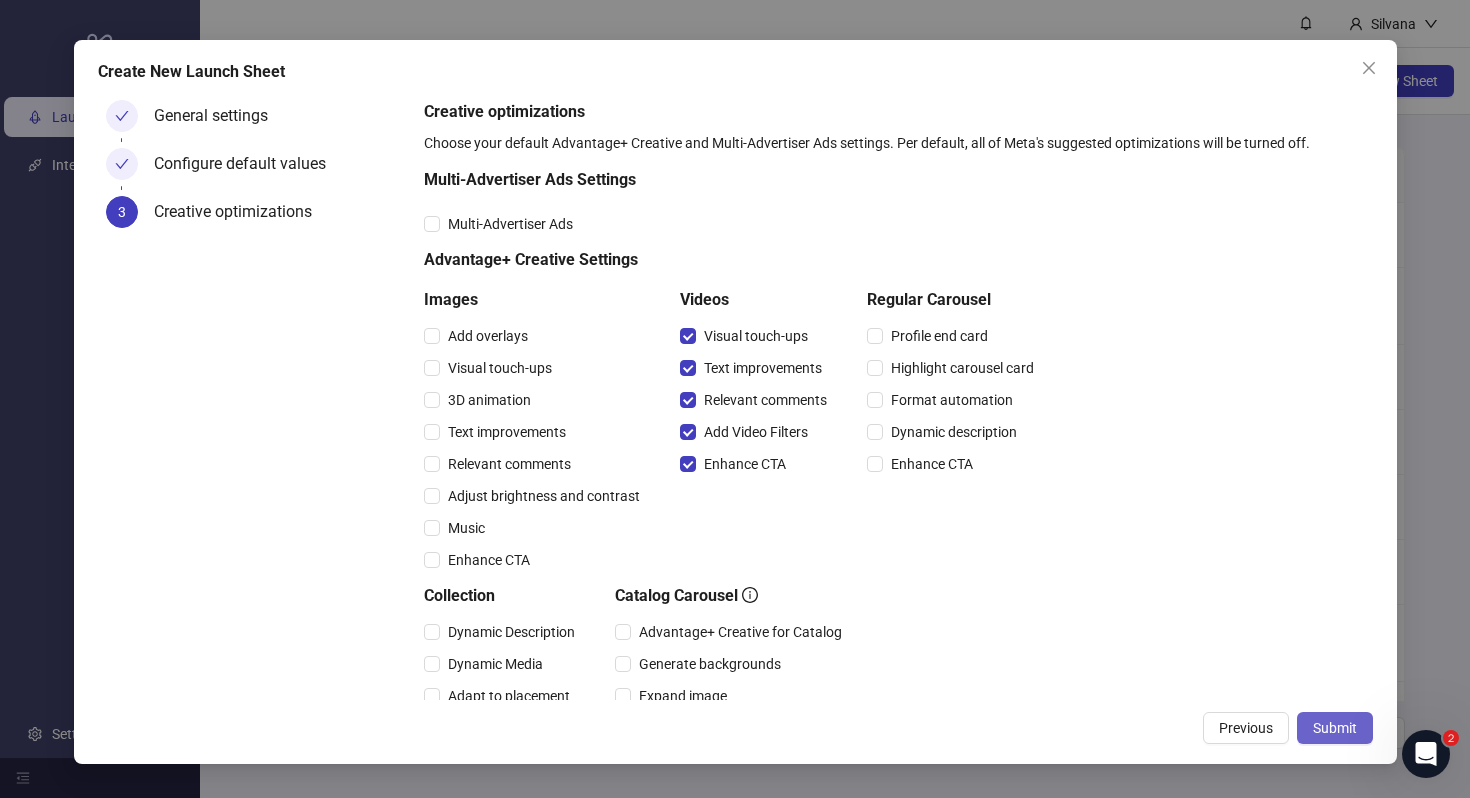 click on "Submit" at bounding box center [1335, 728] 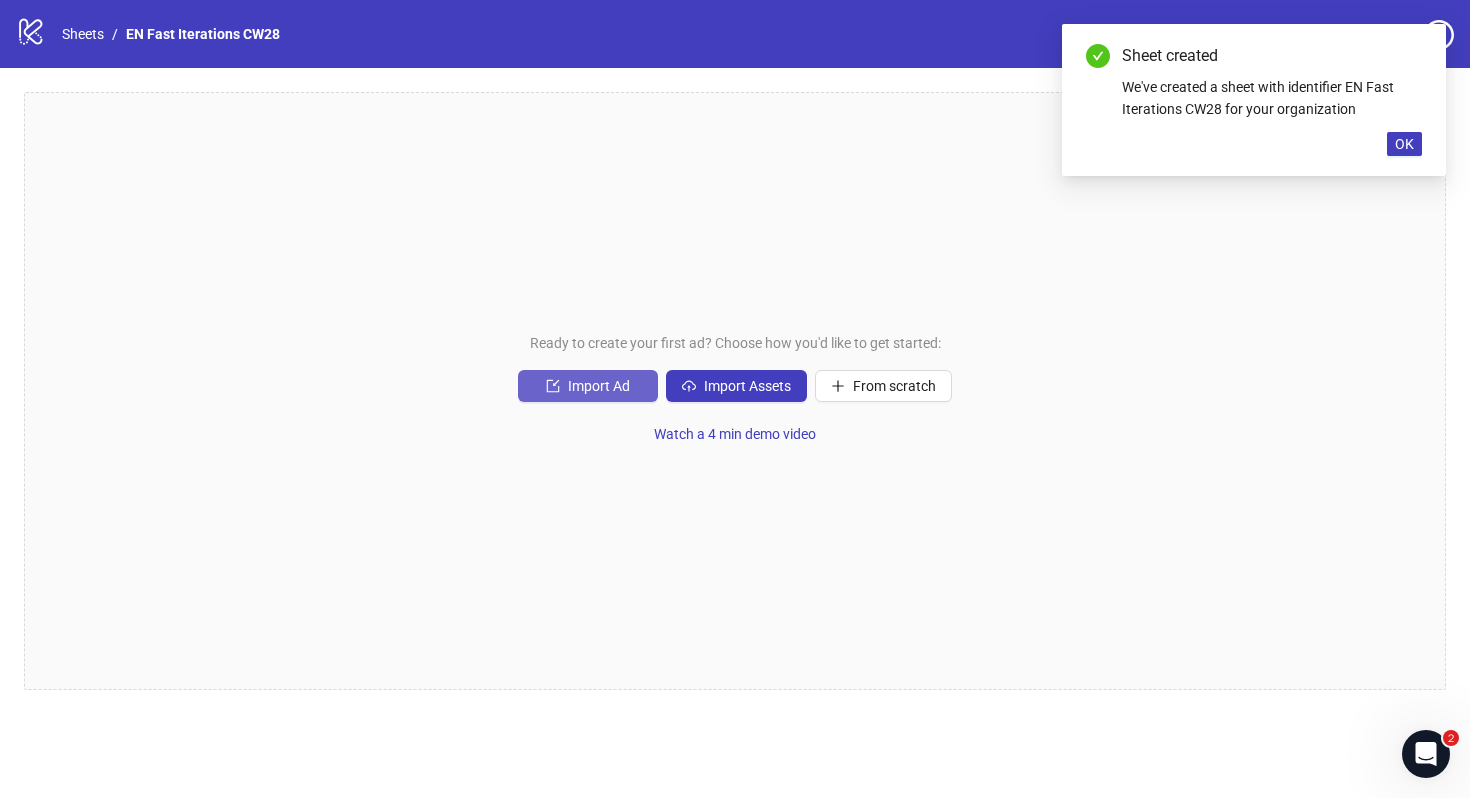 click on "Import Ad" at bounding box center (588, 386) 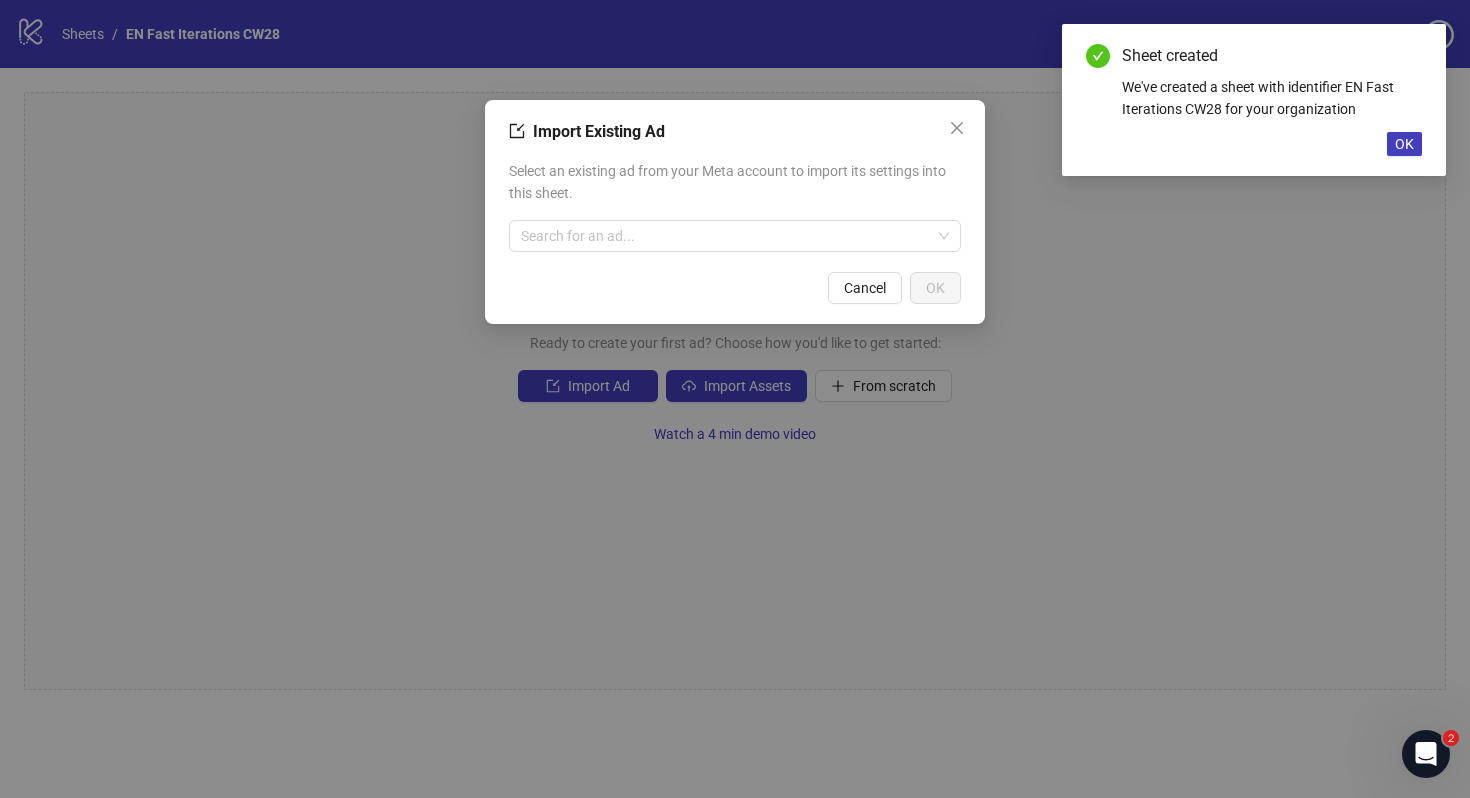 click on "Select an existing ad from your Meta account to import its settings into this sheet. Search for an ad..." at bounding box center [735, 206] 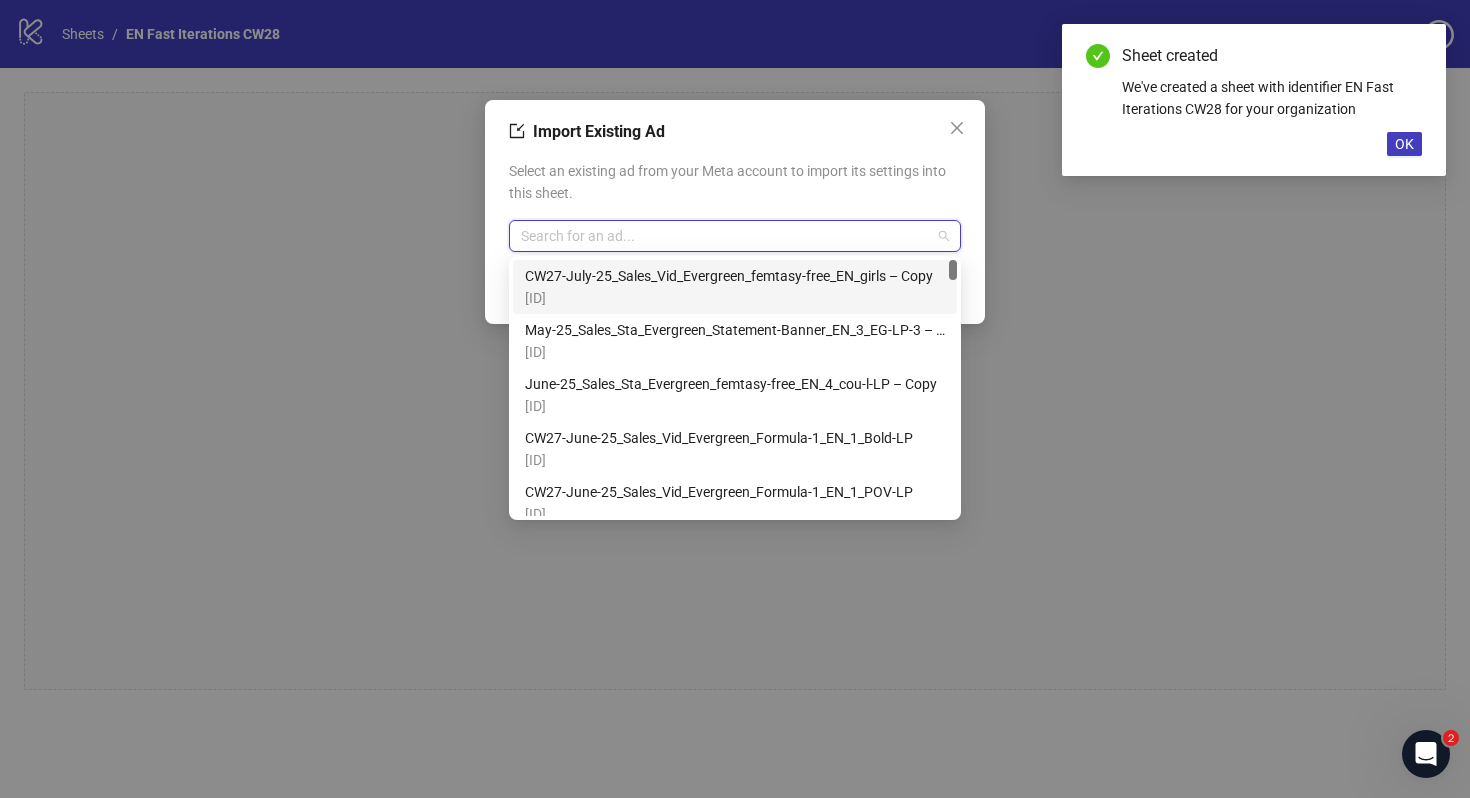 click at bounding box center (726, 236) 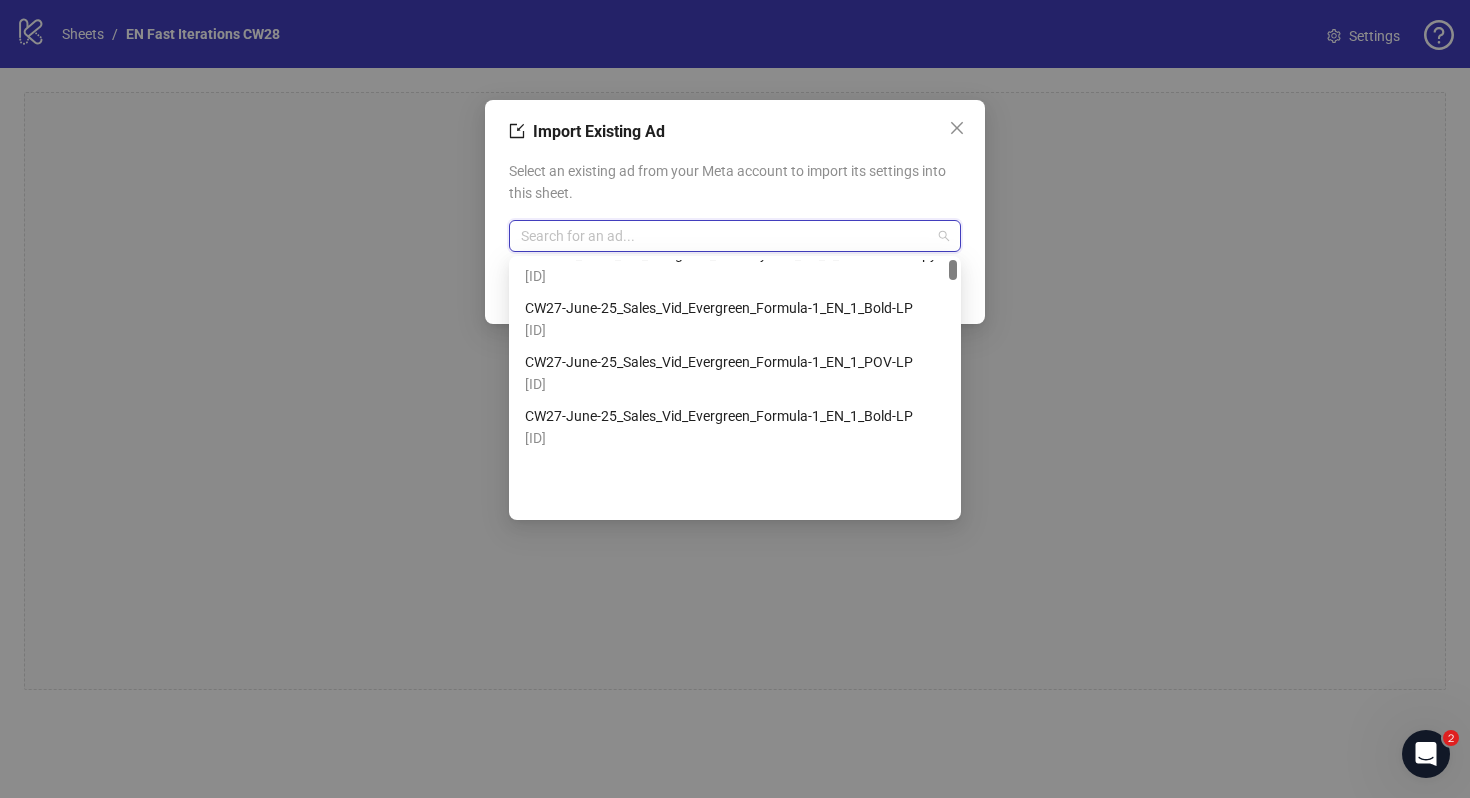 scroll, scrollTop: 0, scrollLeft: 0, axis: both 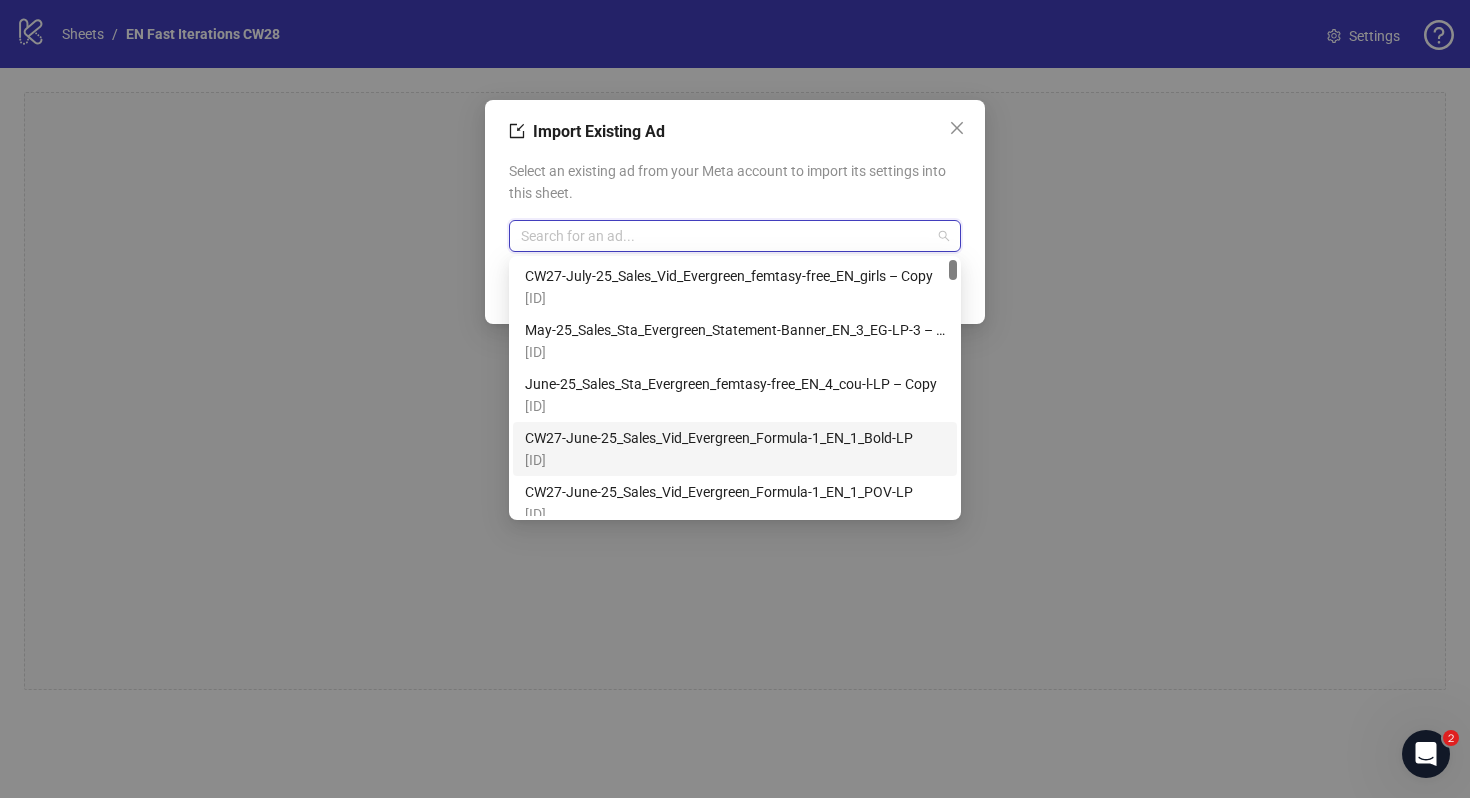 click on "CW27-June-25_Sales_Vid_Evergreen_Formula-1_EN_1_Bold-LP" at bounding box center [719, 438] 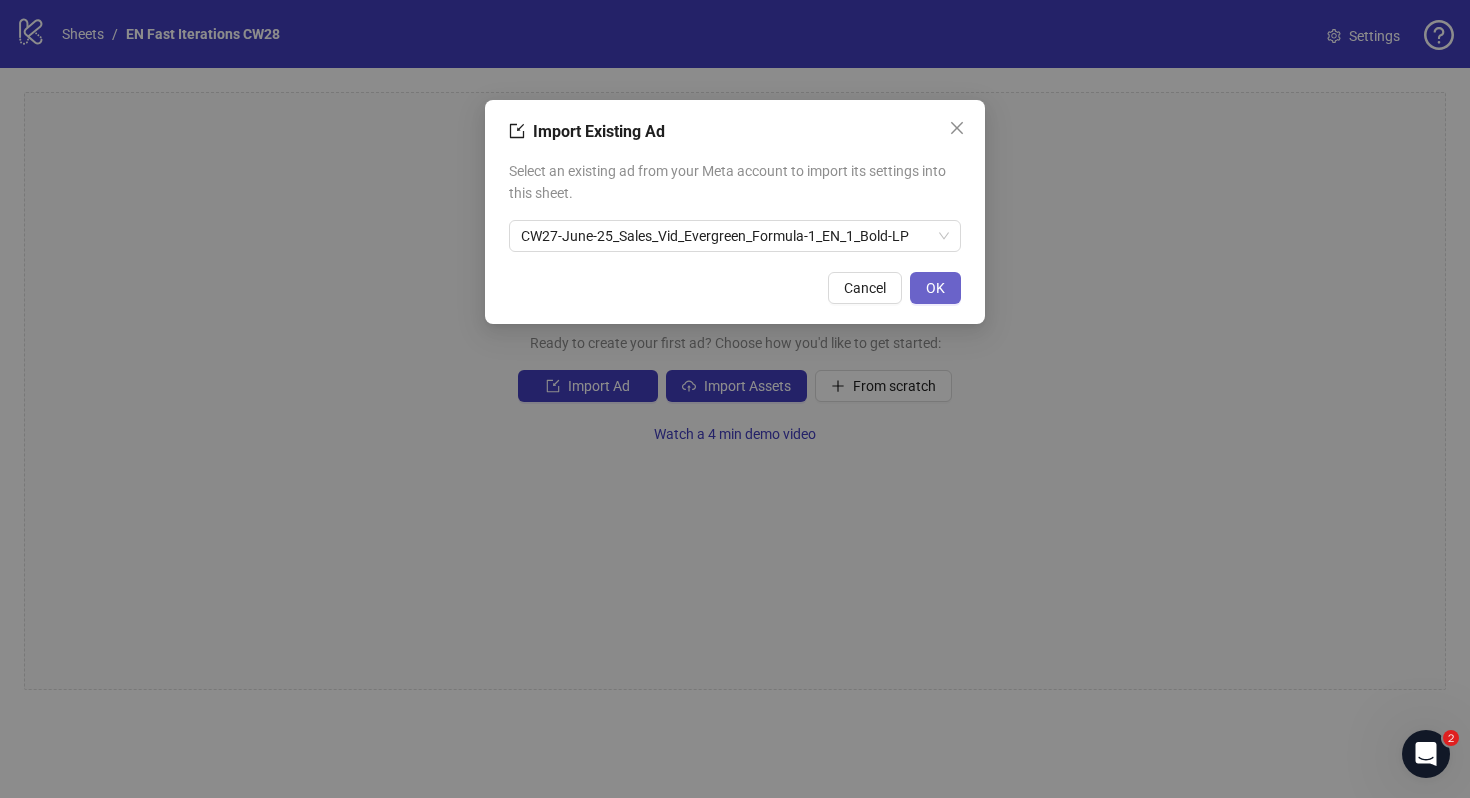 click on "OK" at bounding box center [935, 288] 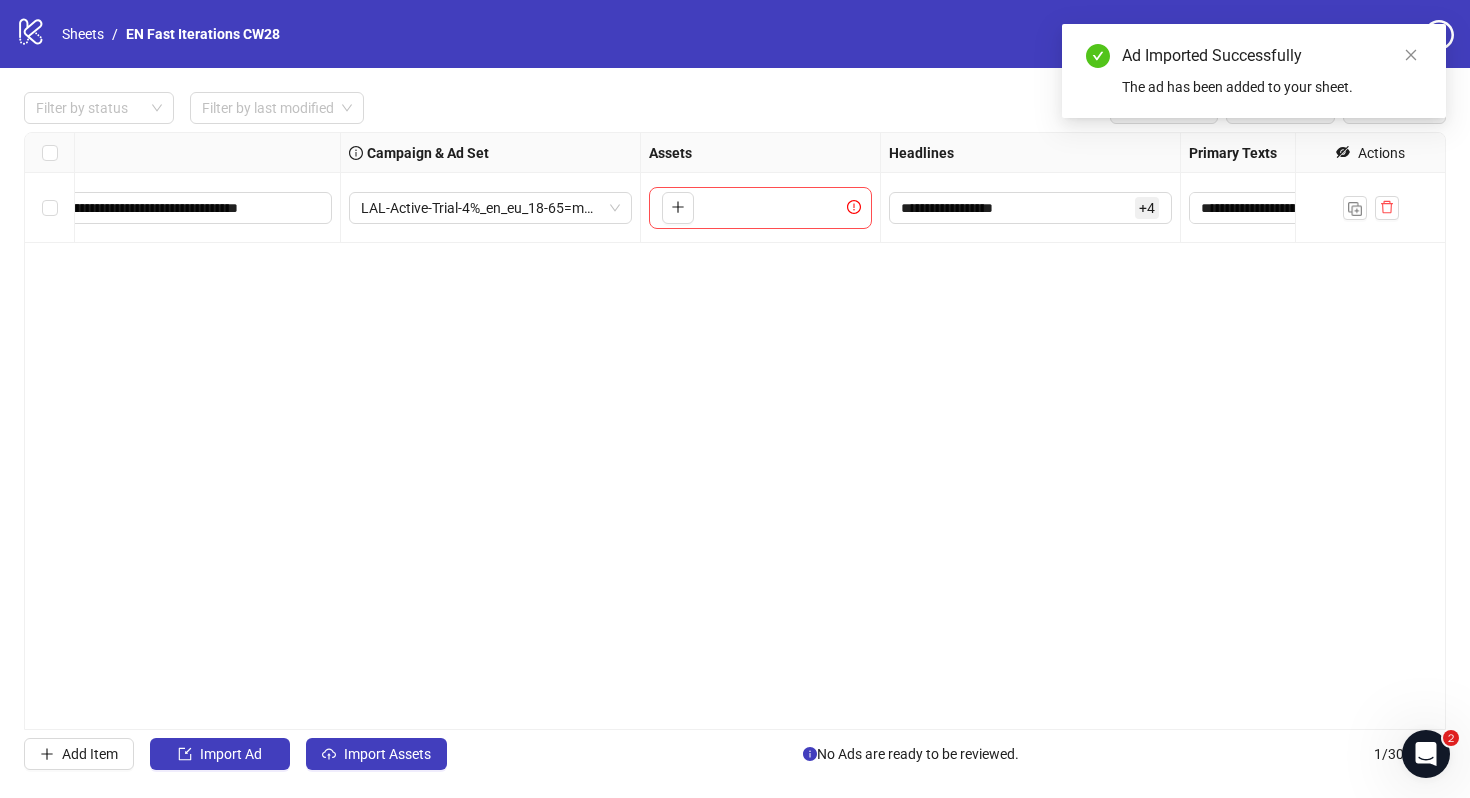 scroll, scrollTop: 0, scrollLeft: 0, axis: both 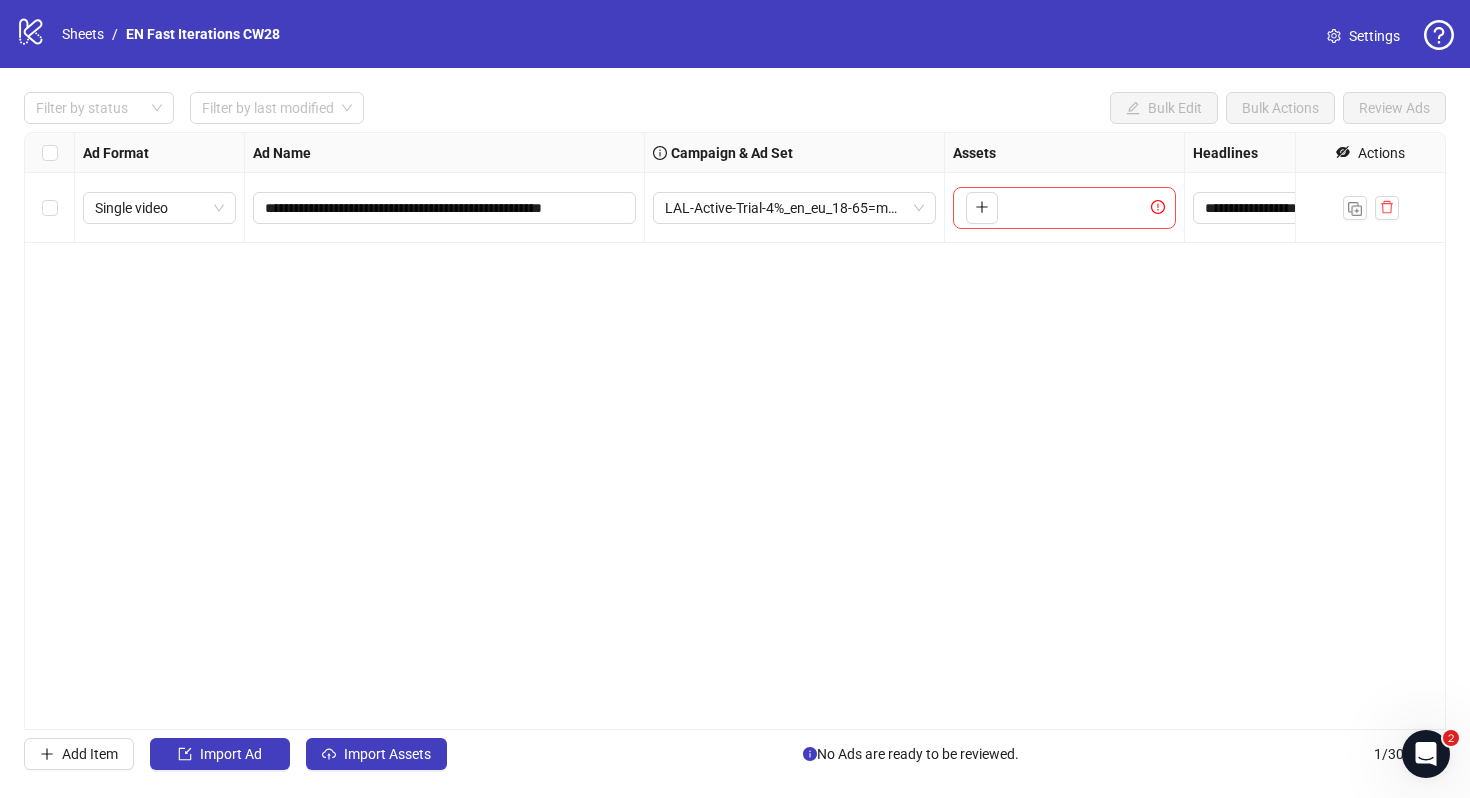 click on "LAL-Active-Trial-4%_en_eu_18-65=mw_trial_com=020725" at bounding box center [795, 208] 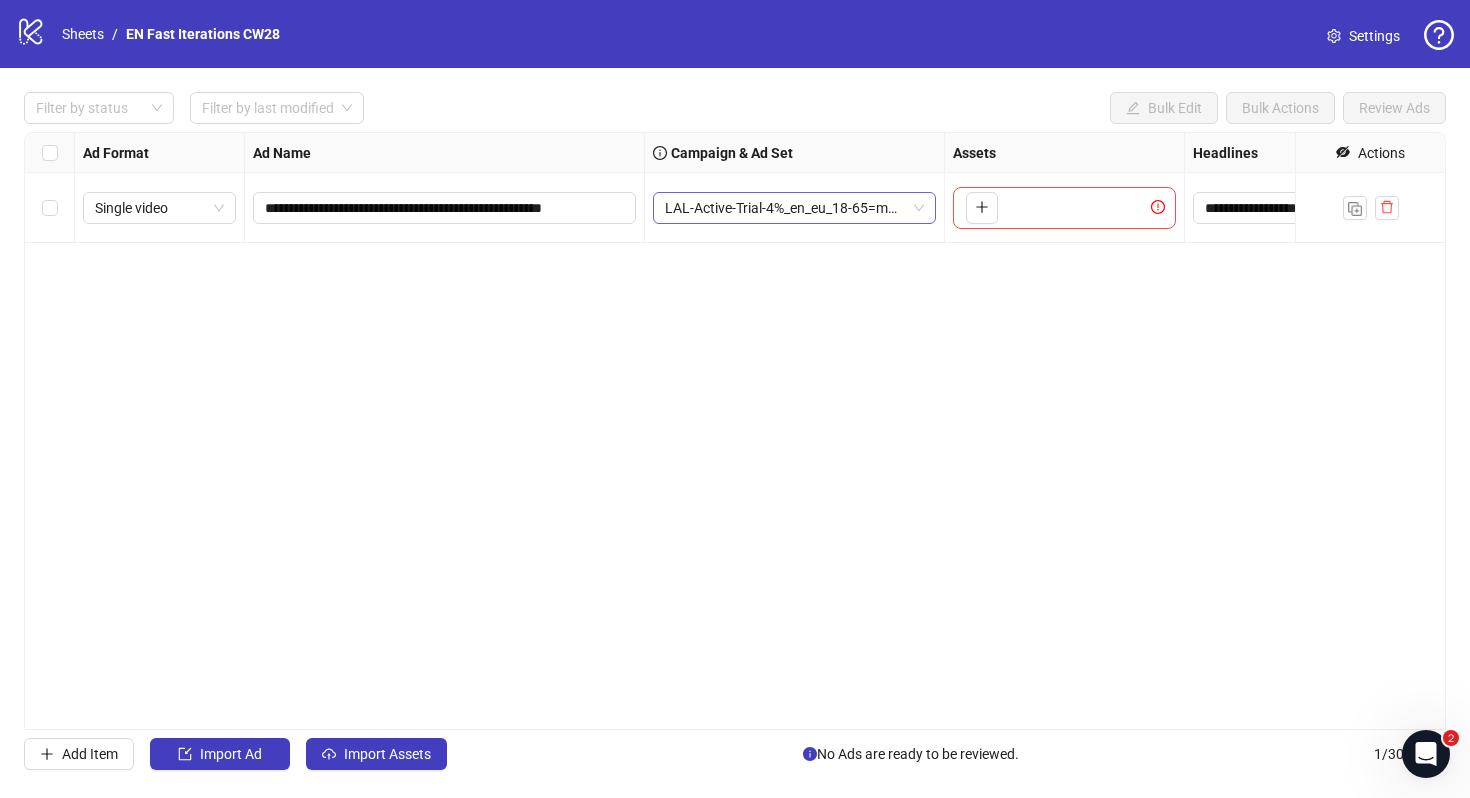 click on "LAL-Active-Trial-4%_en_eu_18-65=mw_trial_com=020725" at bounding box center [159, 208] 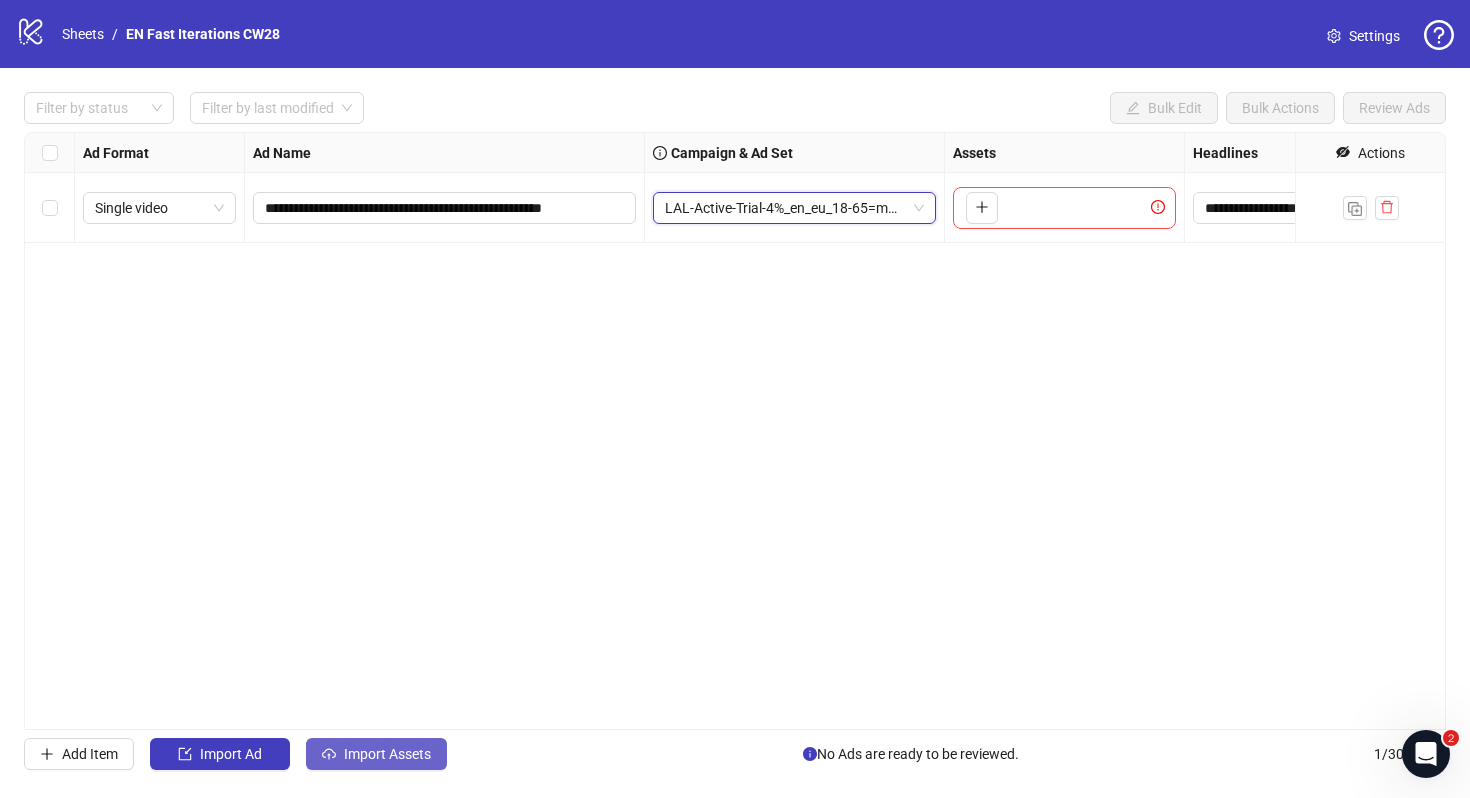 click on "Import Assets" at bounding box center [231, 754] 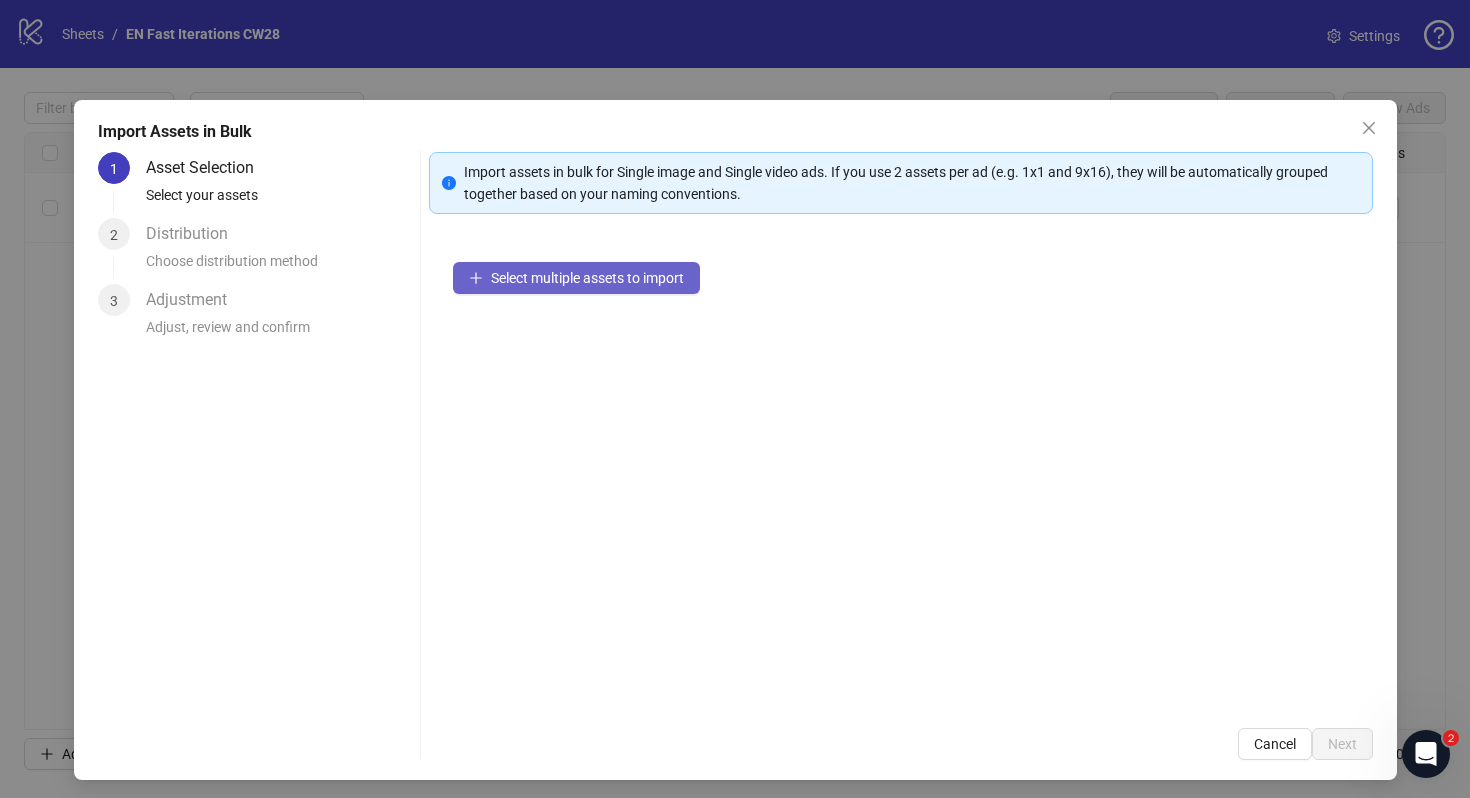 click on "Select multiple assets to import" at bounding box center (576, 278) 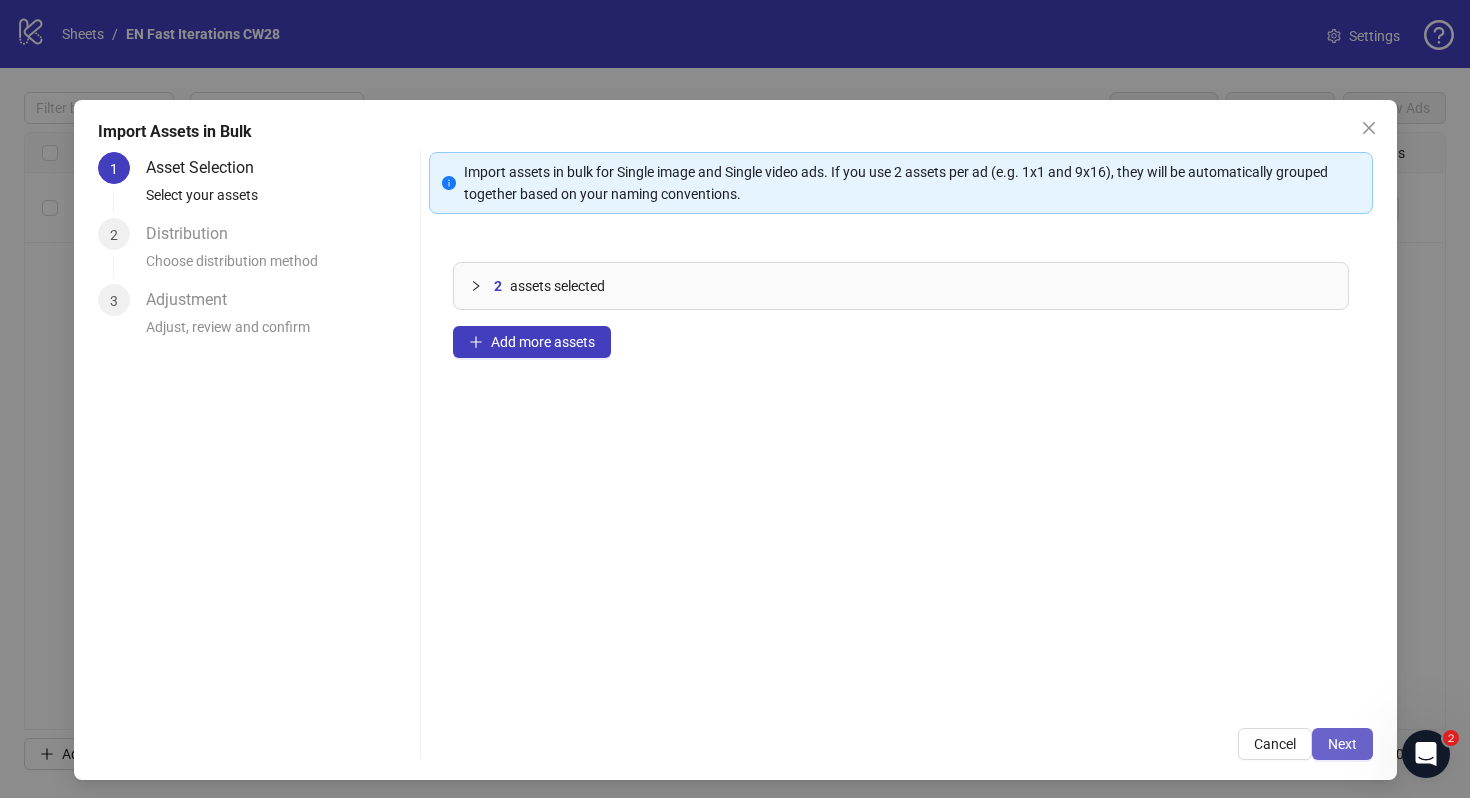 click on "Next" at bounding box center (1342, 744) 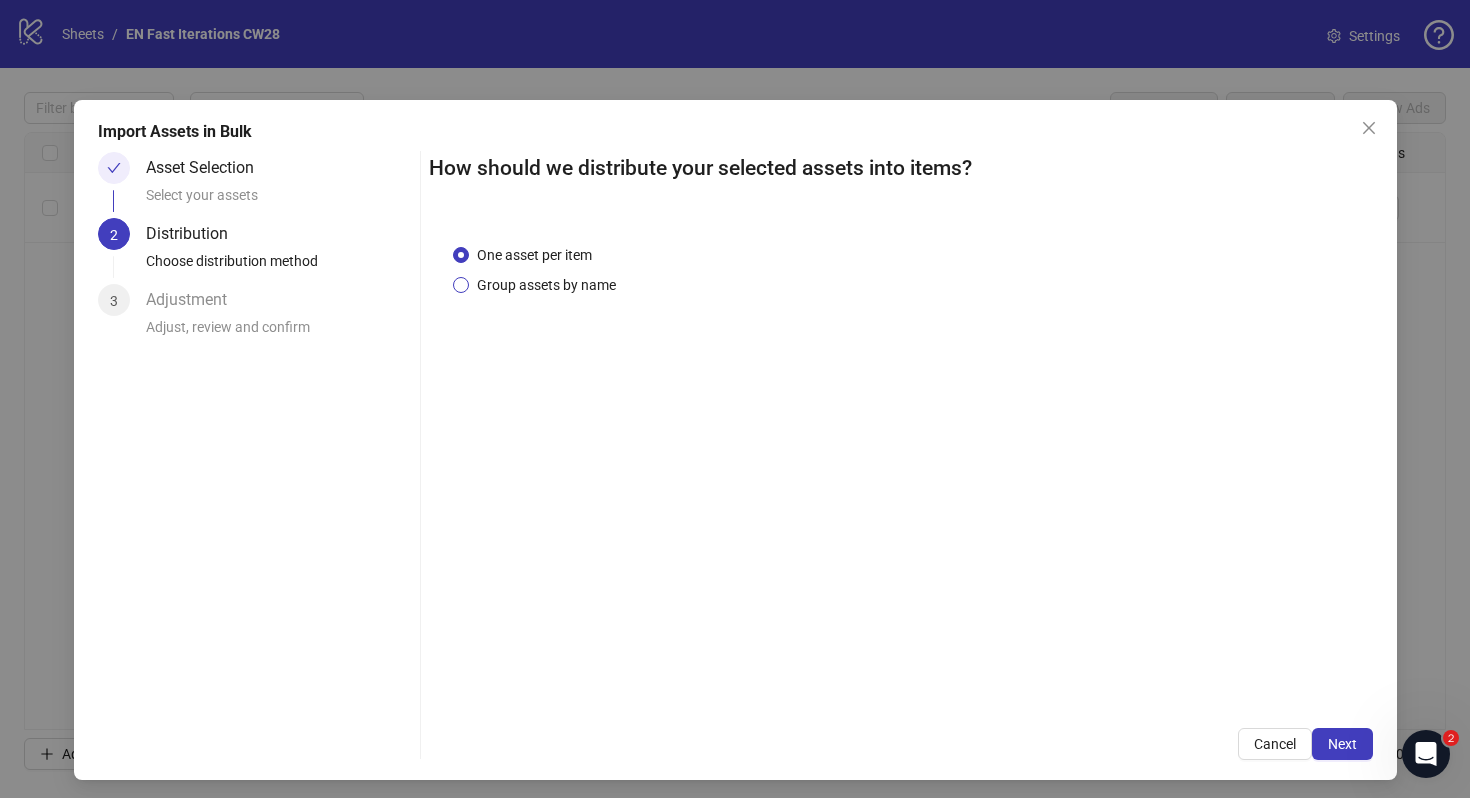 click on "Group assets by name" at bounding box center [534, 255] 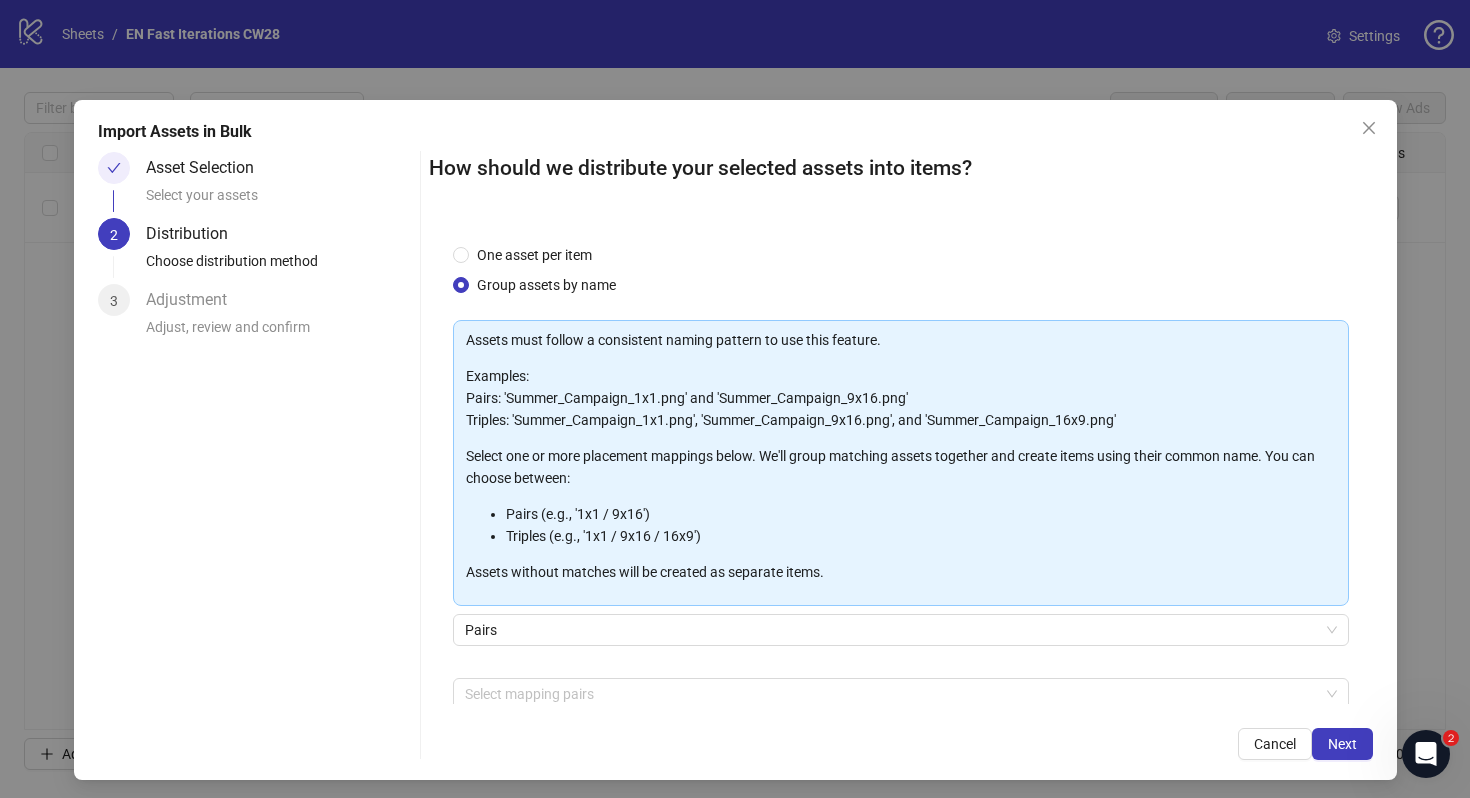 scroll, scrollTop: 101, scrollLeft: 0, axis: vertical 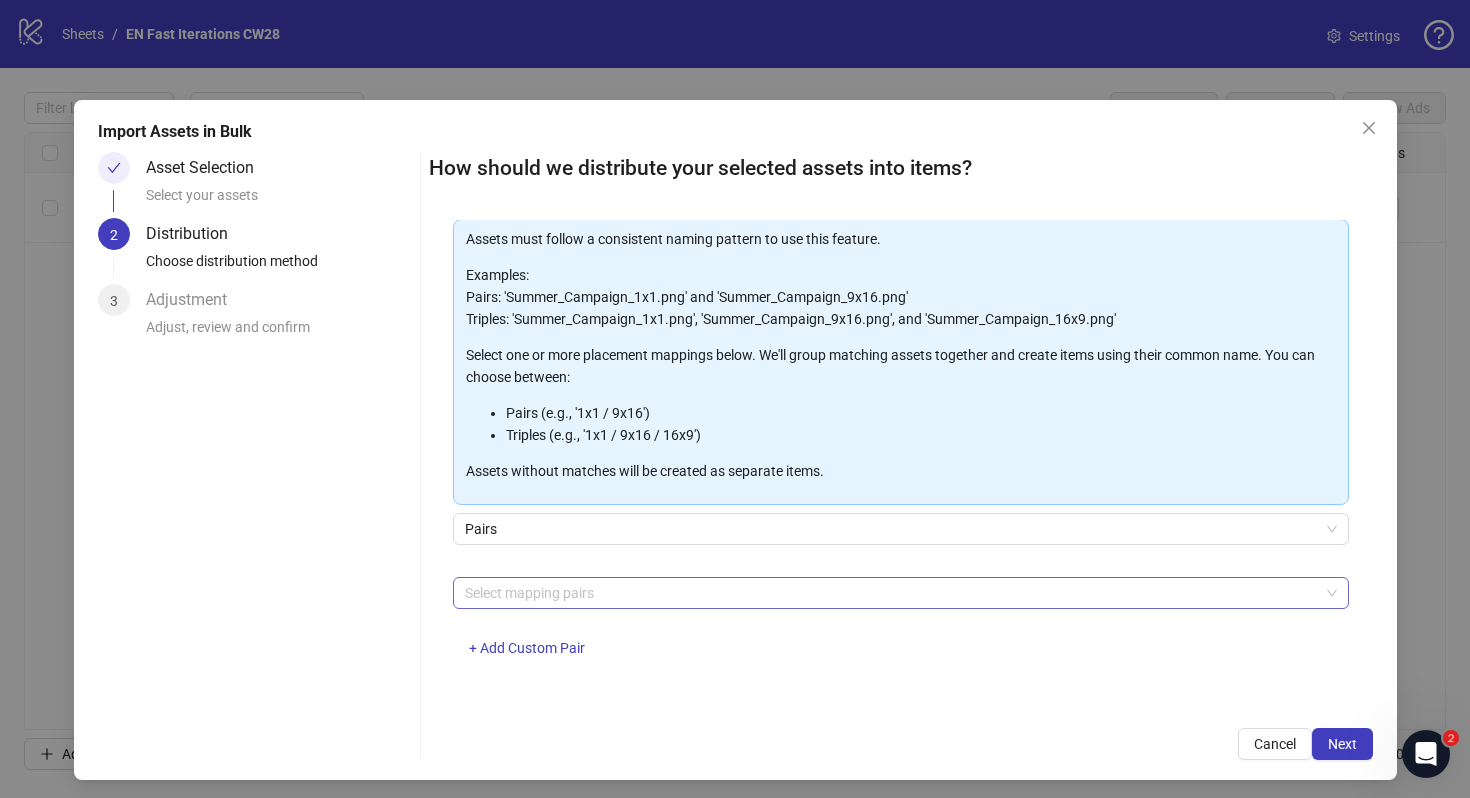 click at bounding box center (890, 593) 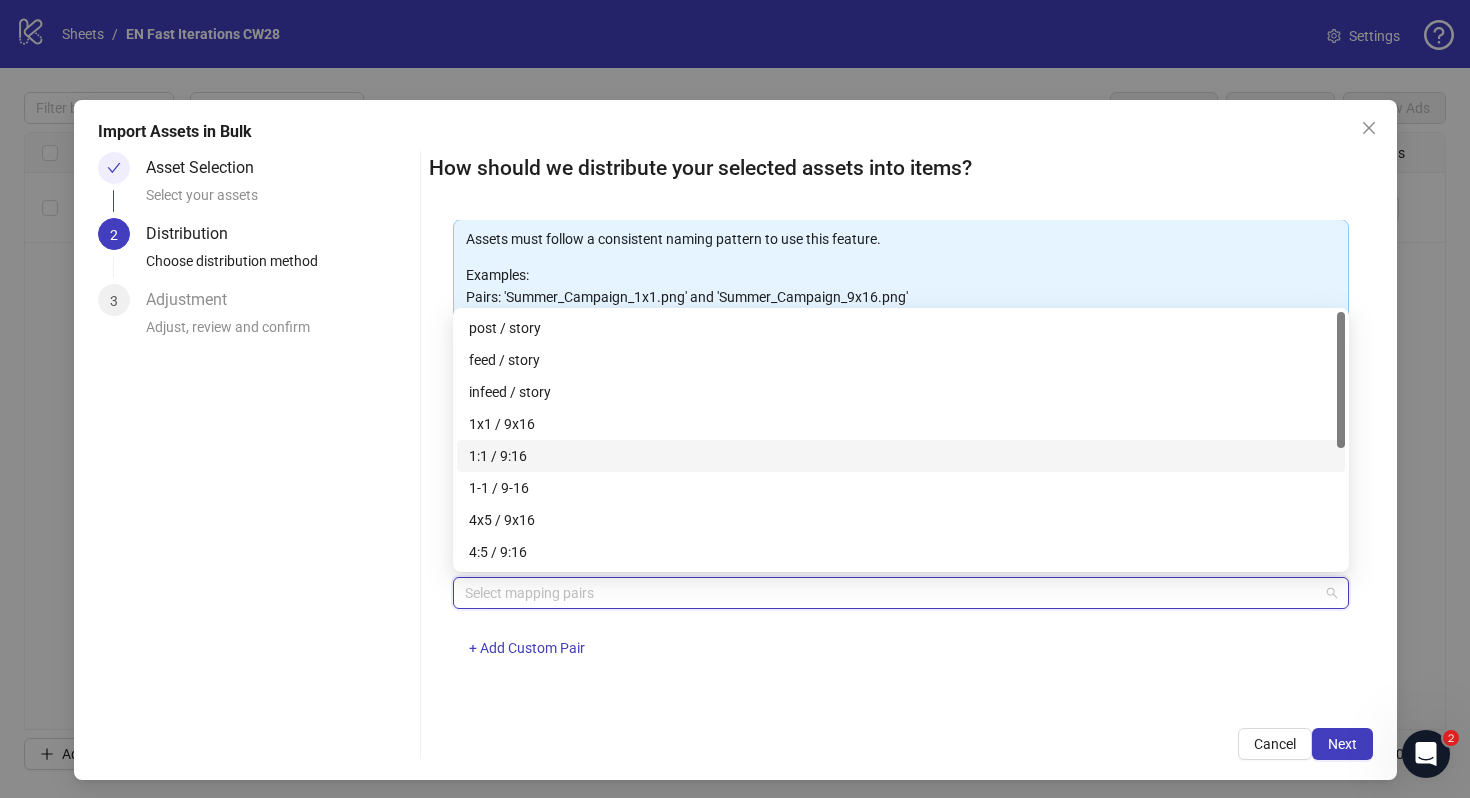 click on "1:1 / 9:16" at bounding box center [901, 456] 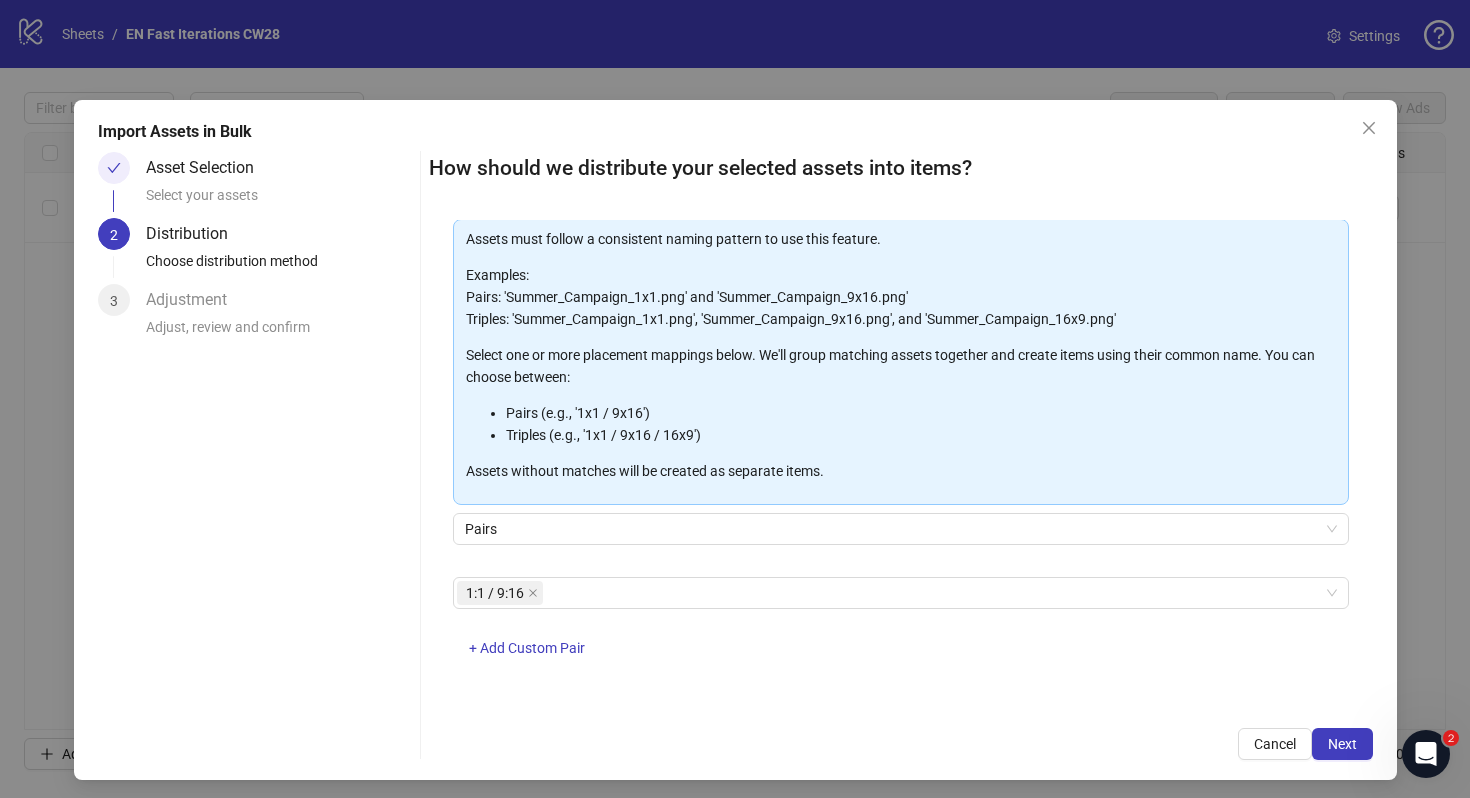 click on "1:1 / 9:16   + Add Custom Pair" at bounding box center (901, 629) 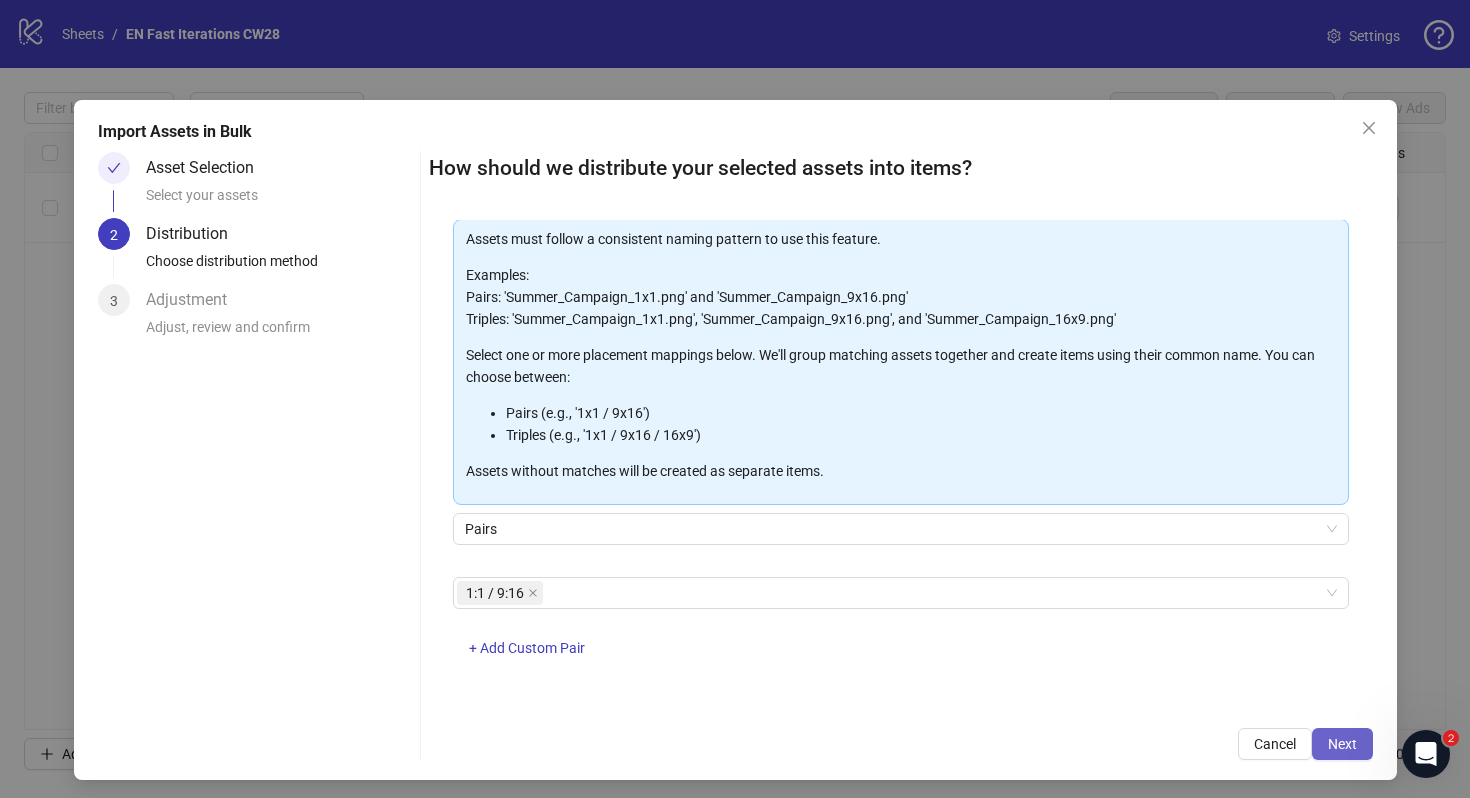 click on "Next" at bounding box center (1342, 744) 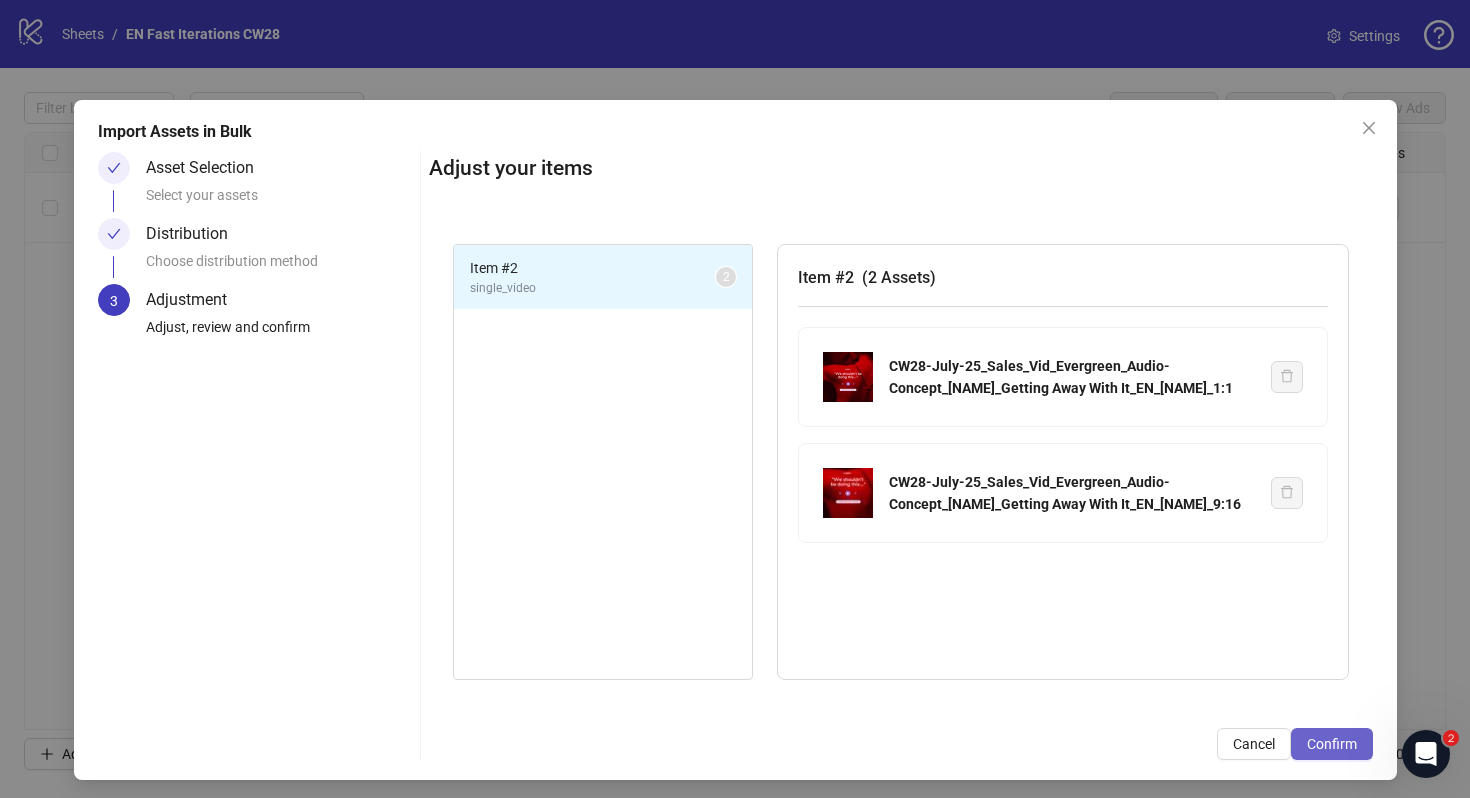 click on "Confirm" at bounding box center (1332, 744) 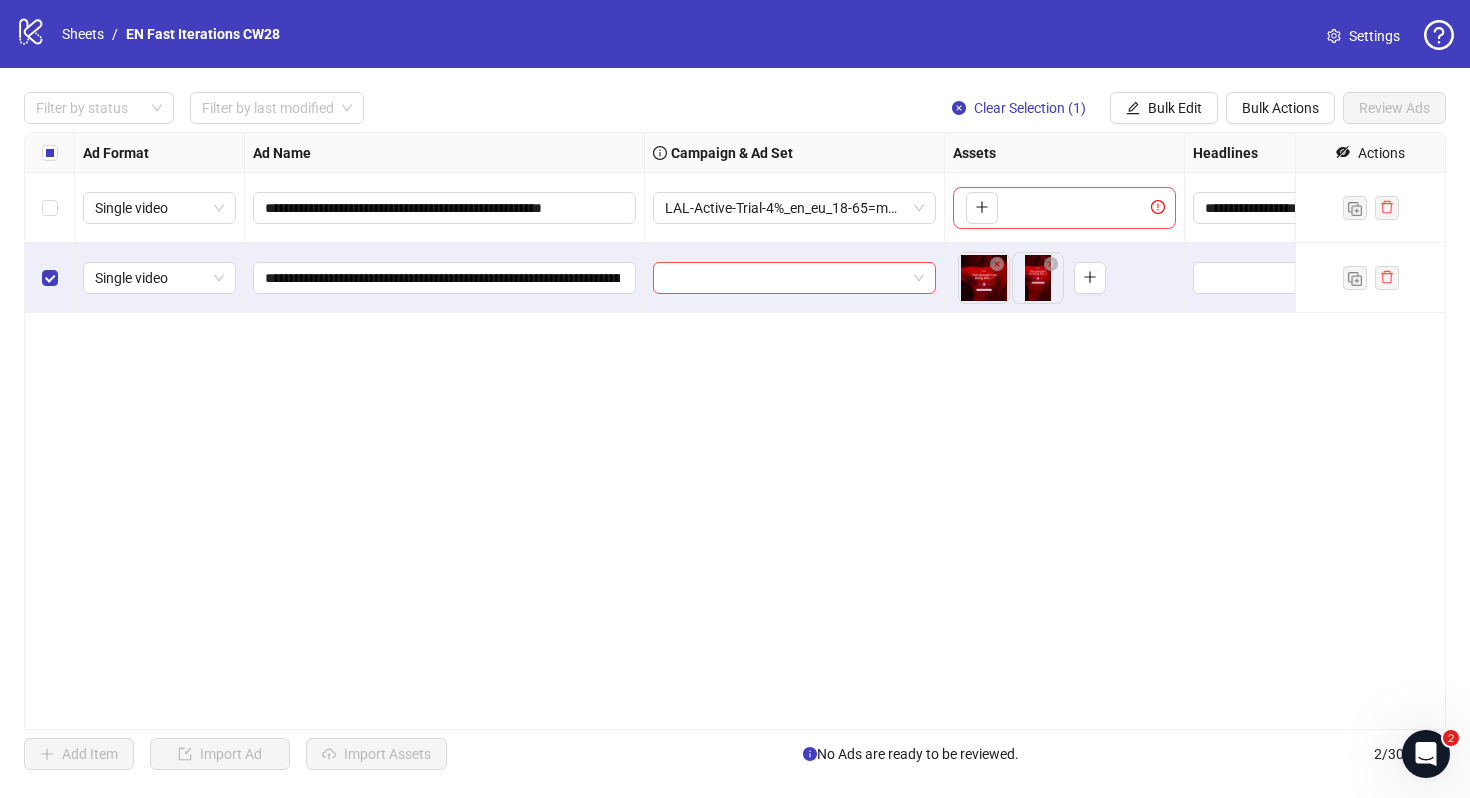 click on "Settings" at bounding box center [1363, 36] 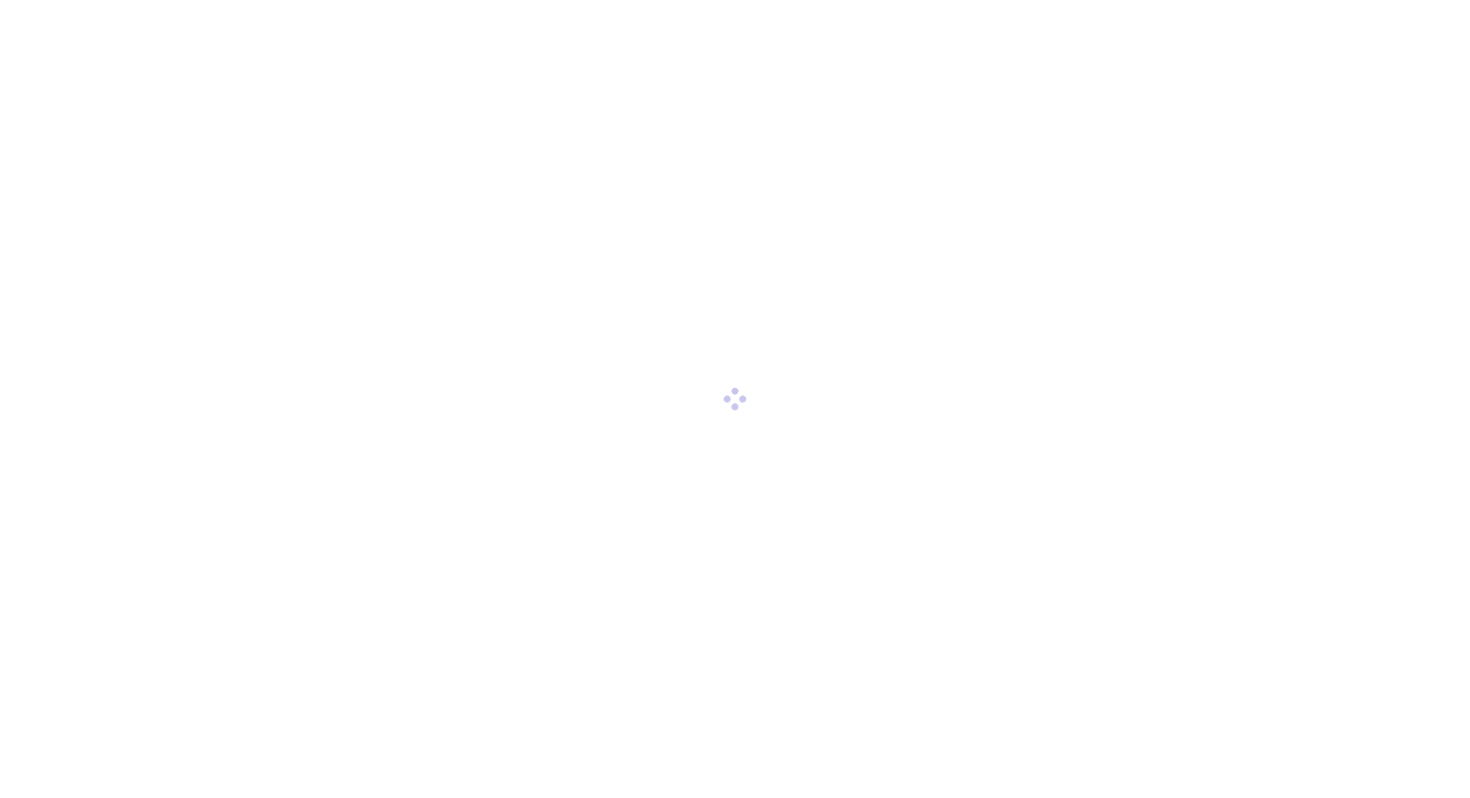scroll, scrollTop: 0, scrollLeft: 0, axis: both 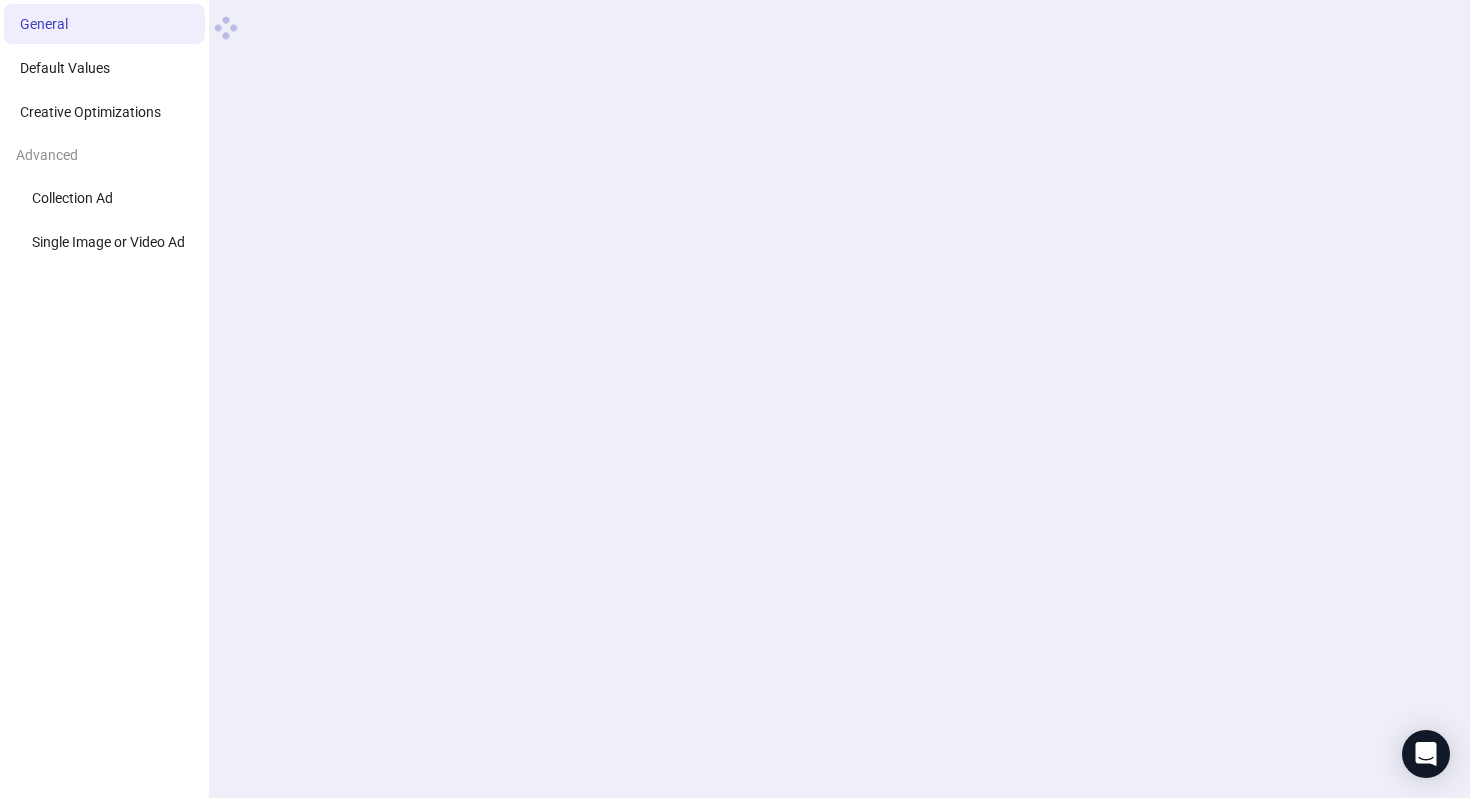click on "General Default Values Creative Optimizations Advanced Collection Ad Single Image or Video Ad" at bounding box center [735, 399] 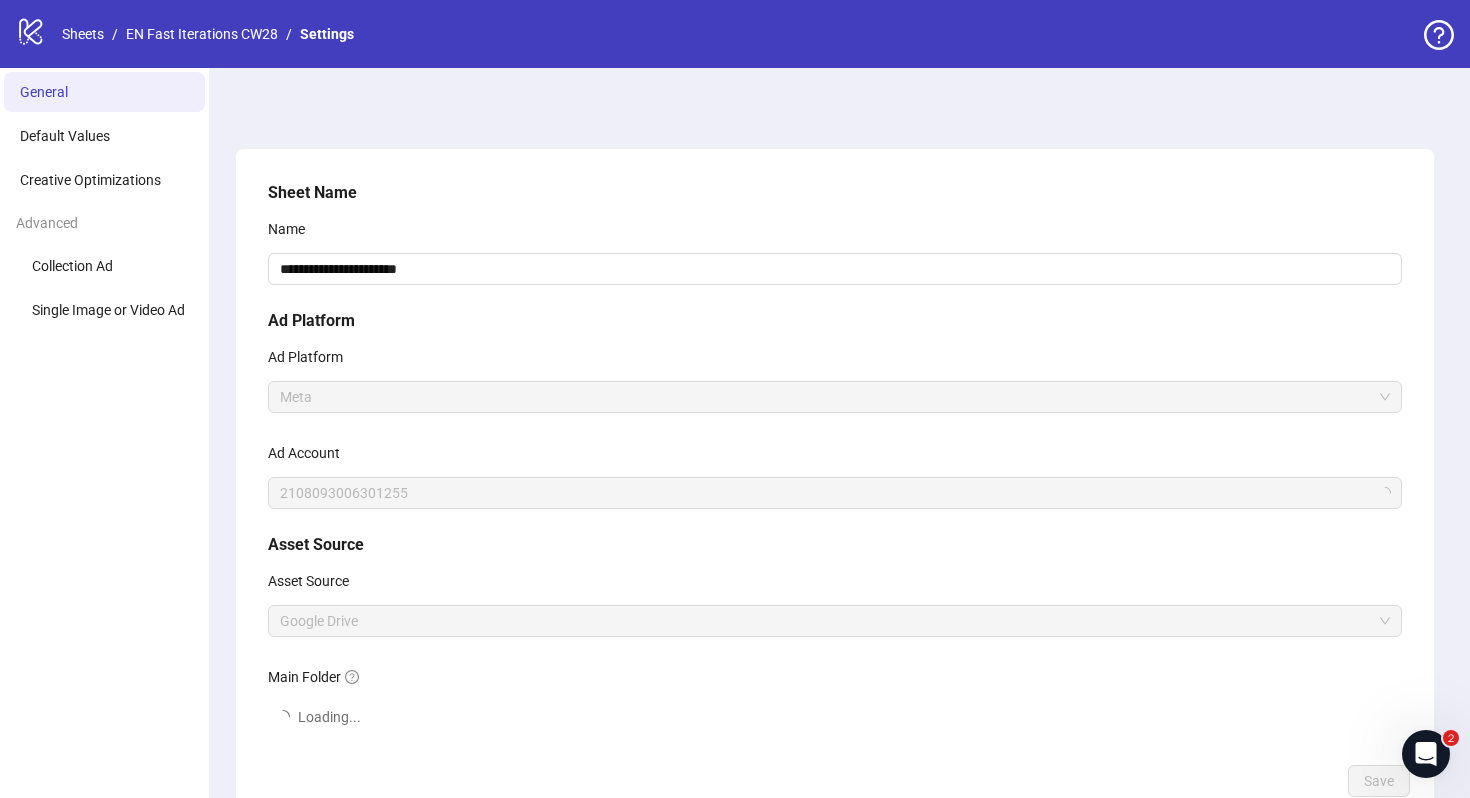 scroll, scrollTop: 0, scrollLeft: 0, axis: both 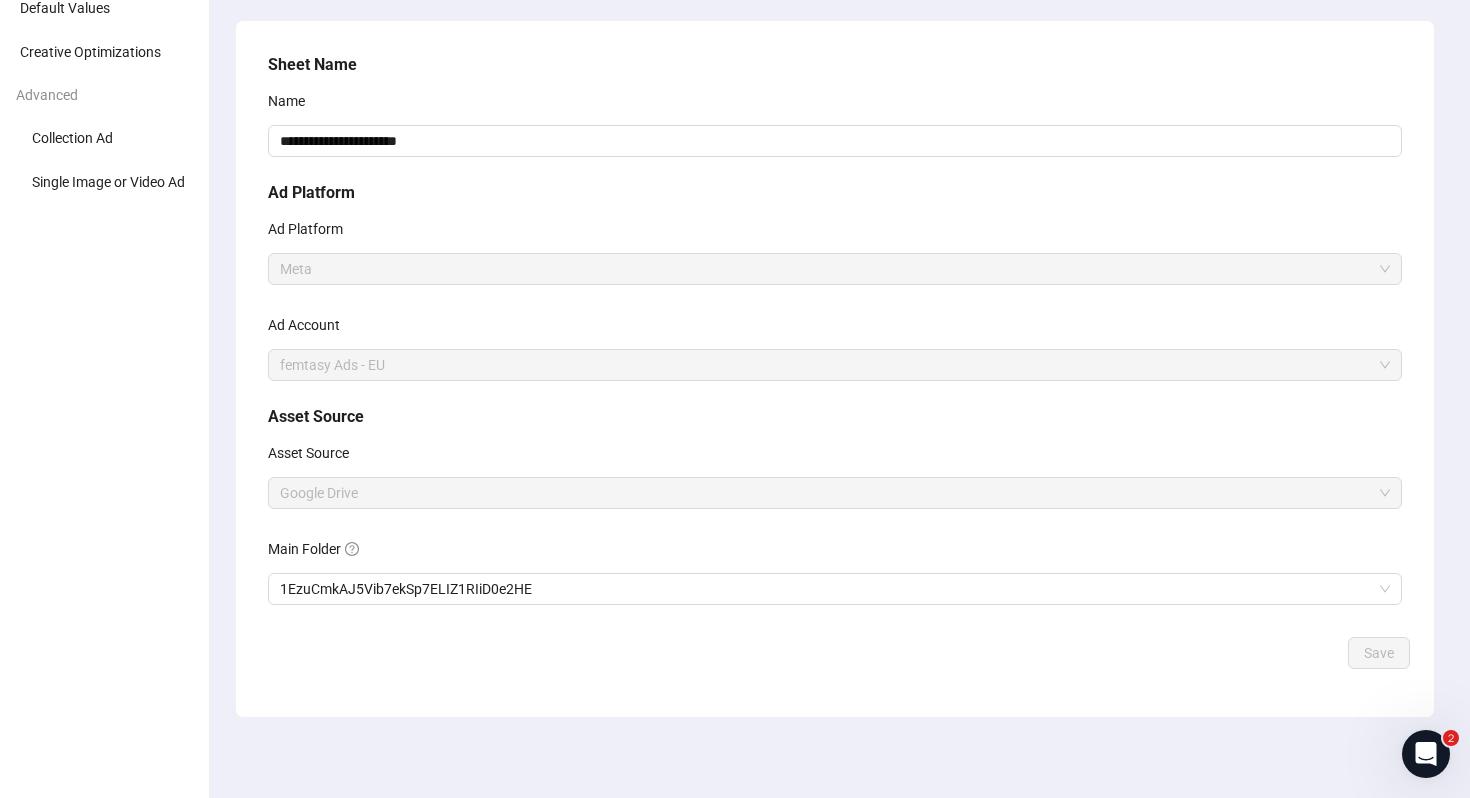 click on "Main Folder" at bounding box center [835, 105] 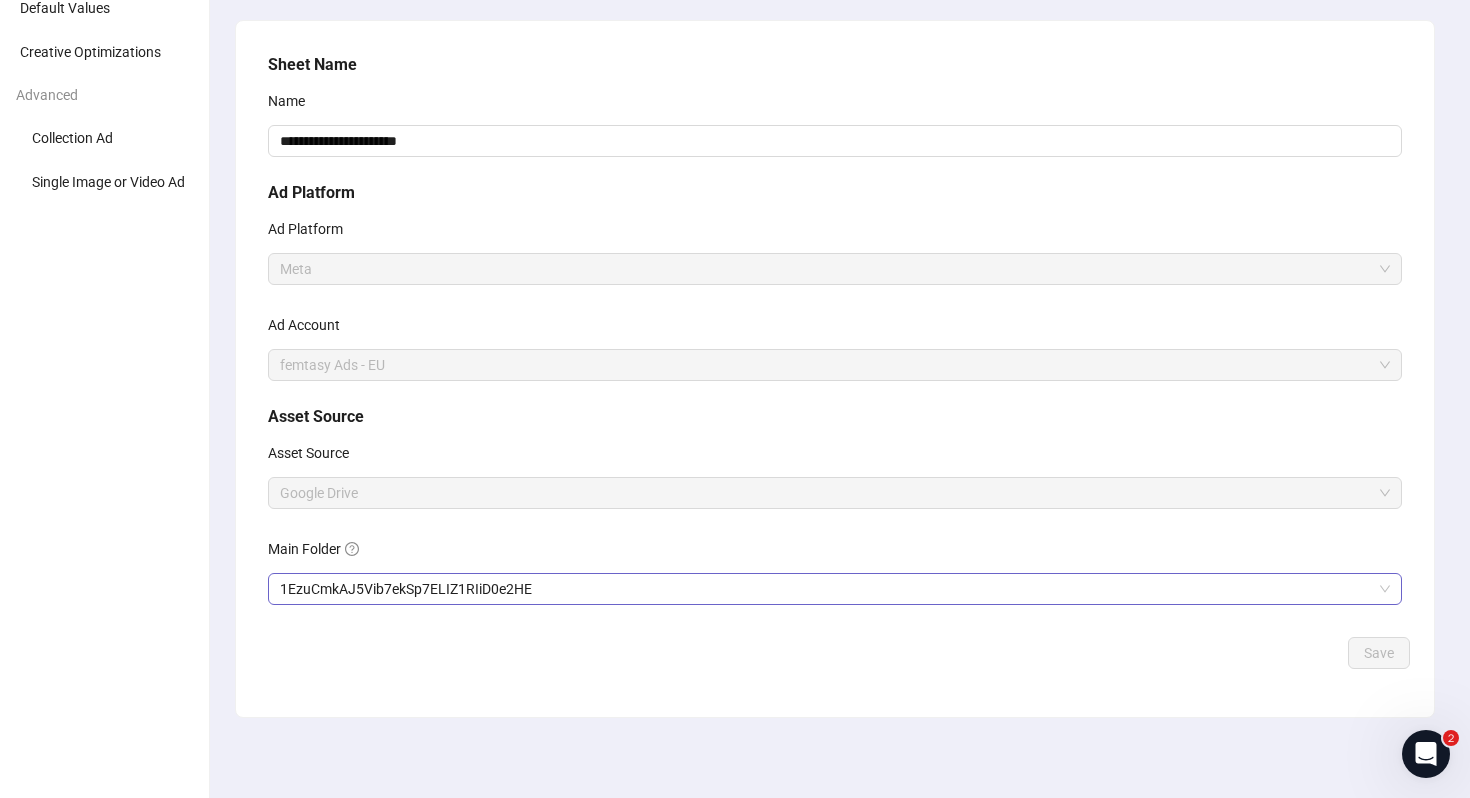 click on "1EzuCmkAJ5Vib7ekSp7ELIZ1RIiD0e2HE" at bounding box center (835, 269) 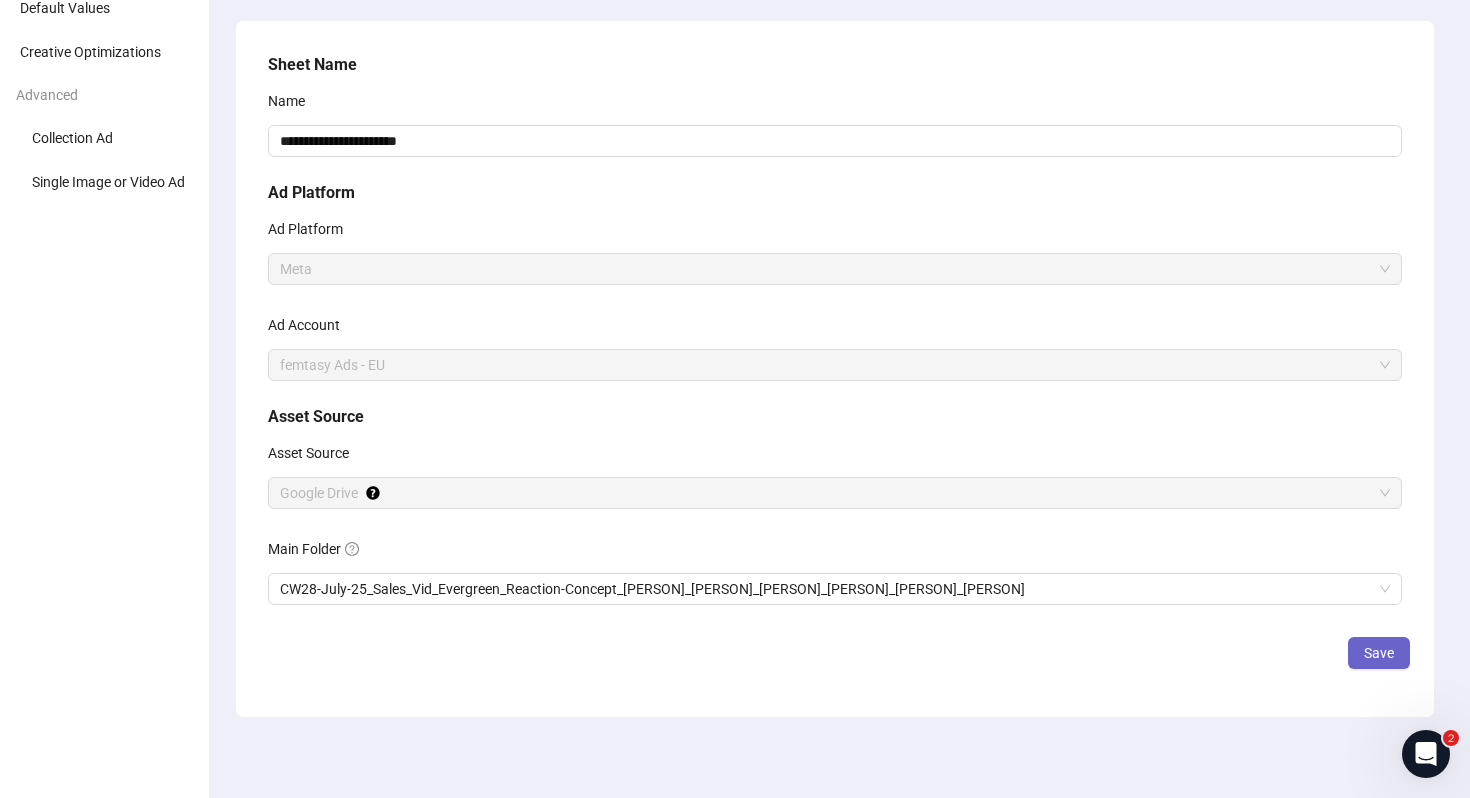 click on "Save" at bounding box center [1379, 653] 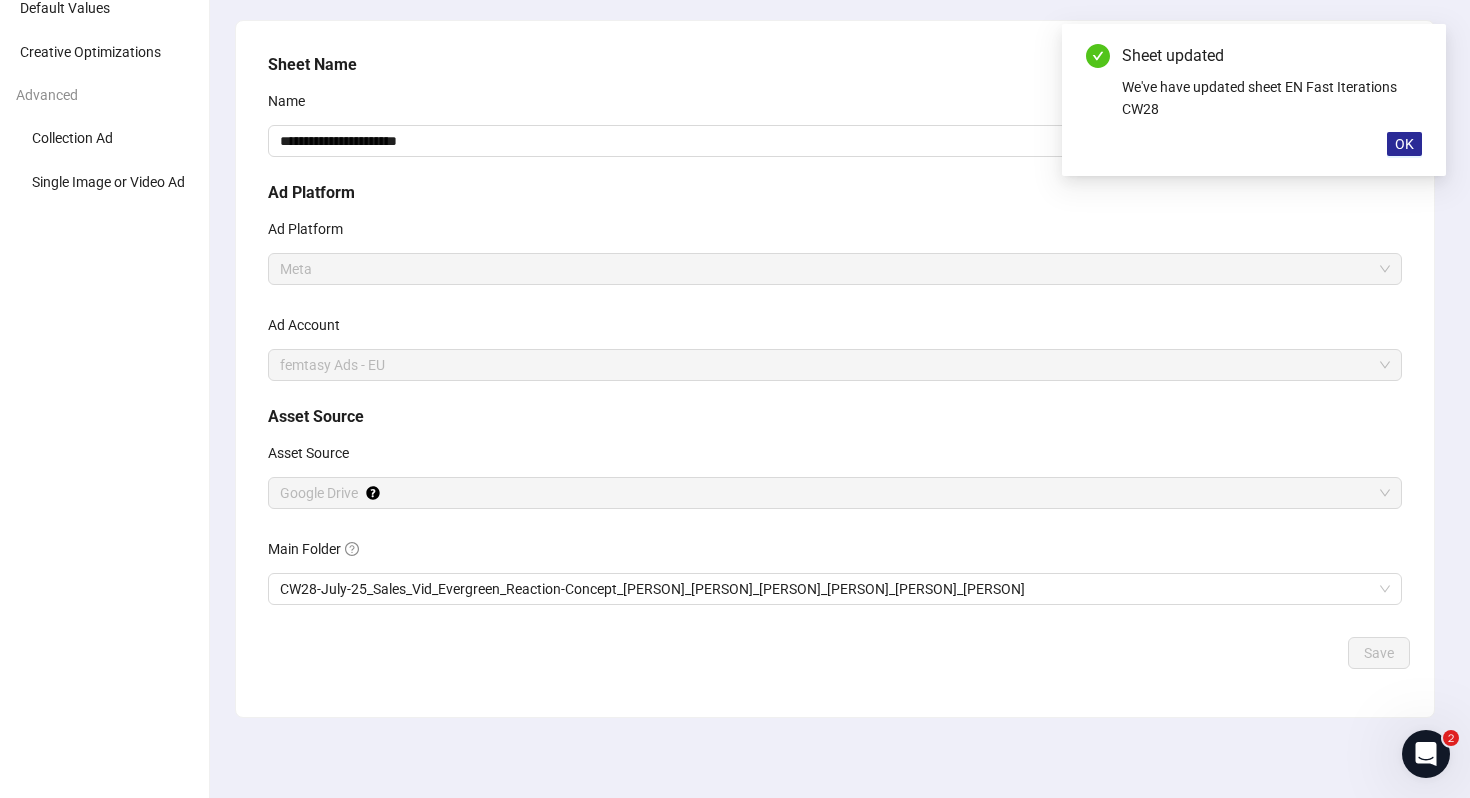 click on "OK" at bounding box center (1404, 144) 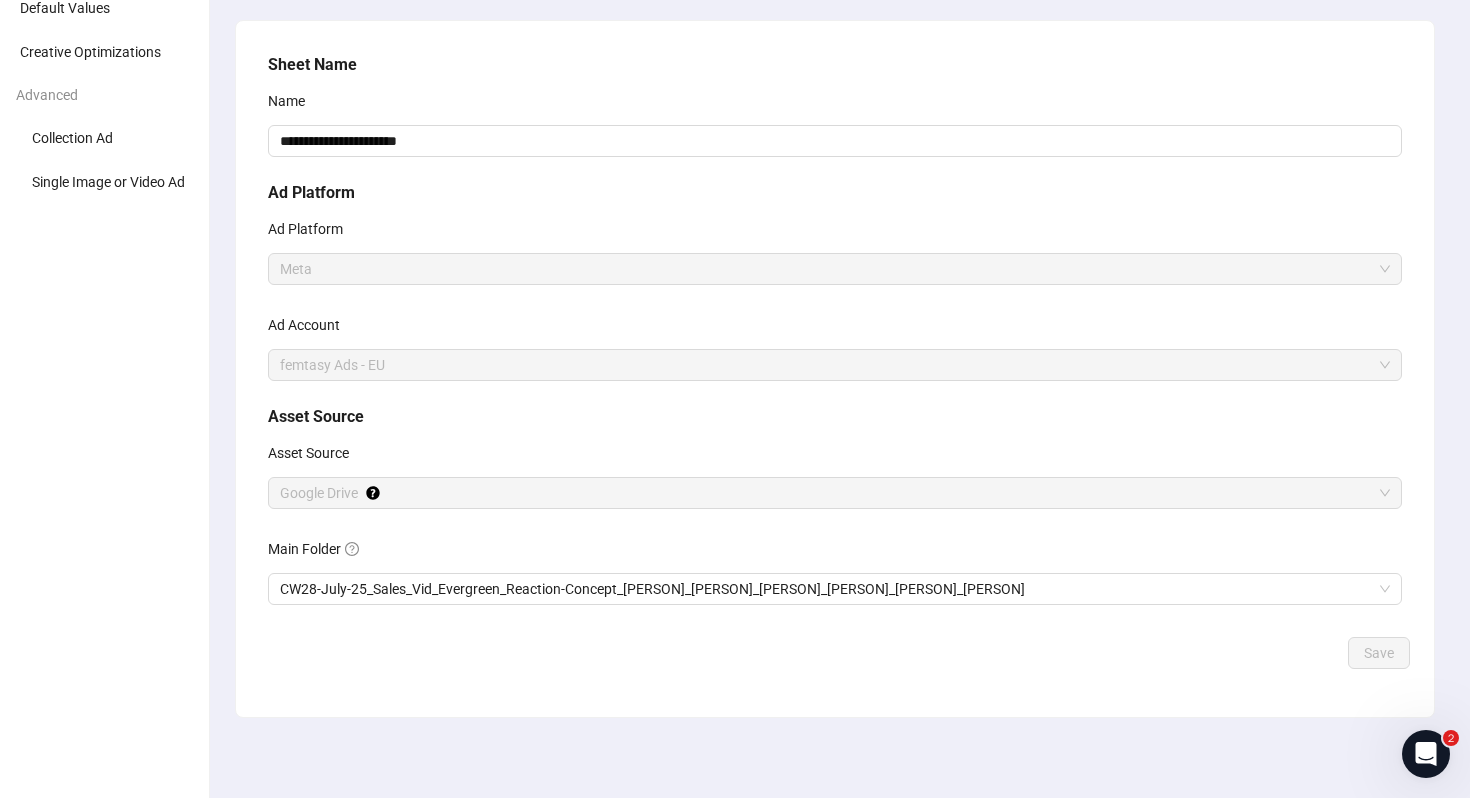 scroll, scrollTop: 0, scrollLeft: 0, axis: both 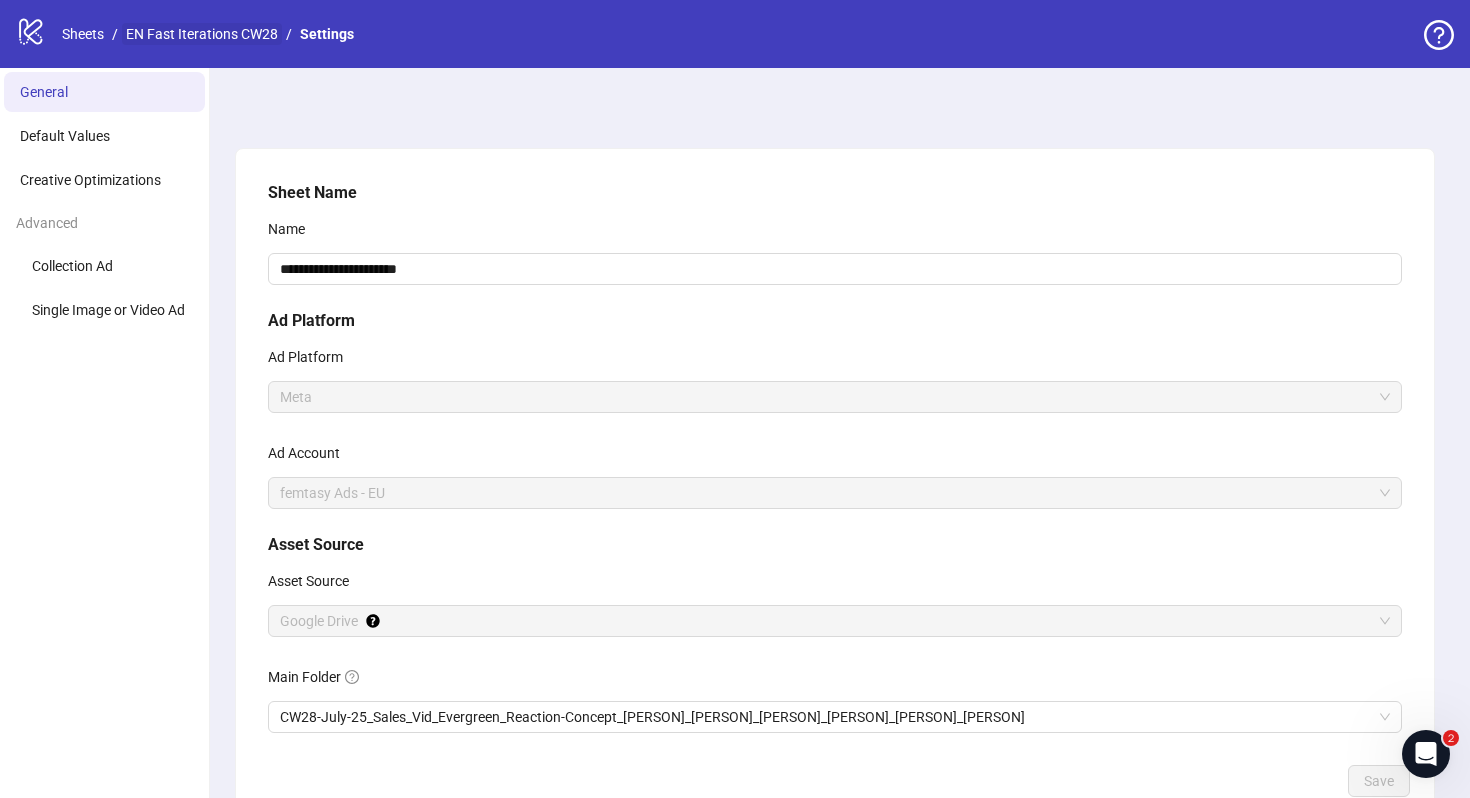 click on "EN Fast Iterations CW28" at bounding box center [202, 34] 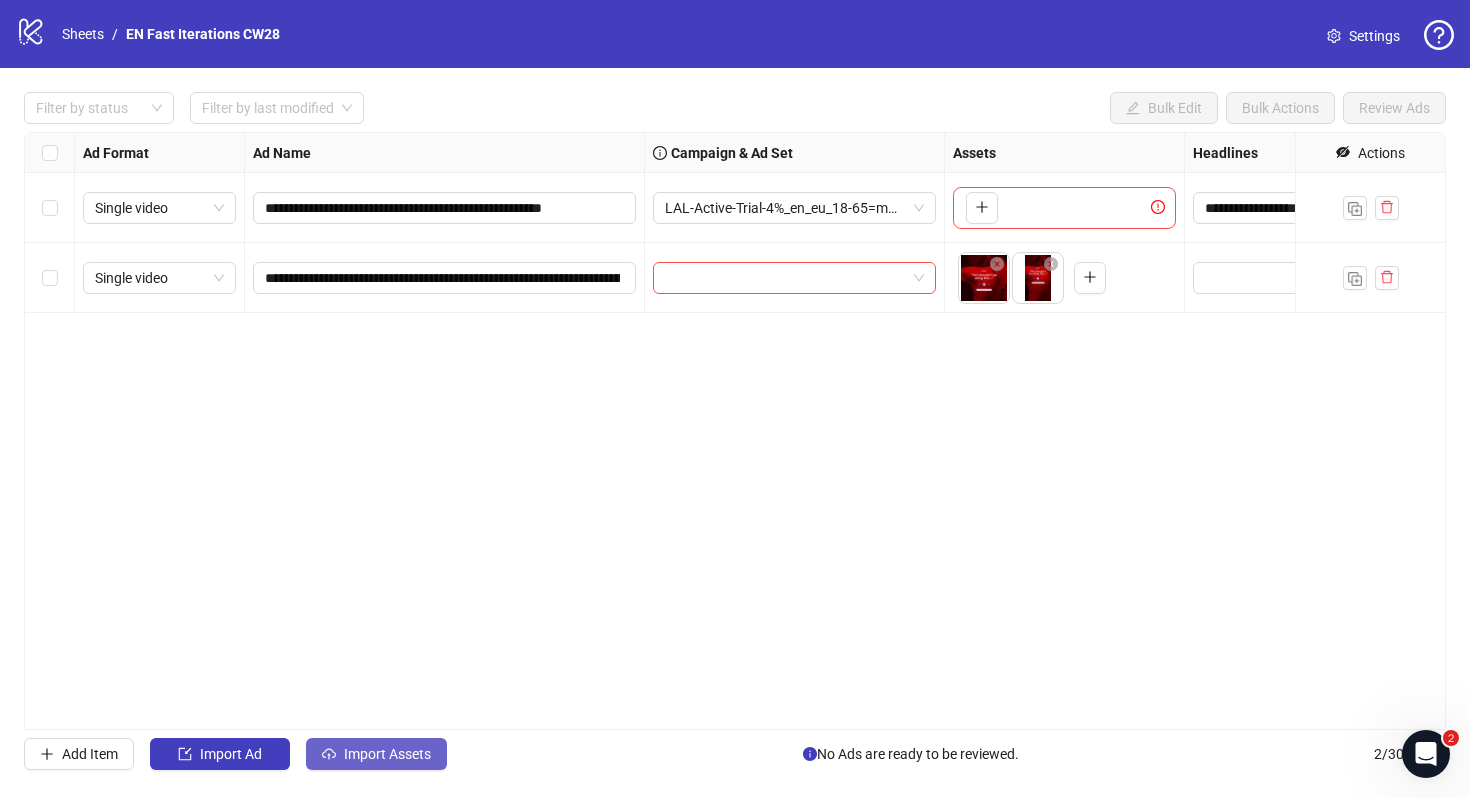 click on "Import Assets" at bounding box center [376, 754] 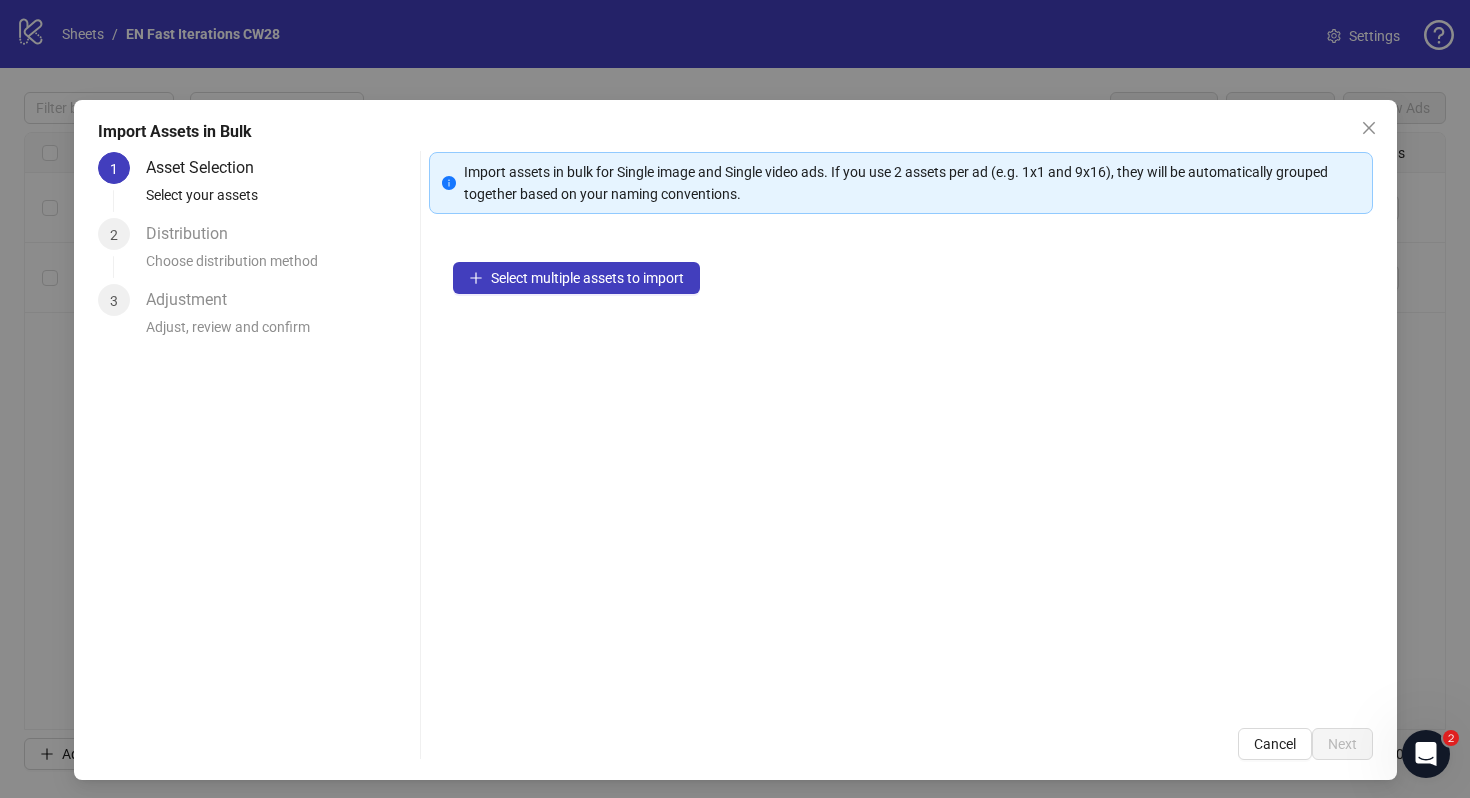 click on "Select multiple assets to import" at bounding box center (901, 471) 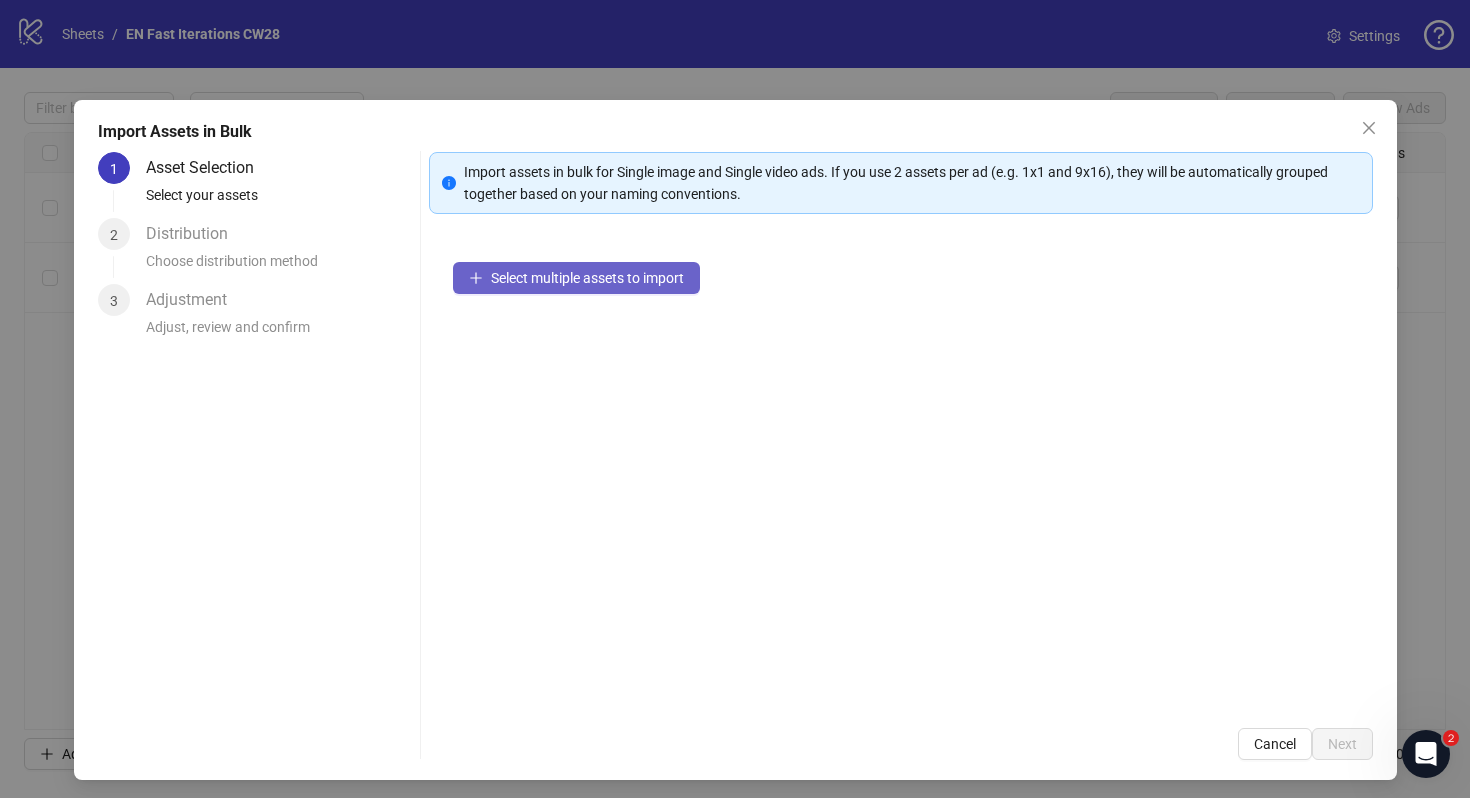 click on "Select multiple assets to import" at bounding box center [576, 278] 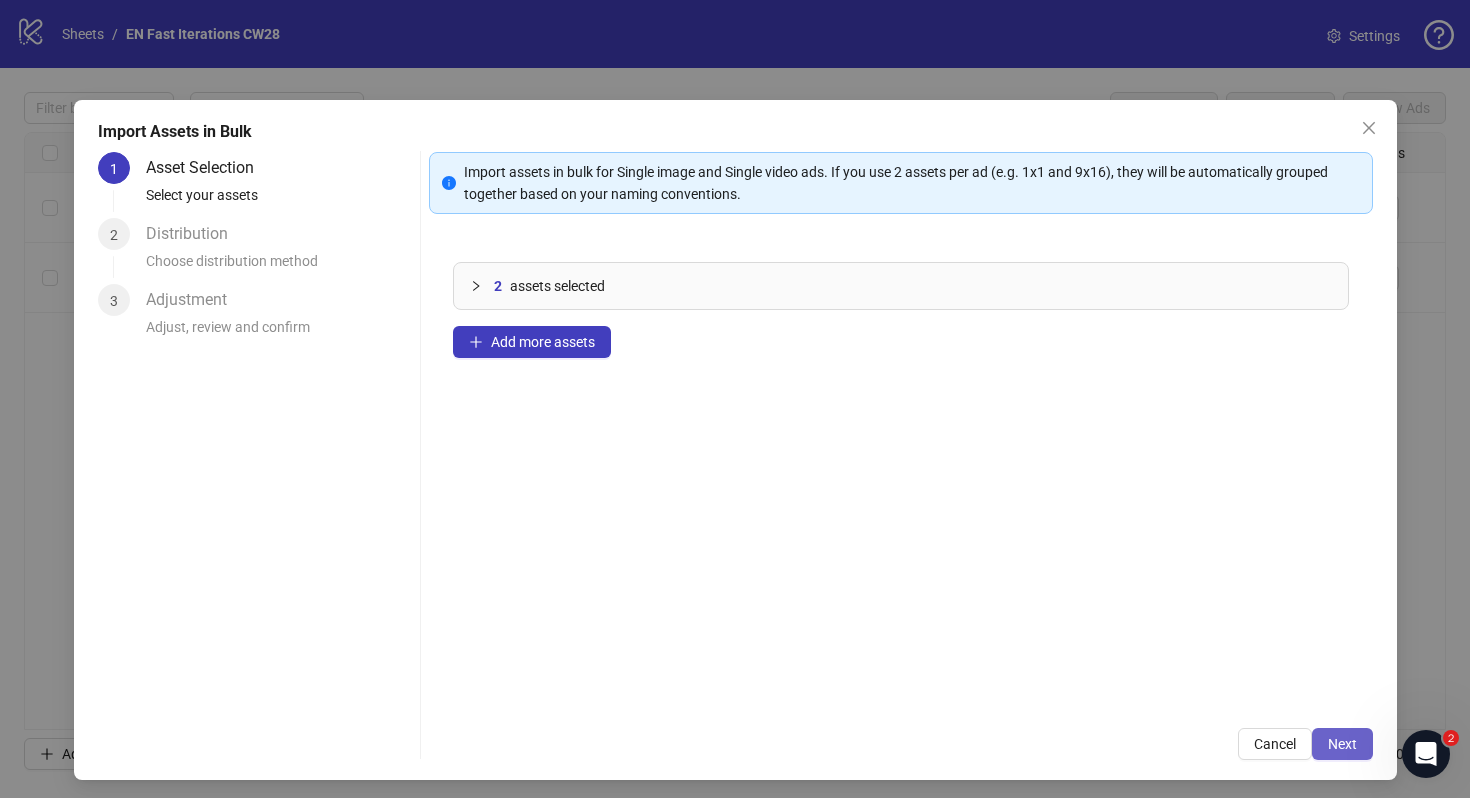 click on "Next" at bounding box center [1342, 744] 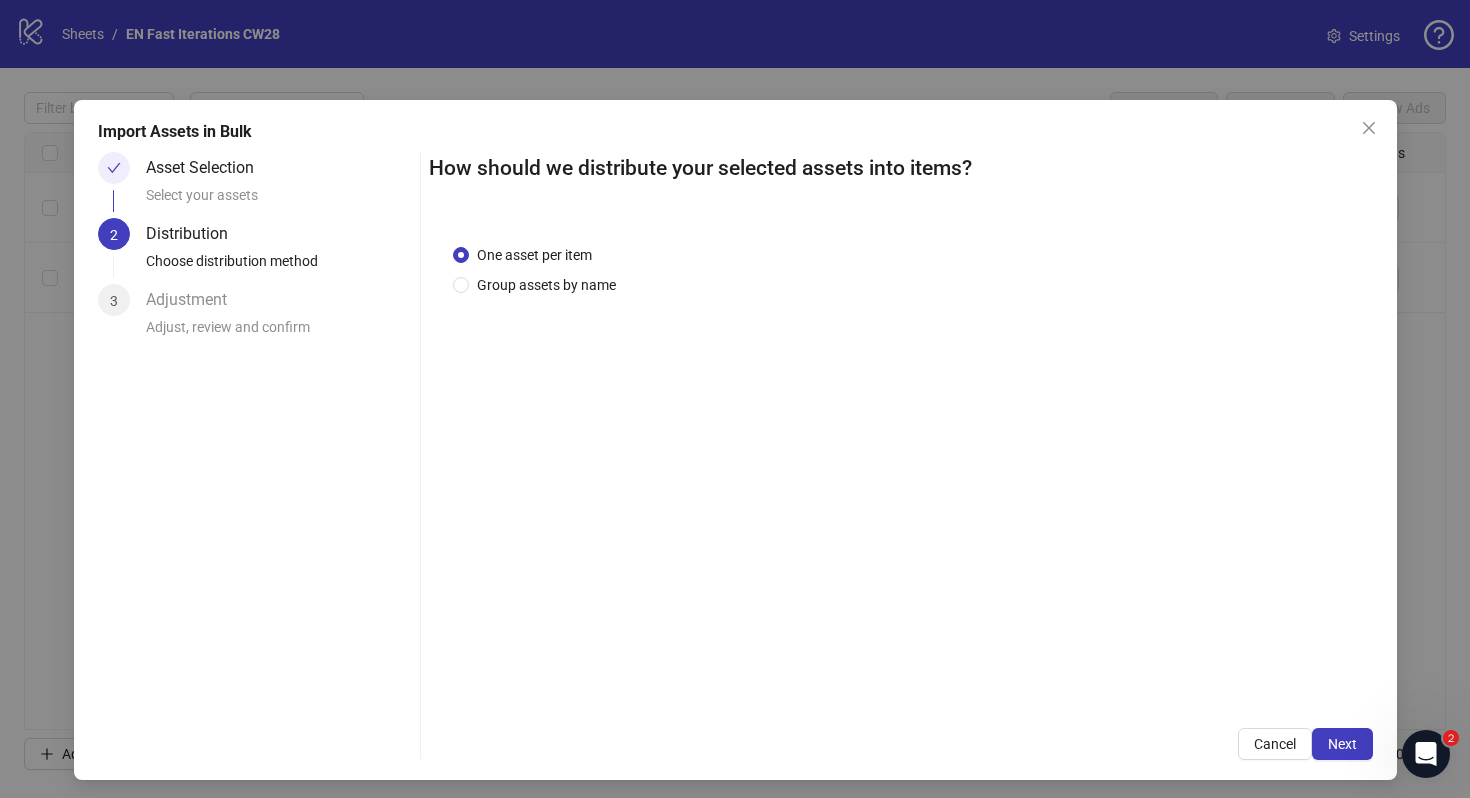 click on "One asset per item Group assets by name" at bounding box center [901, 270] 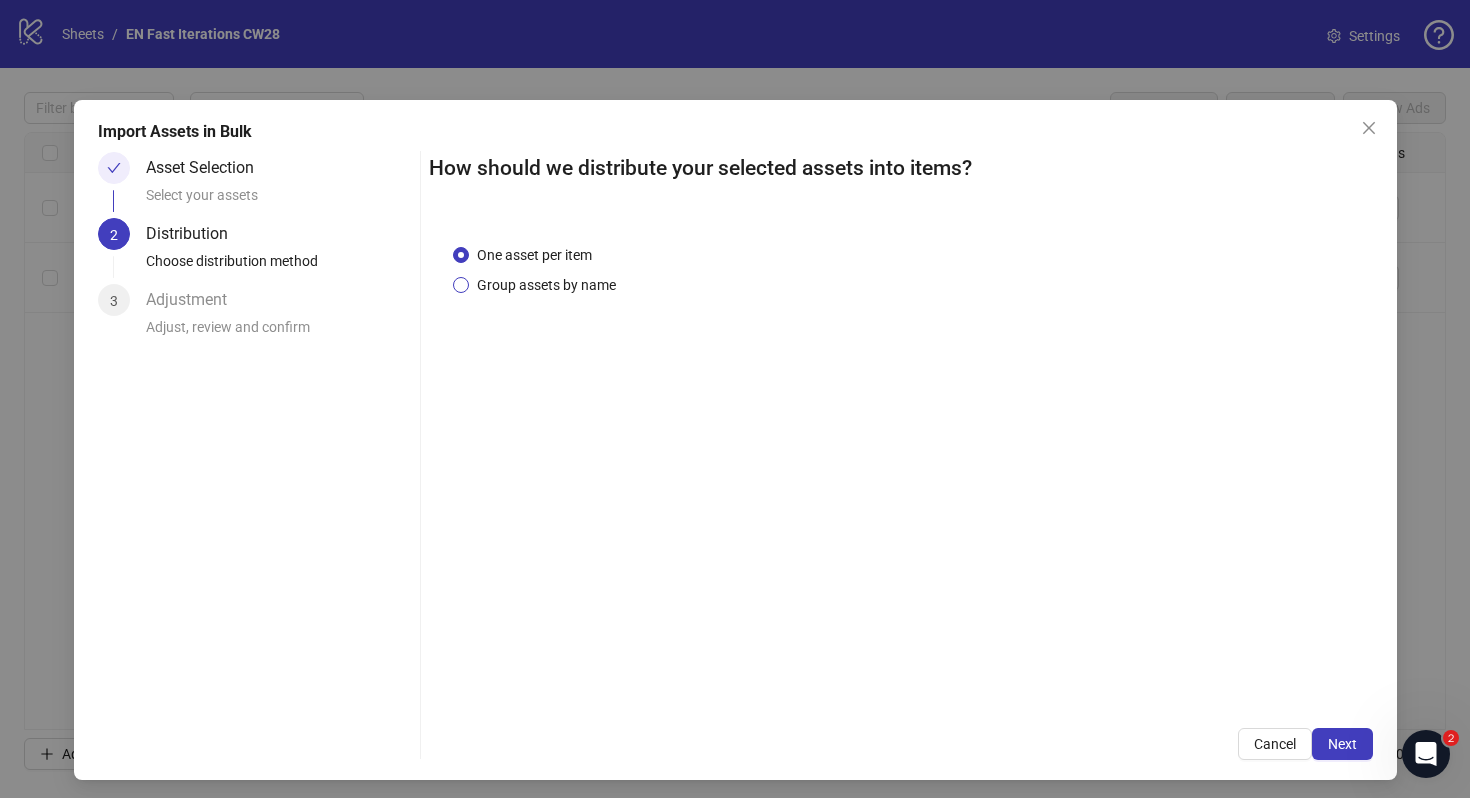 click on "Group assets by name" at bounding box center [534, 255] 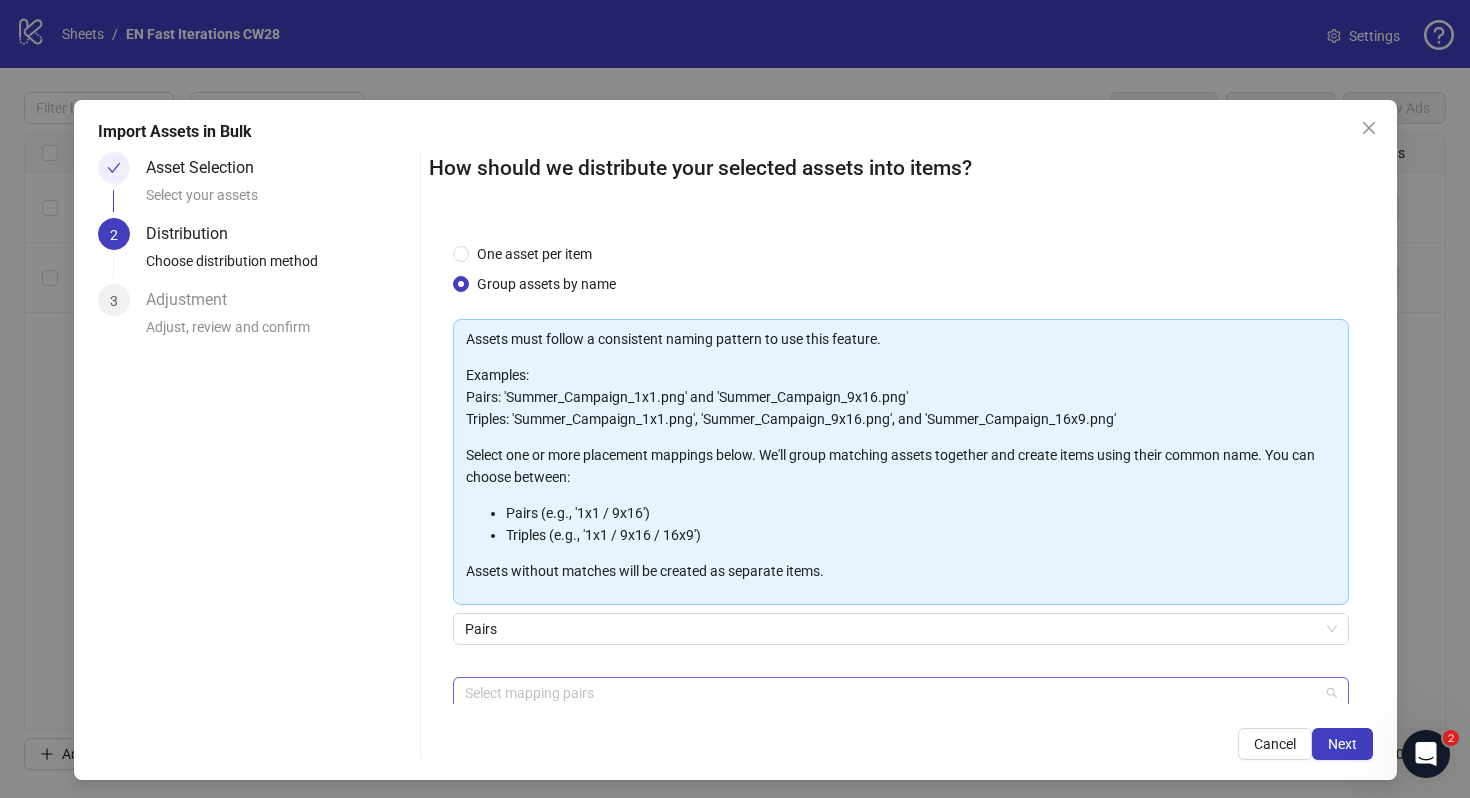 click at bounding box center [890, 693] 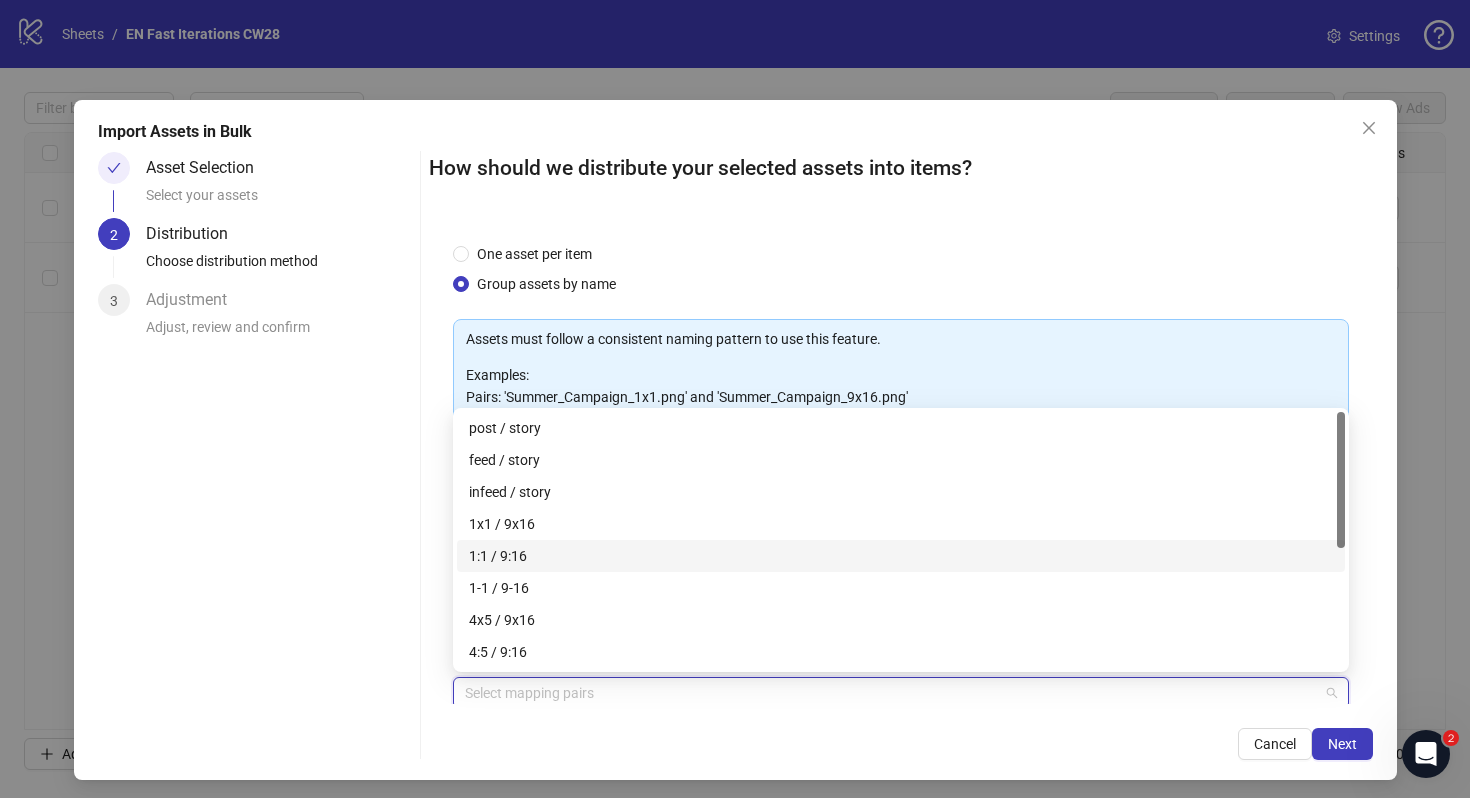 click on "1:1 / 9:16" at bounding box center (901, 556) 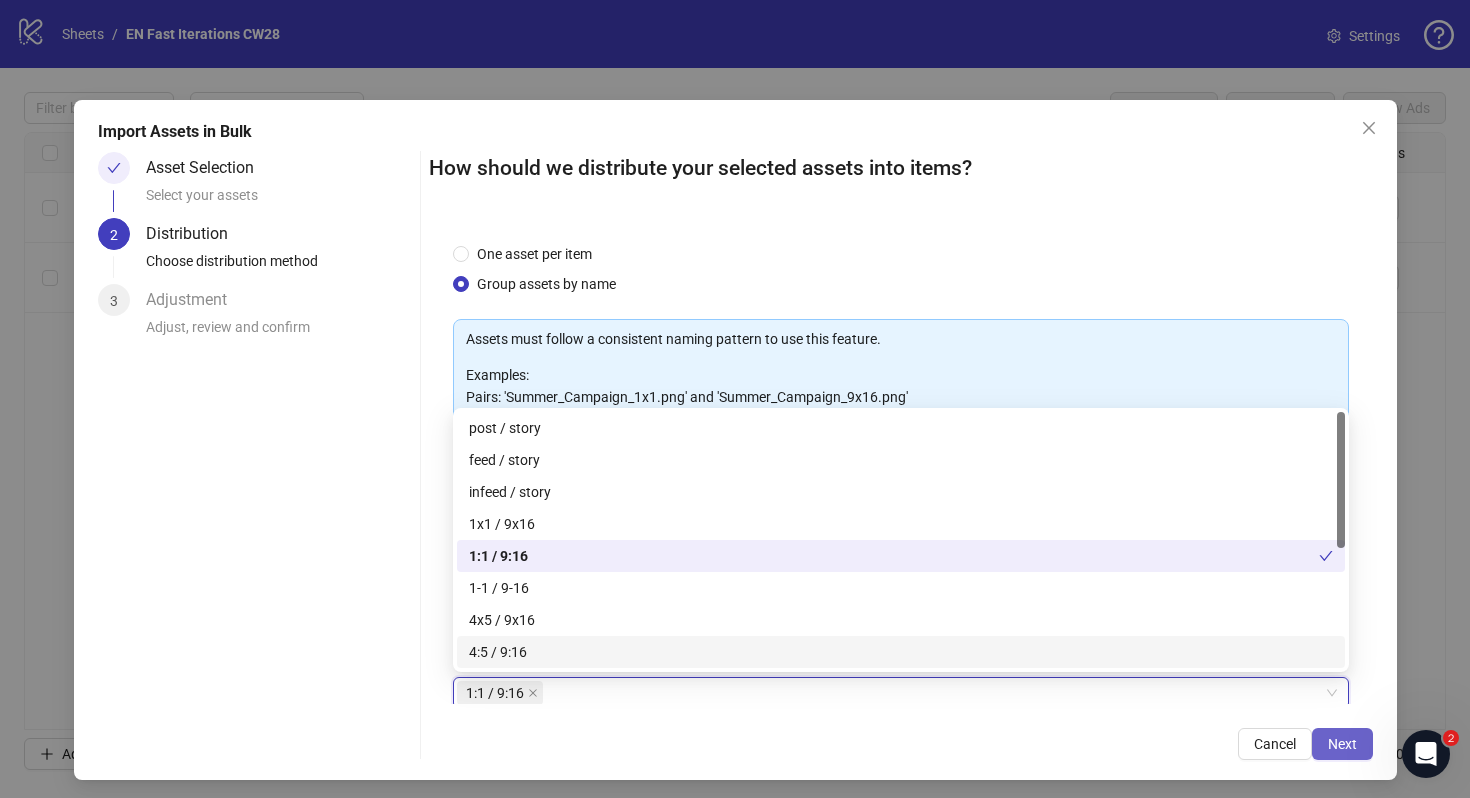 click on "Next" at bounding box center [1342, 744] 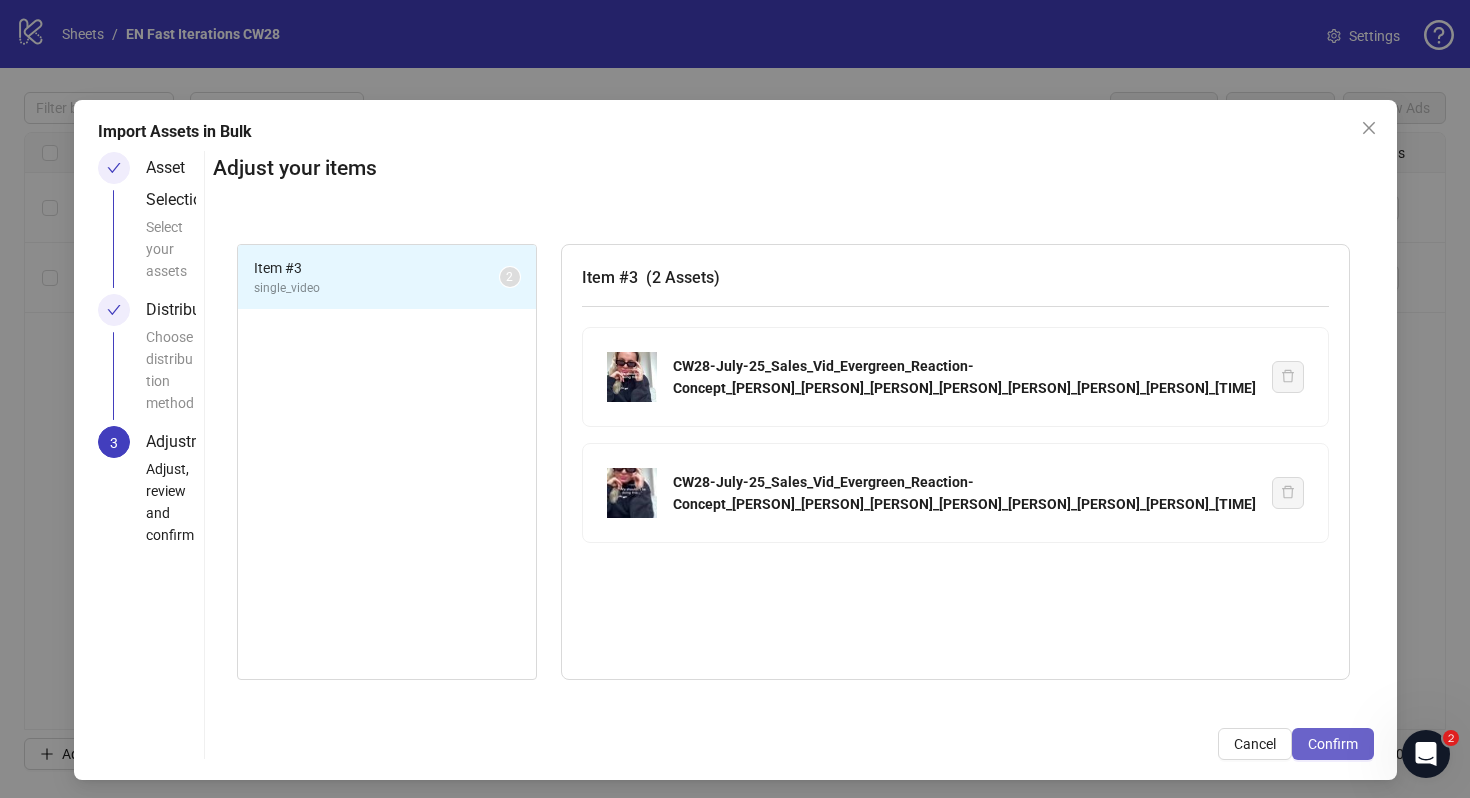 click on "Confirm" at bounding box center [1333, 744] 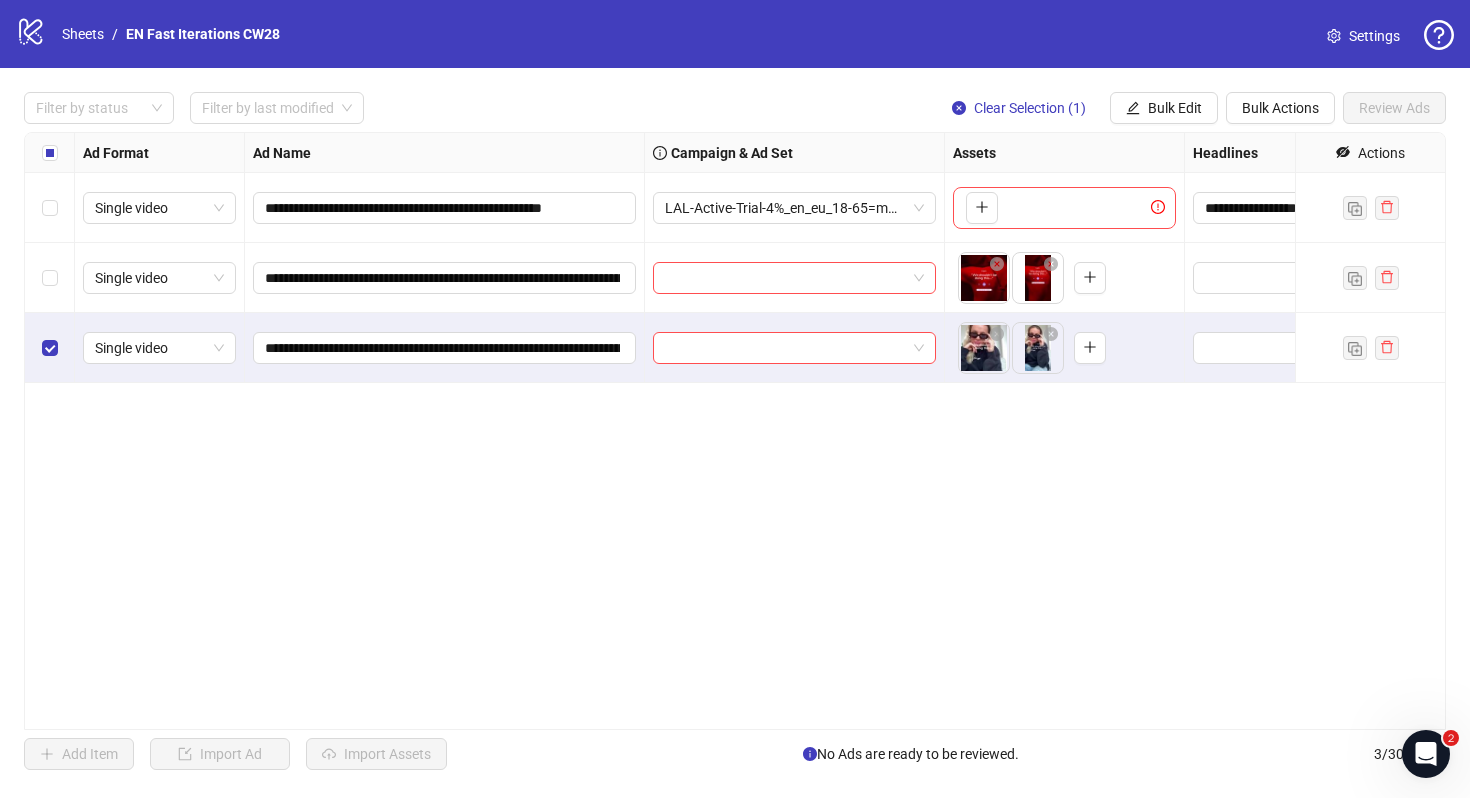click on "Settings" at bounding box center [1374, 36] 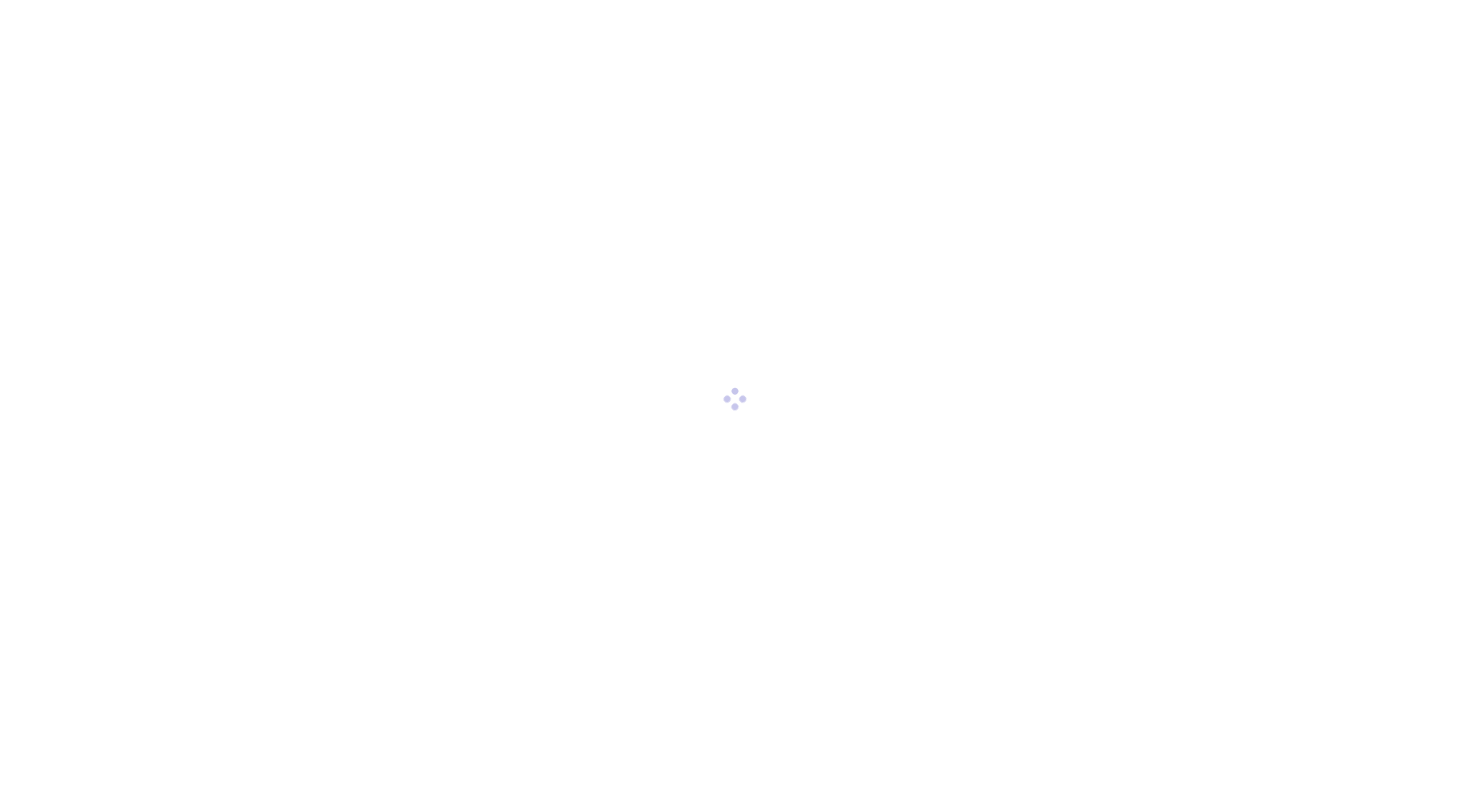 scroll, scrollTop: 0, scrollLeft: 0, axis: both 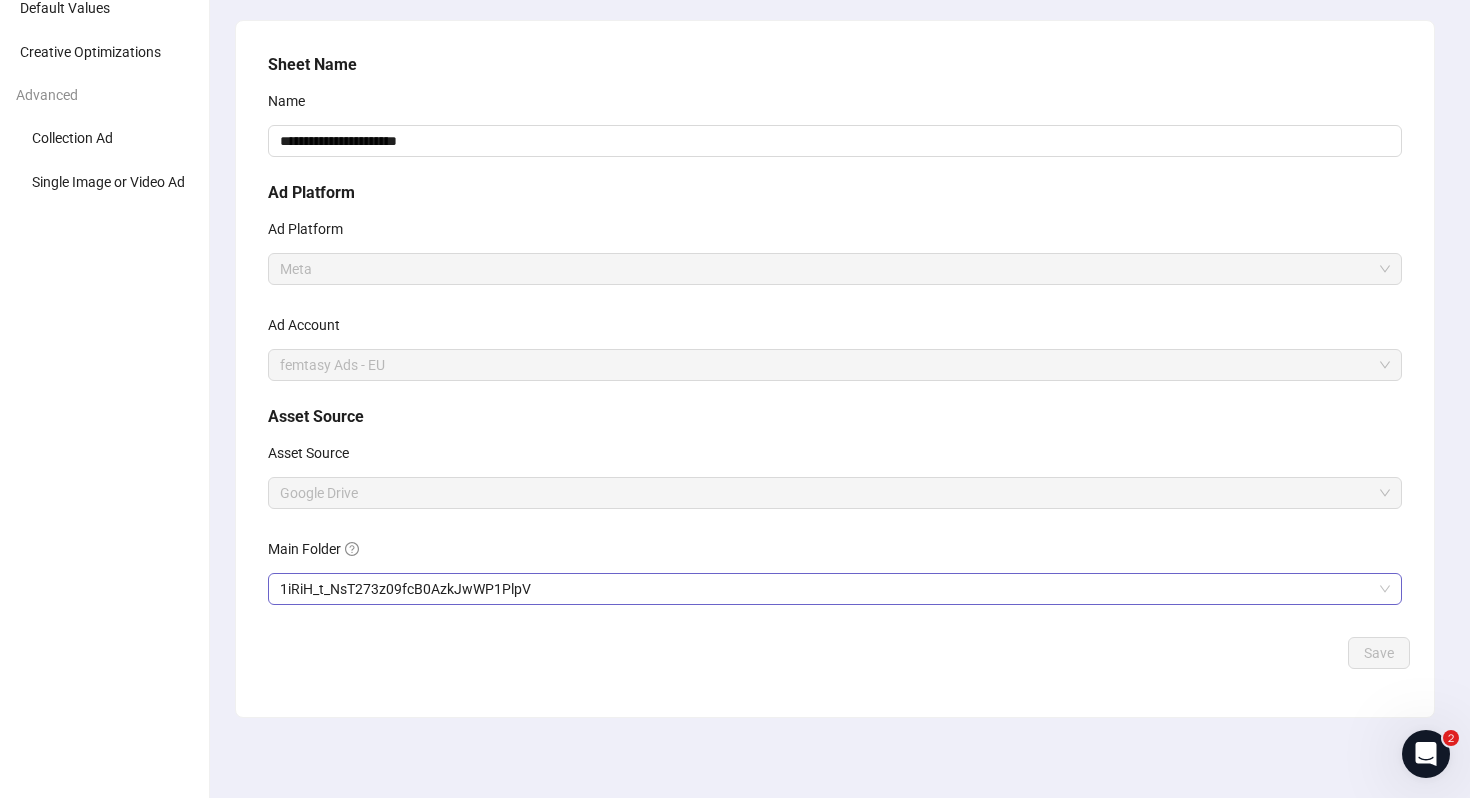 click on "1iRiH_t_NsT273z09fcB0AzkJwWP1PlpV" at bounding box center (835, 269) 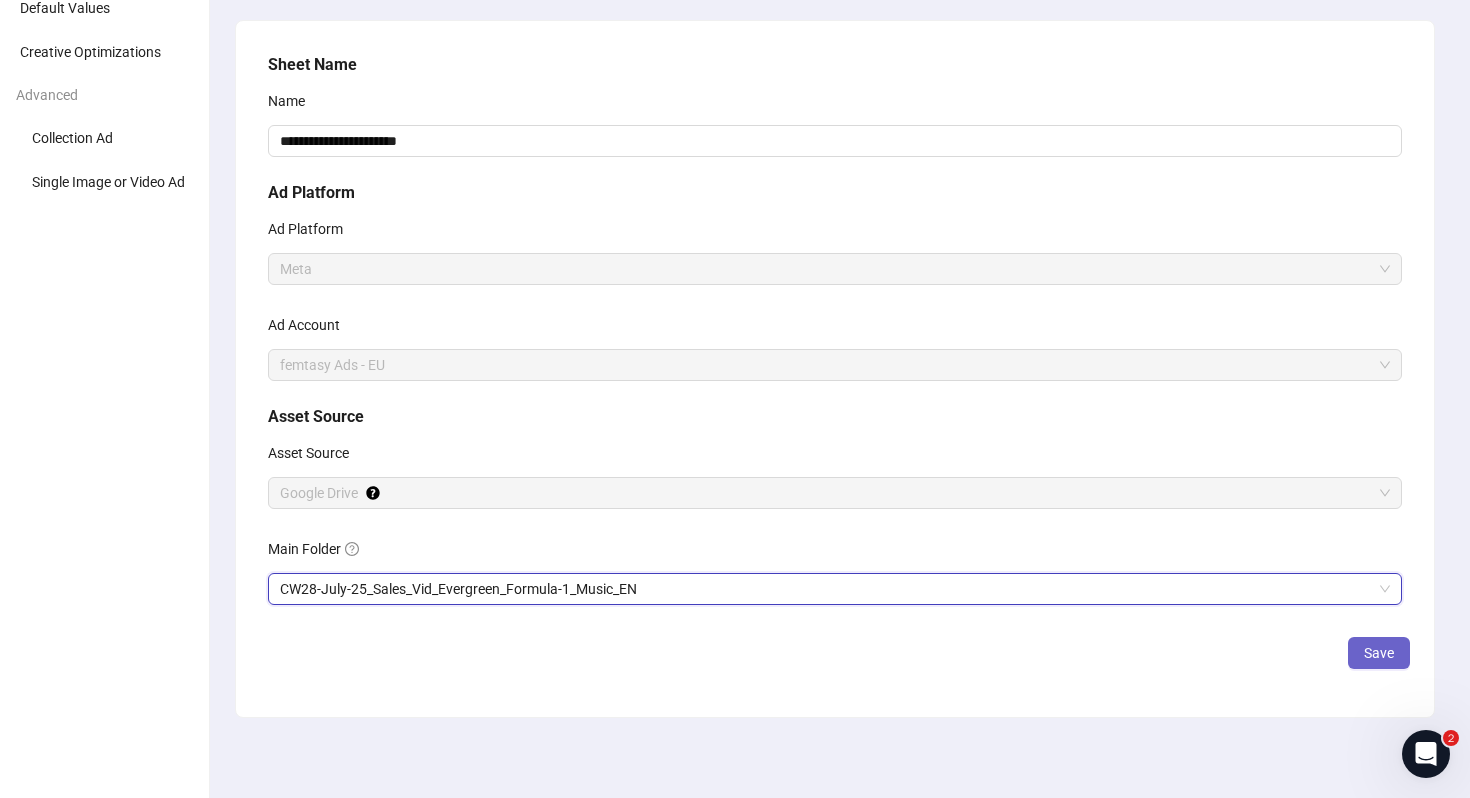 click on "Save" at bounding box center [1379, 653] 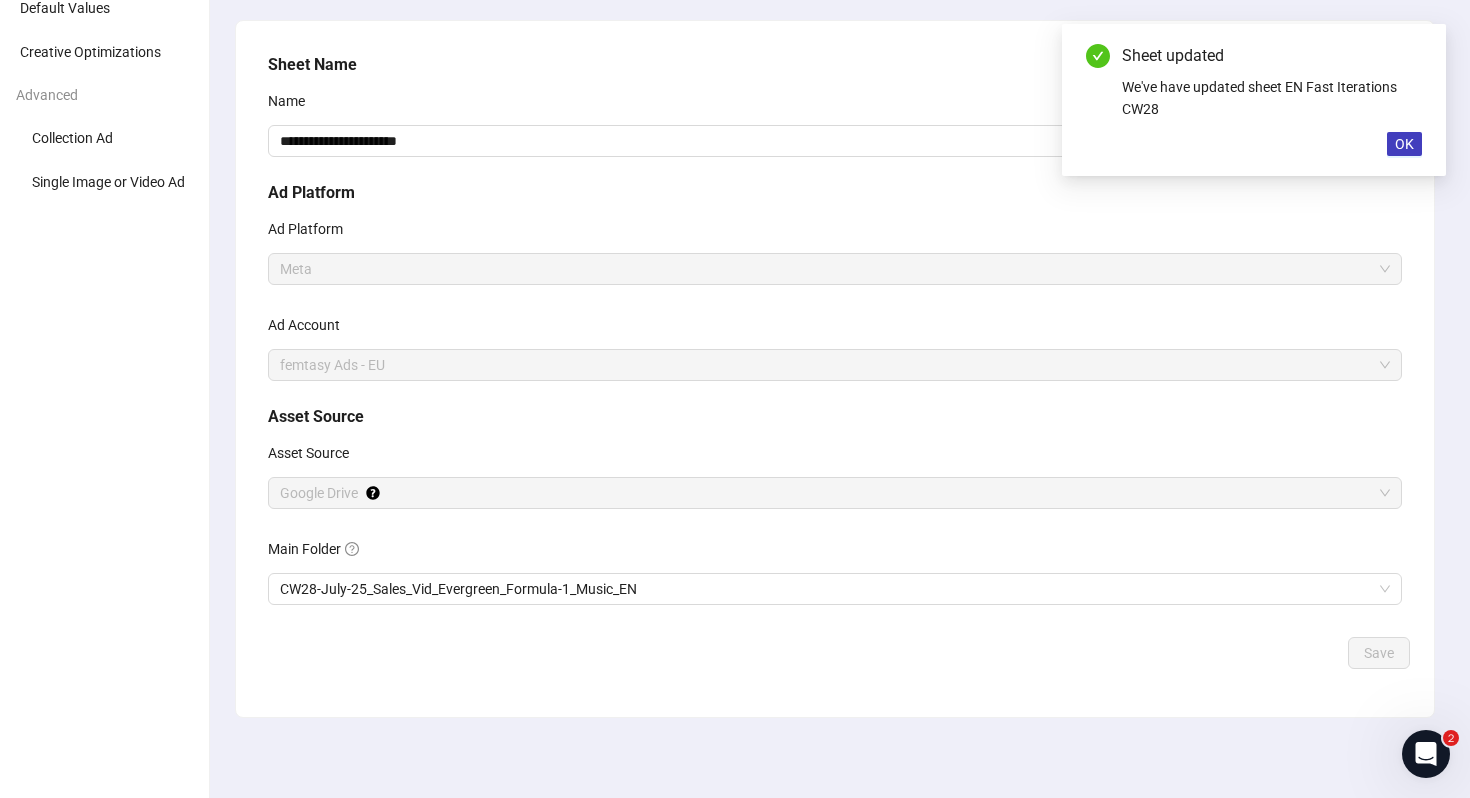 click on "Sheet updated We've have updated sheet EN Fast Iterations CW28 OK" at bounding box center [1254, 100] 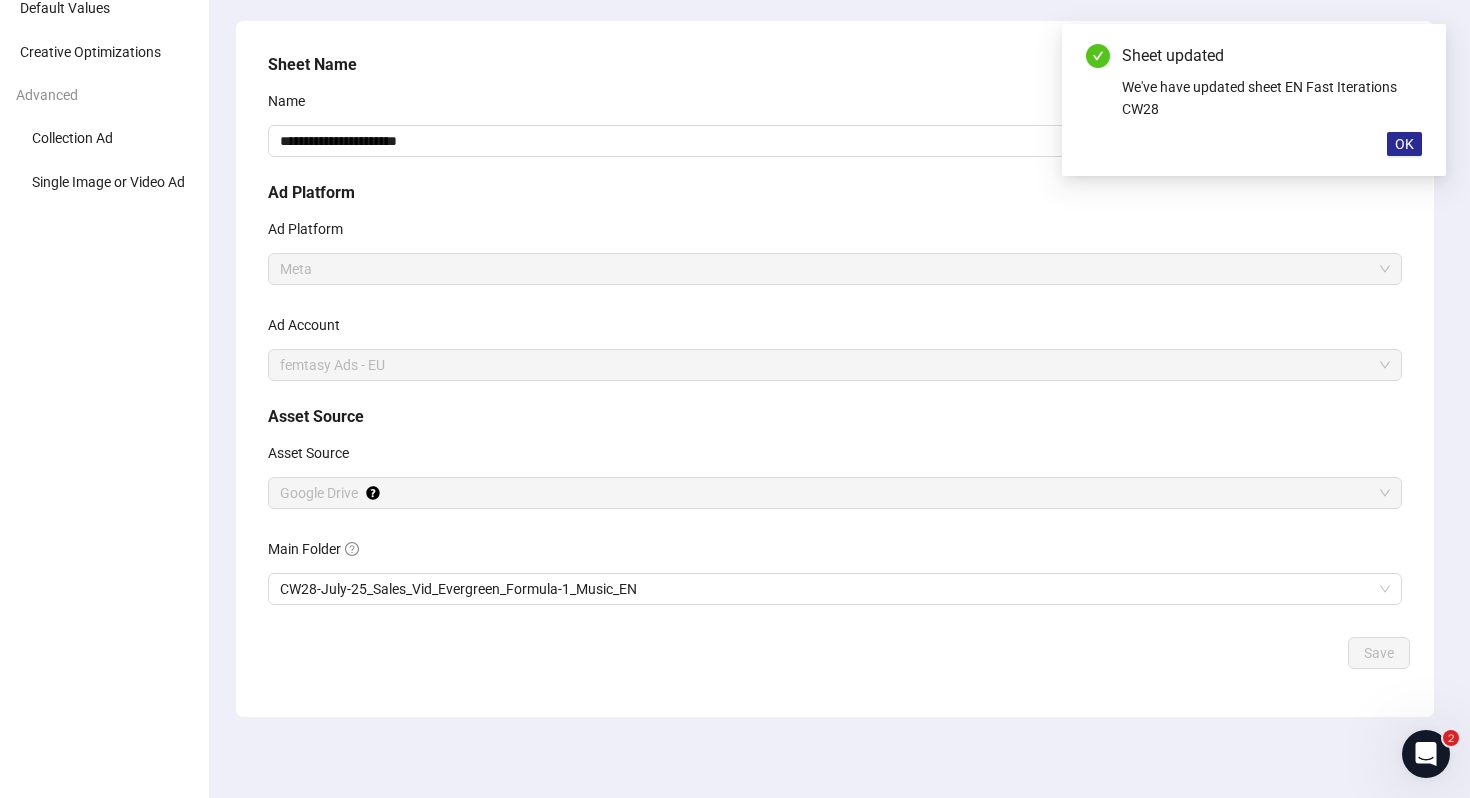click on "OK" at bounding box center (1404, 144) 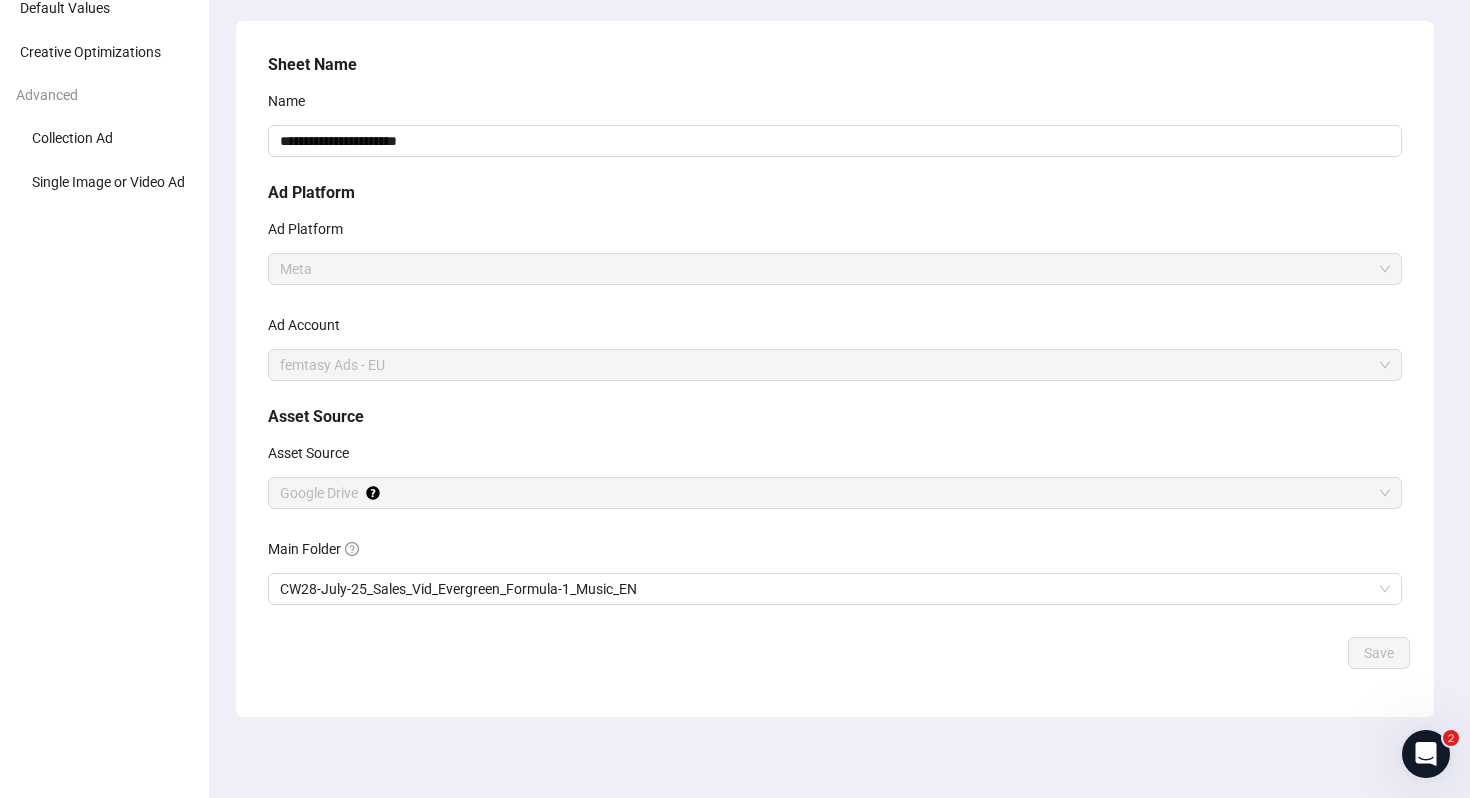 scroll, scrollTop: 0, scrollLeft: 0, axis: both 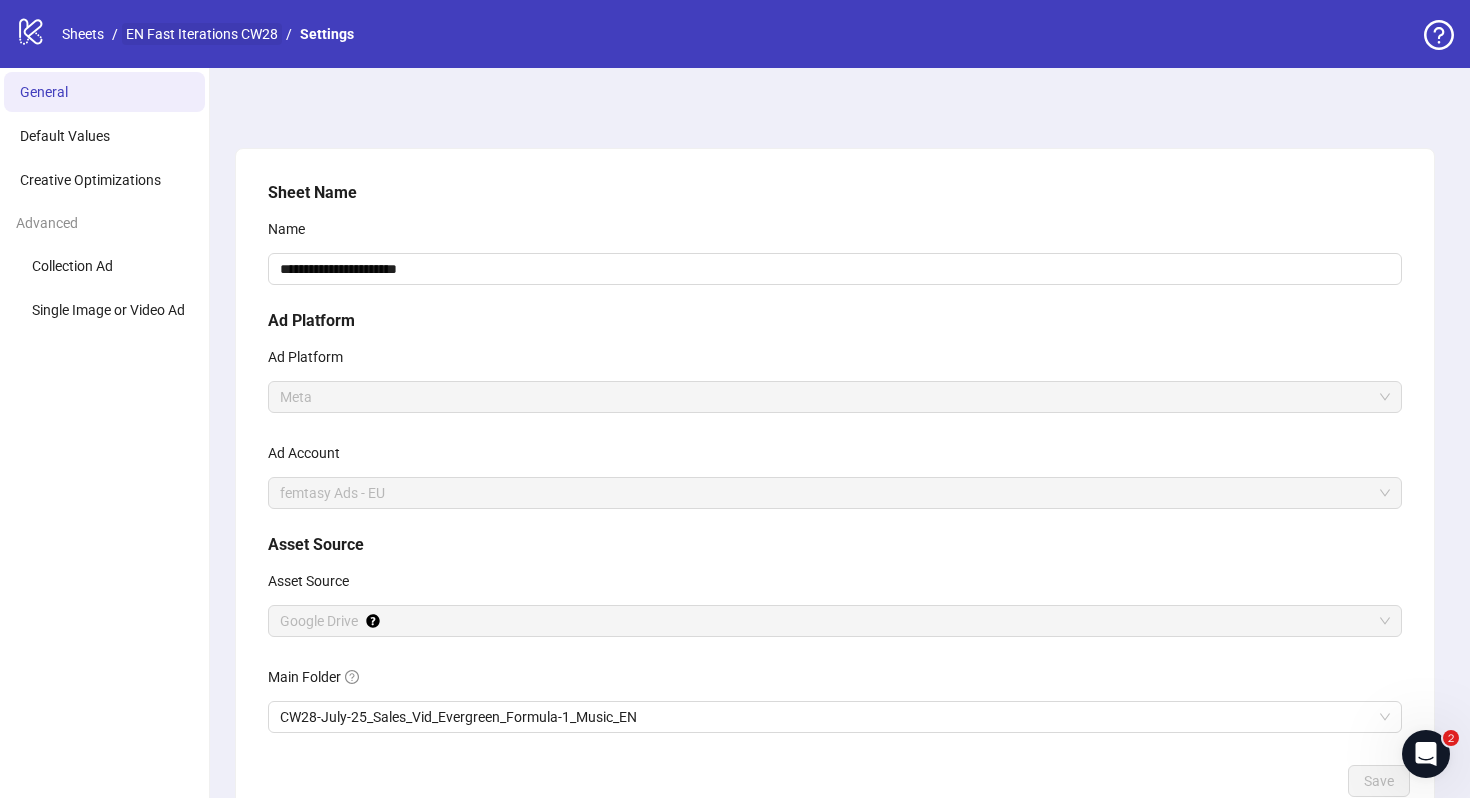 click on "EN Fast Iterations CW28" at bounding box center [202, 34] 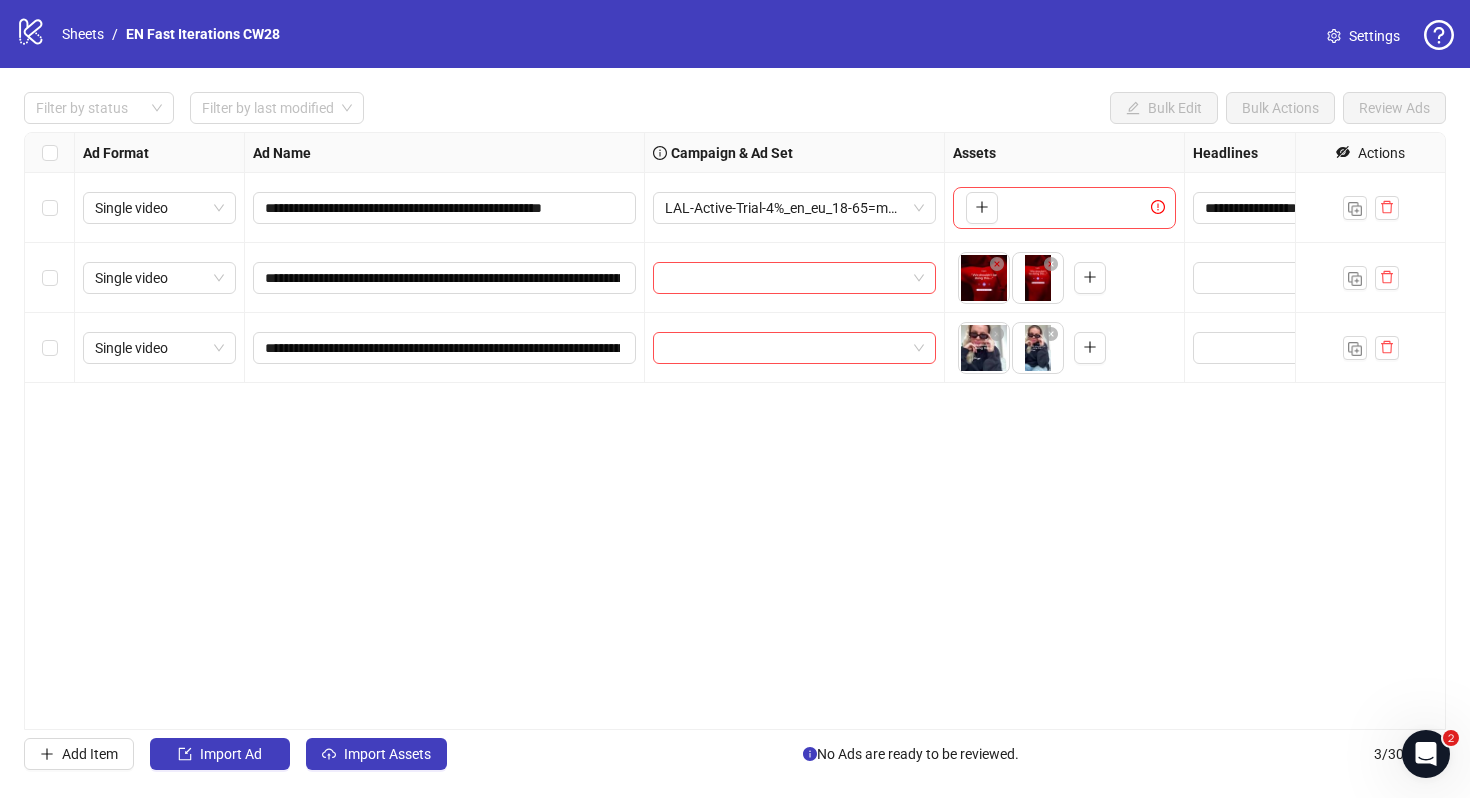 drag, startPoint x: 1242, startPoint y: 541, endPoint x: 600, endPoint y: 604, distance: 645.08374 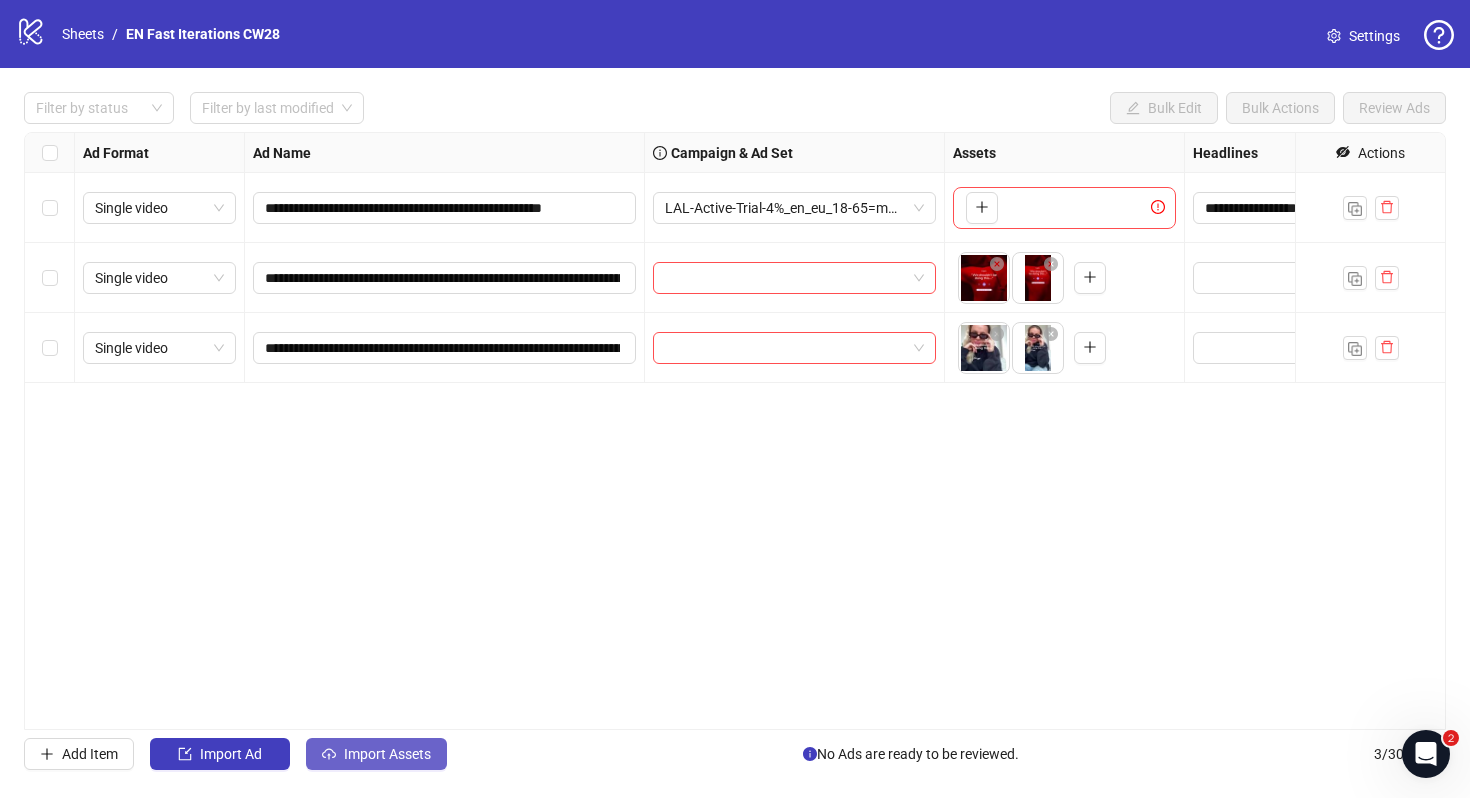 click on "Import Assets" at bounding box center (231, 754) 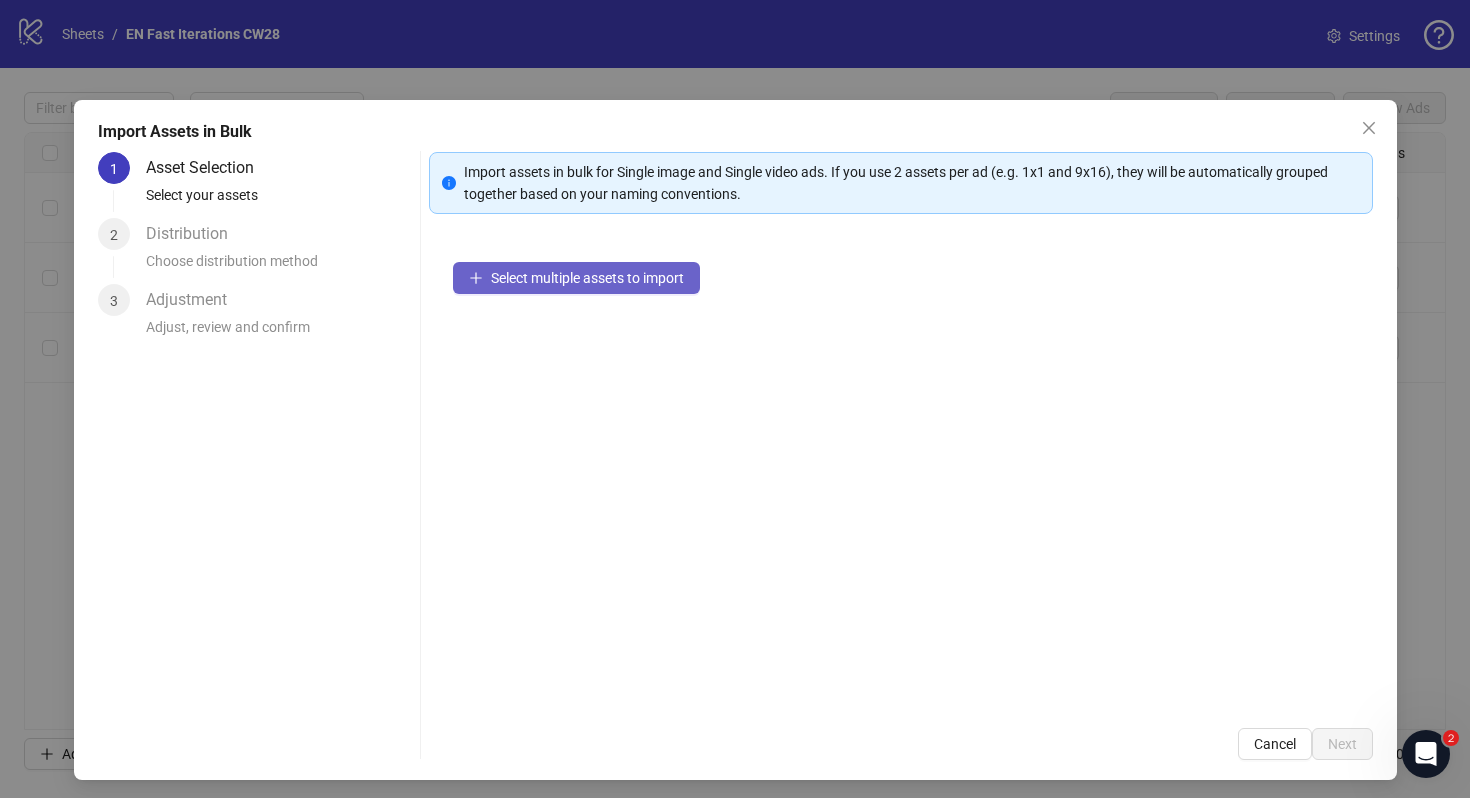 click on "Select multiple assets to import" at bounding box center (587, 278) 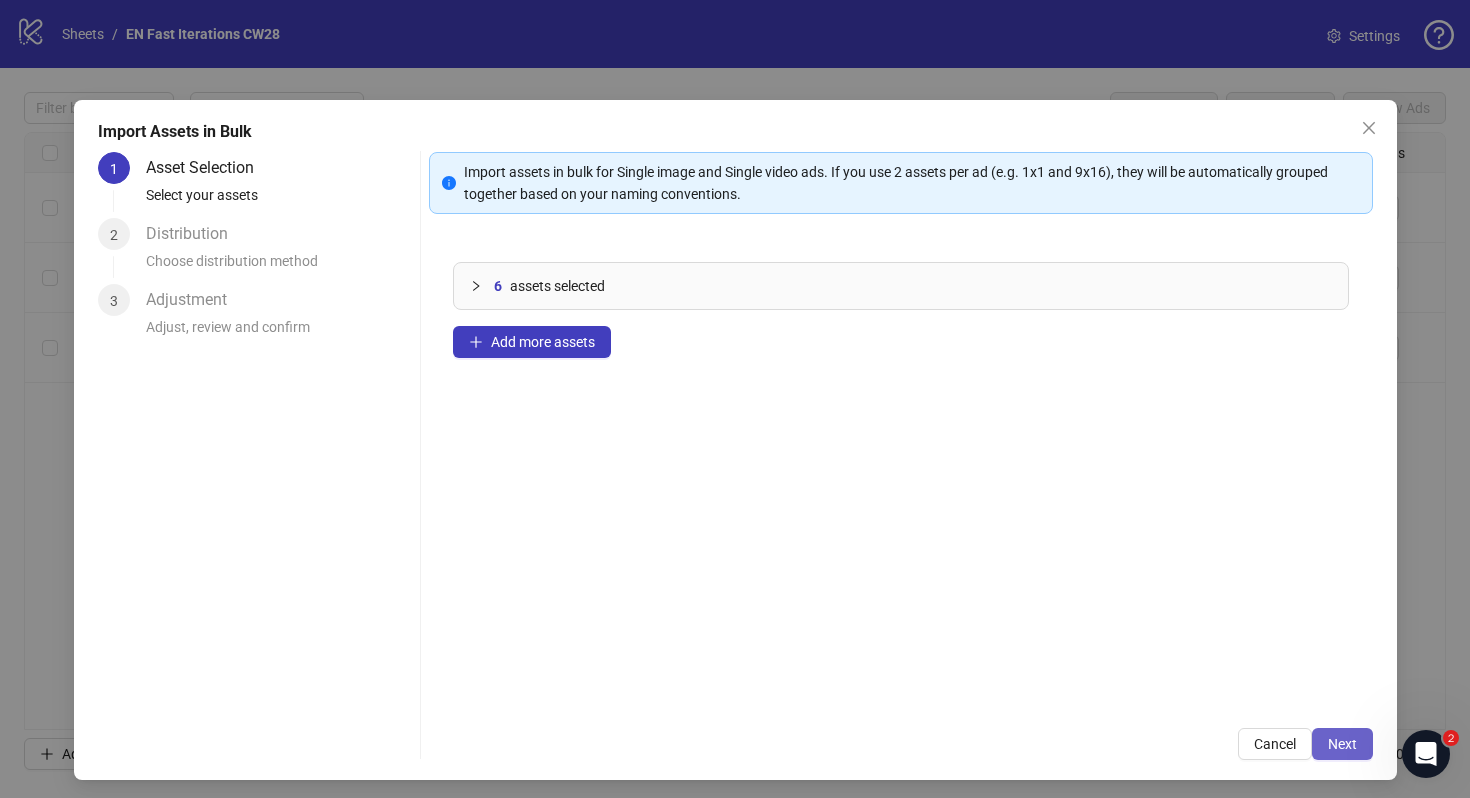 click on "Next" at bounding box center (1342, 744) 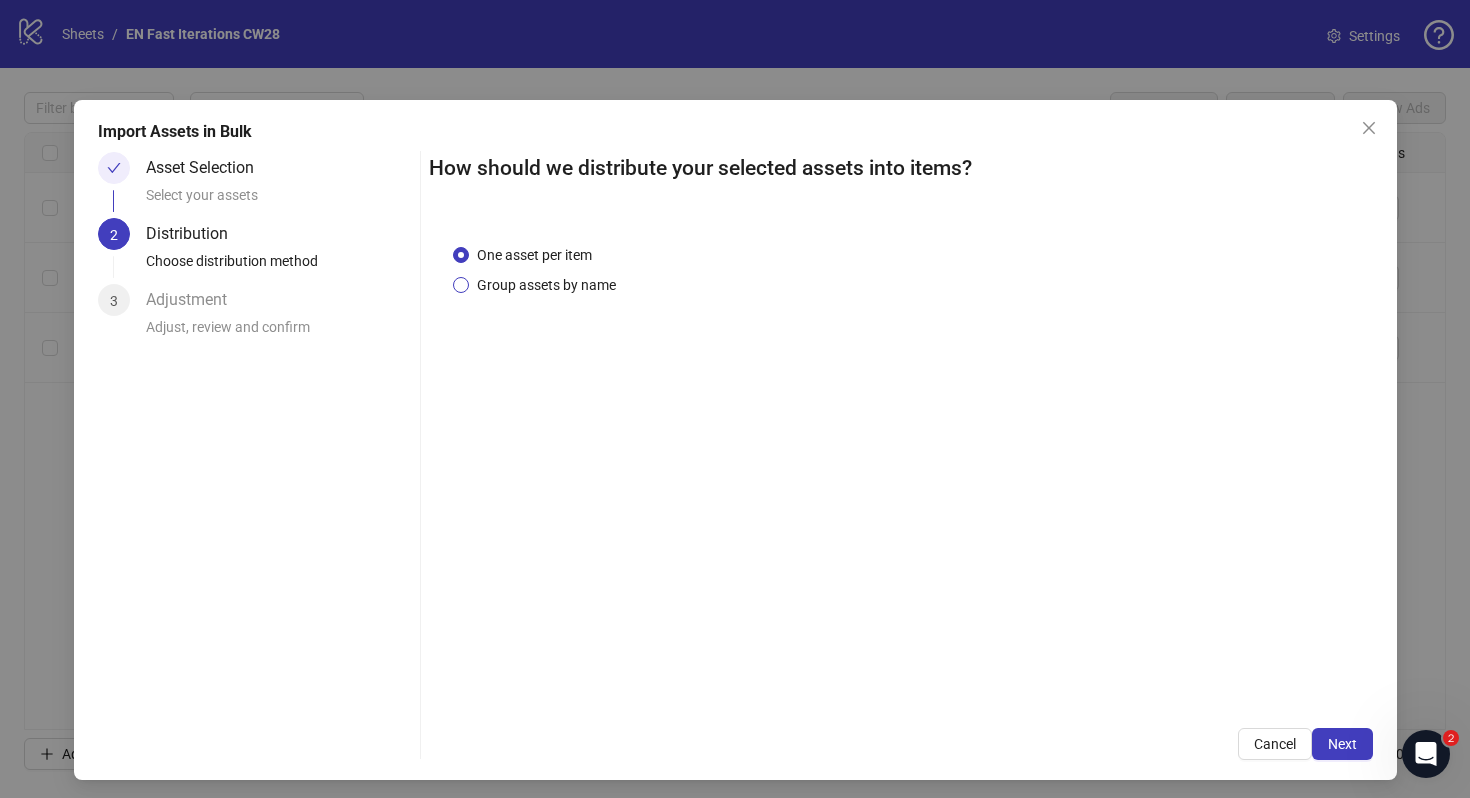 click on "Group assets by name" at bounding box center (534, 255) 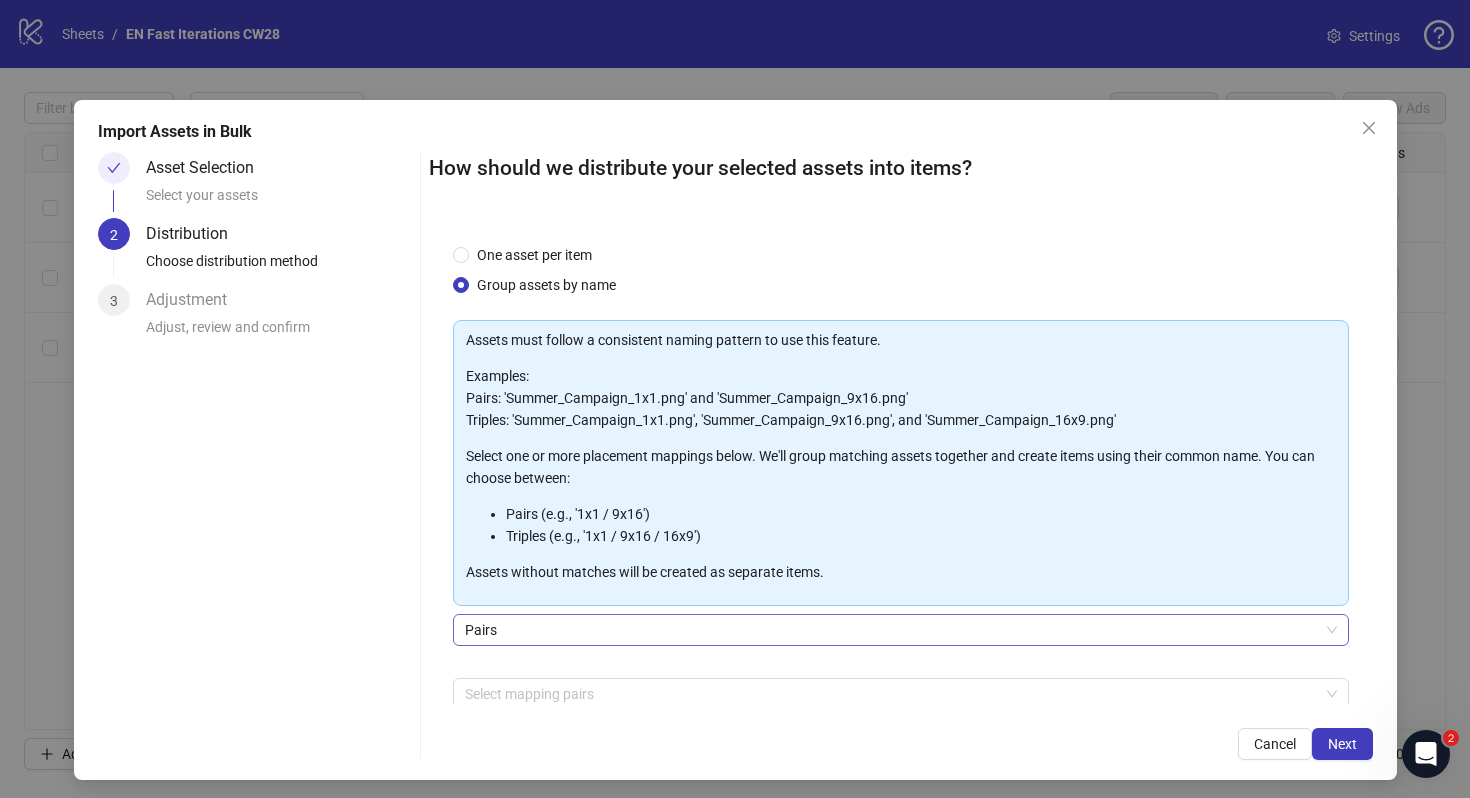 scroll, scrollTop: 101, scrollLeft: 0, axis: vertical 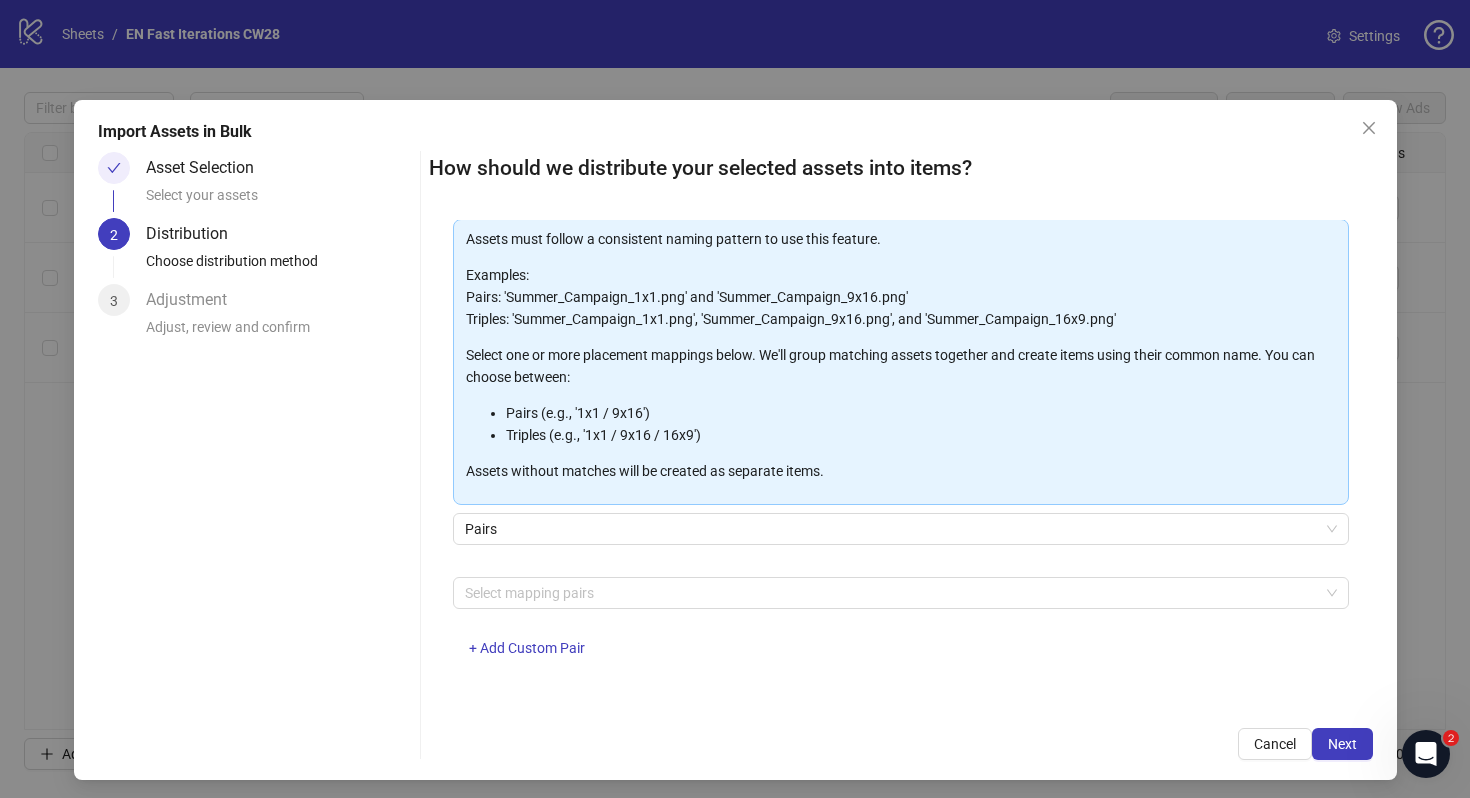 click on "Select mapping pairs + Add Custom Pair" at bounding box center [901, 629] 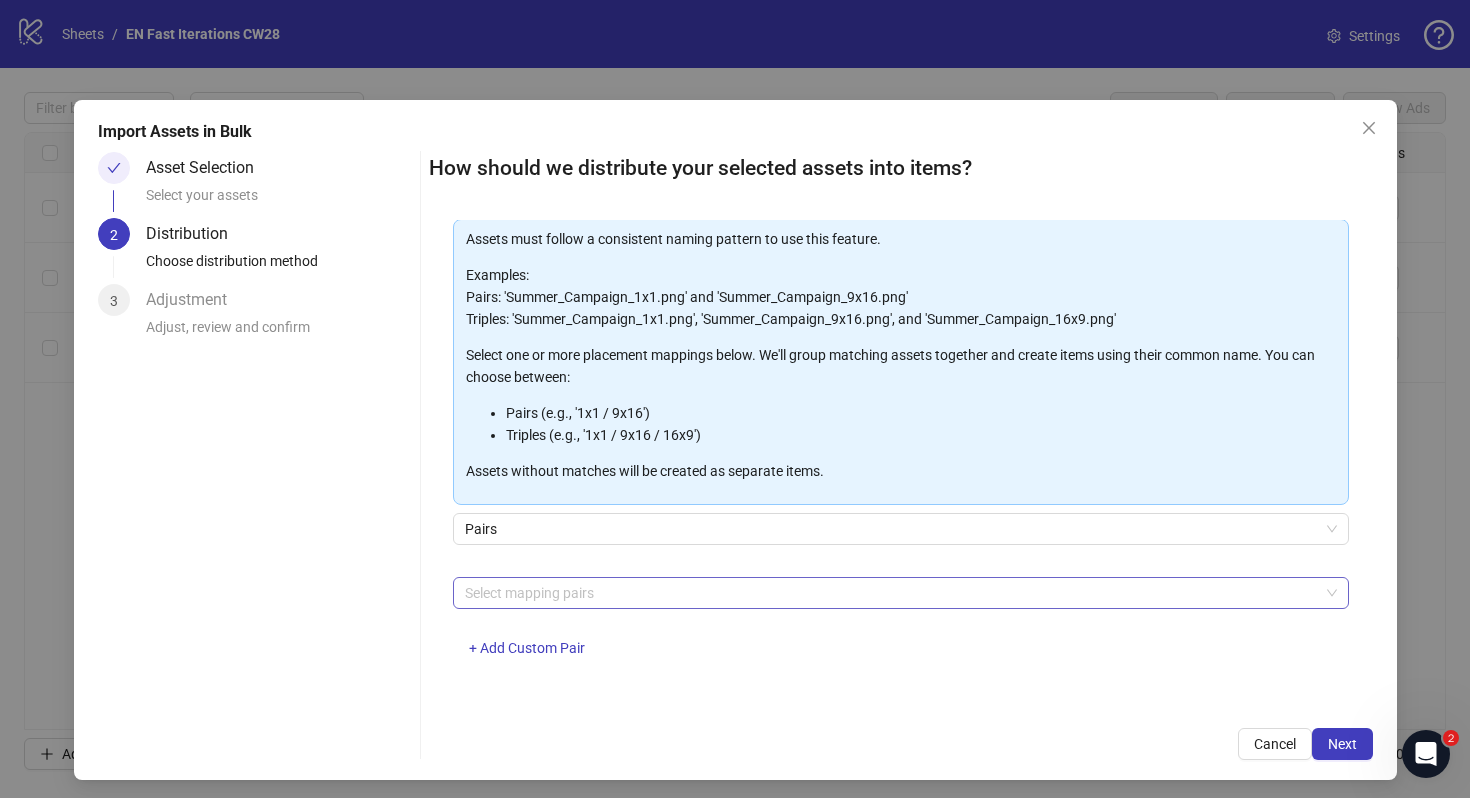 click at bounding box center [890, 593] 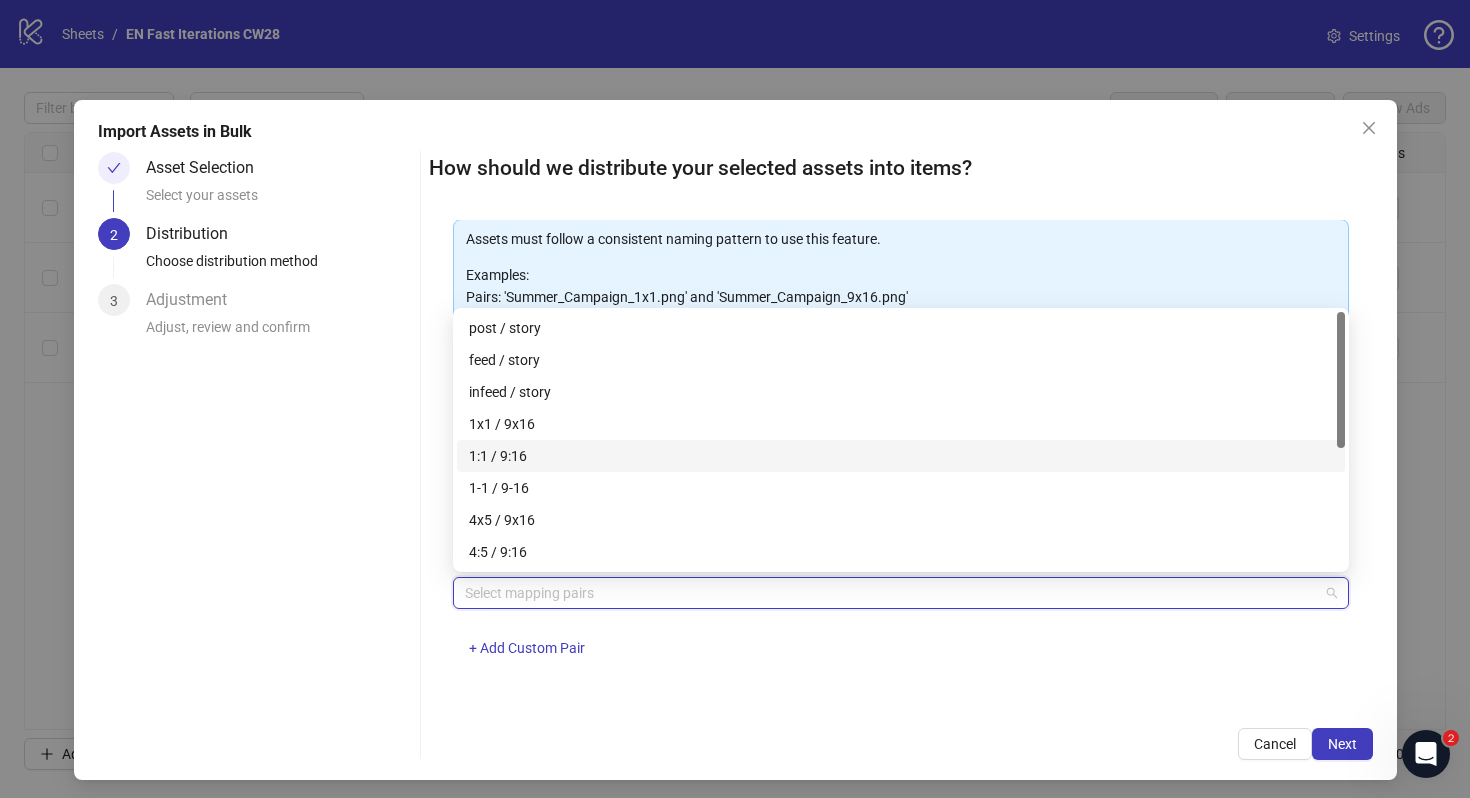 click on "1:1 / 9:16" at bounding box center (901, 456) 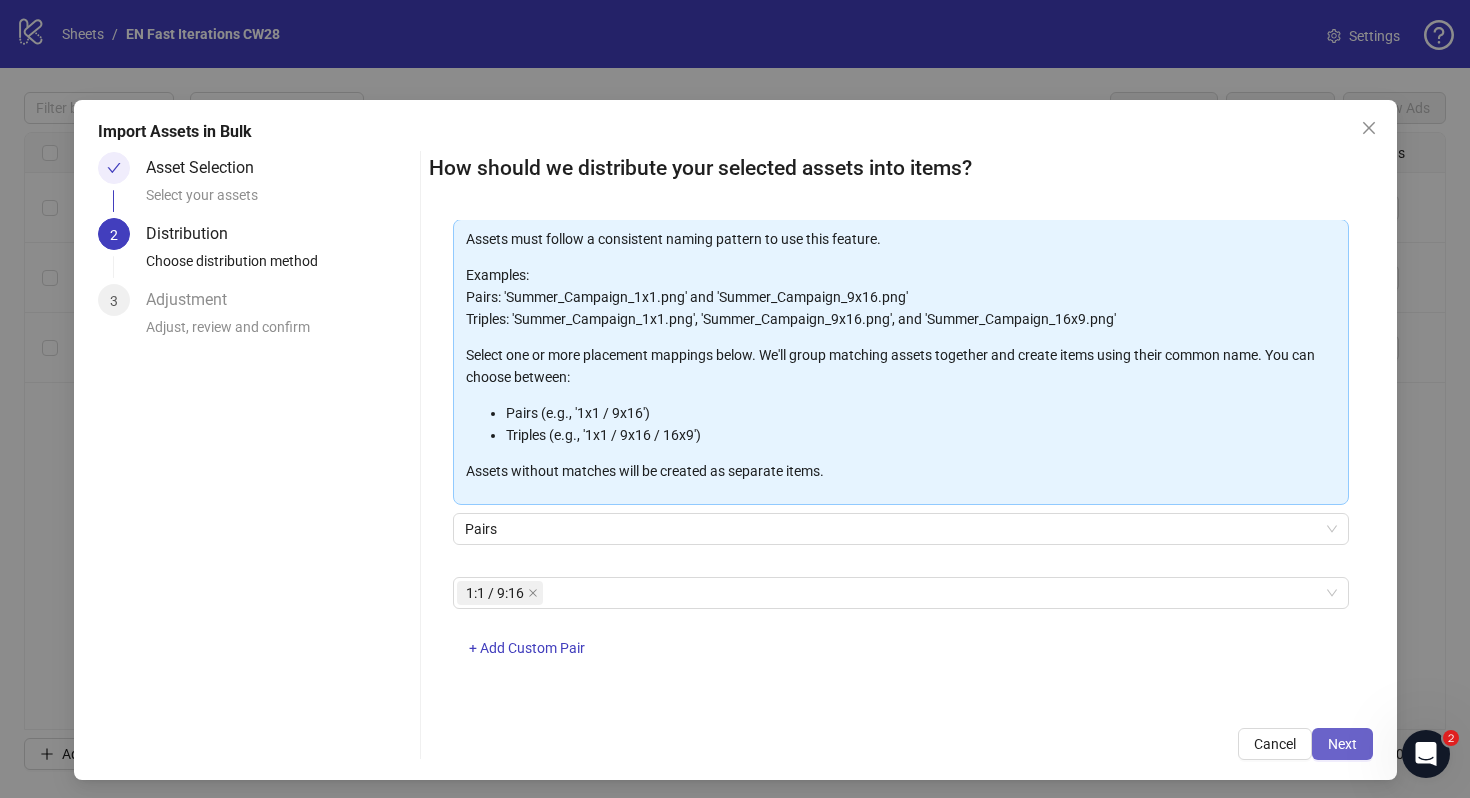 click on "Next" at bounding box center (1342, 744) 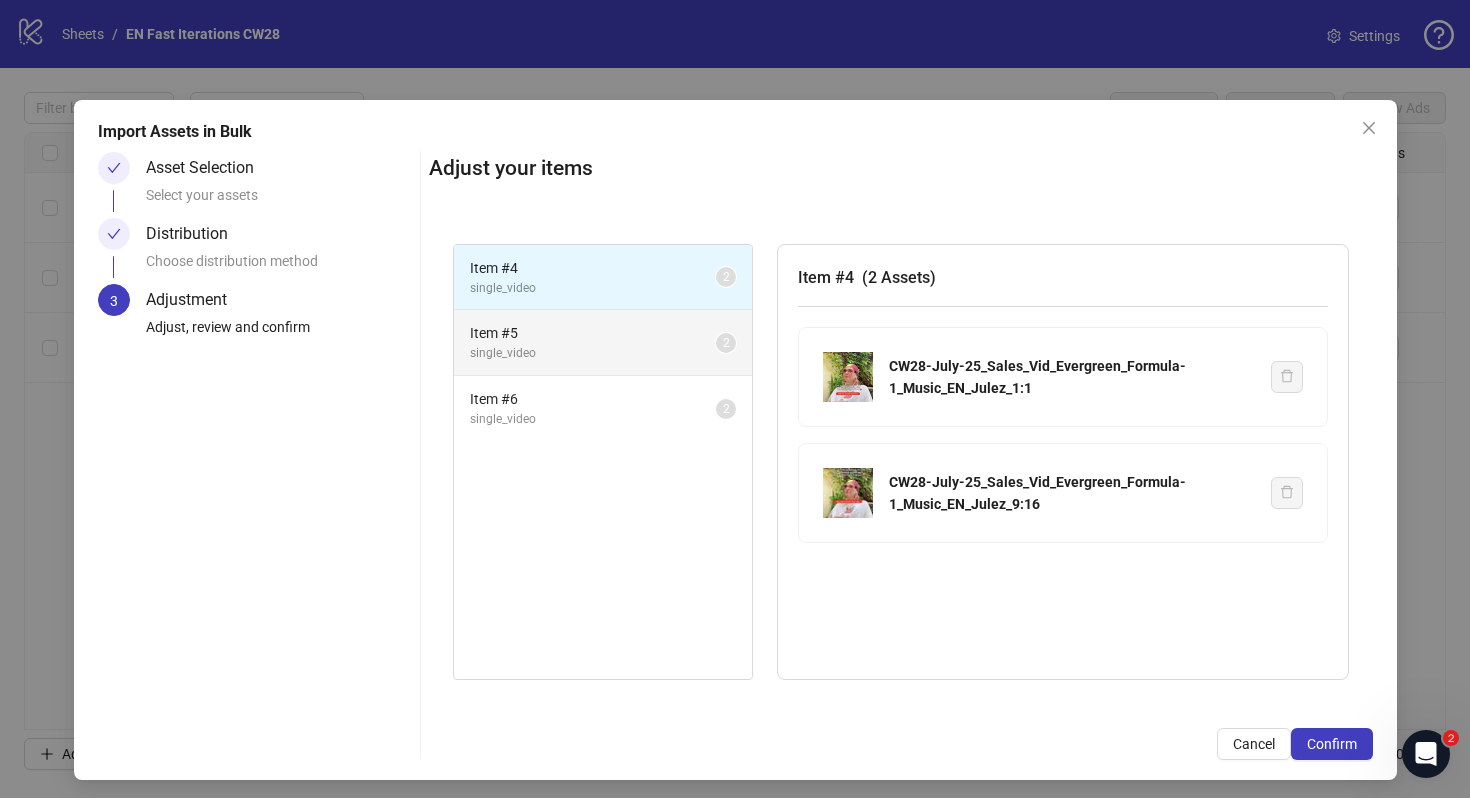 click on "Item # 5" at bounding box center [593, 268] 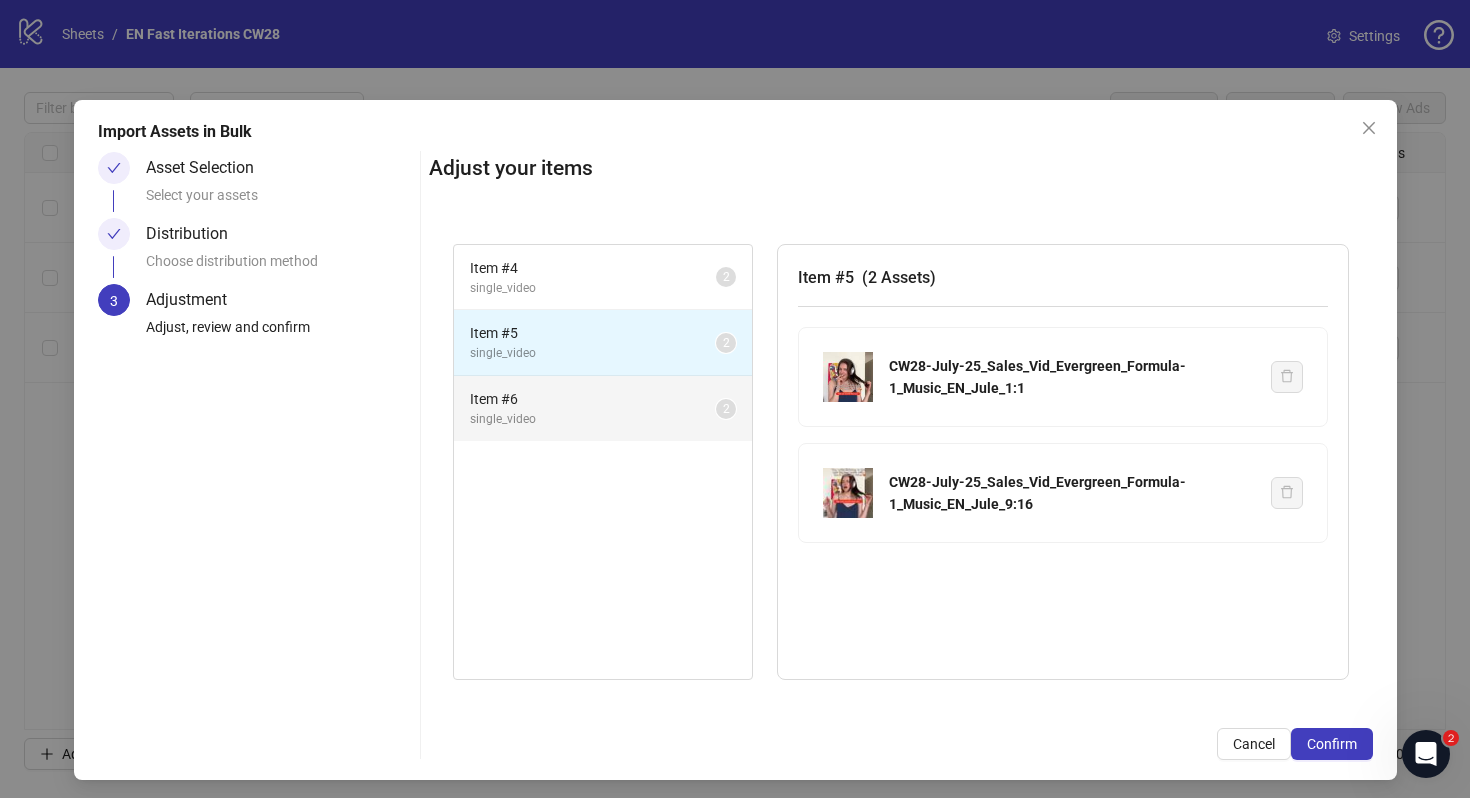 click on "Item # 6 single_video 2" at bounding box center [603, 408] 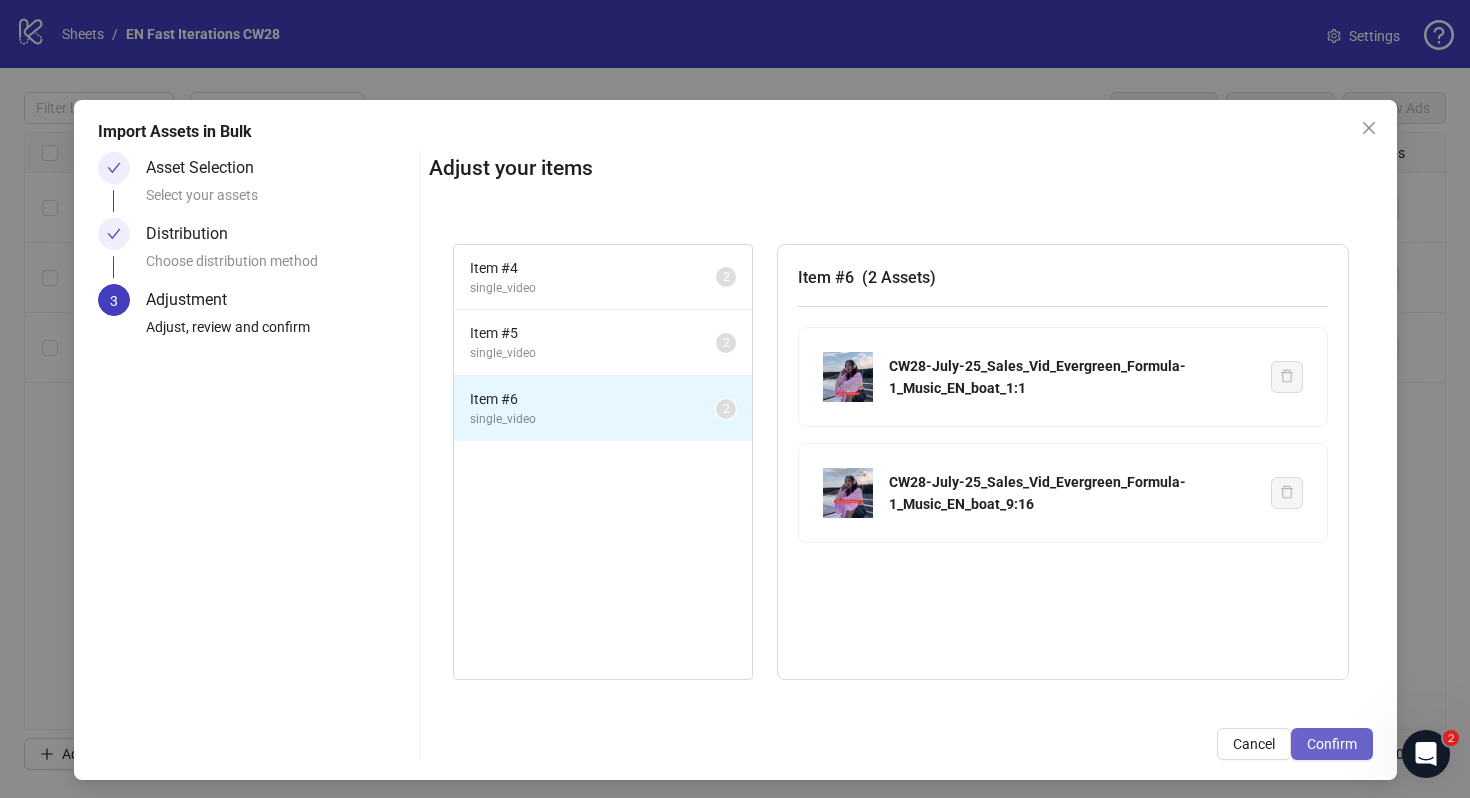 click on "Confirm" at bounding box center [1332, 744] 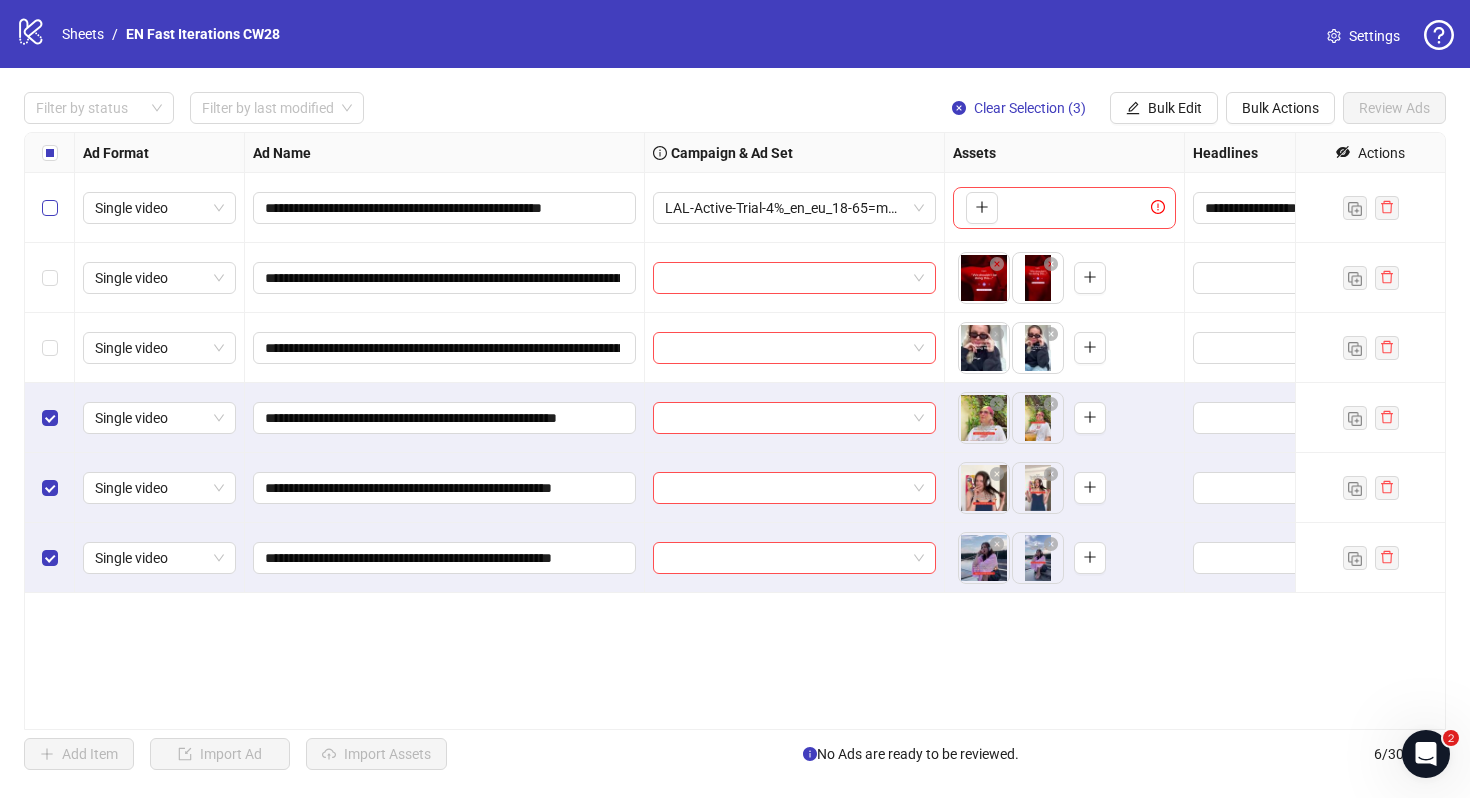 click at bounding box center [50, 208] 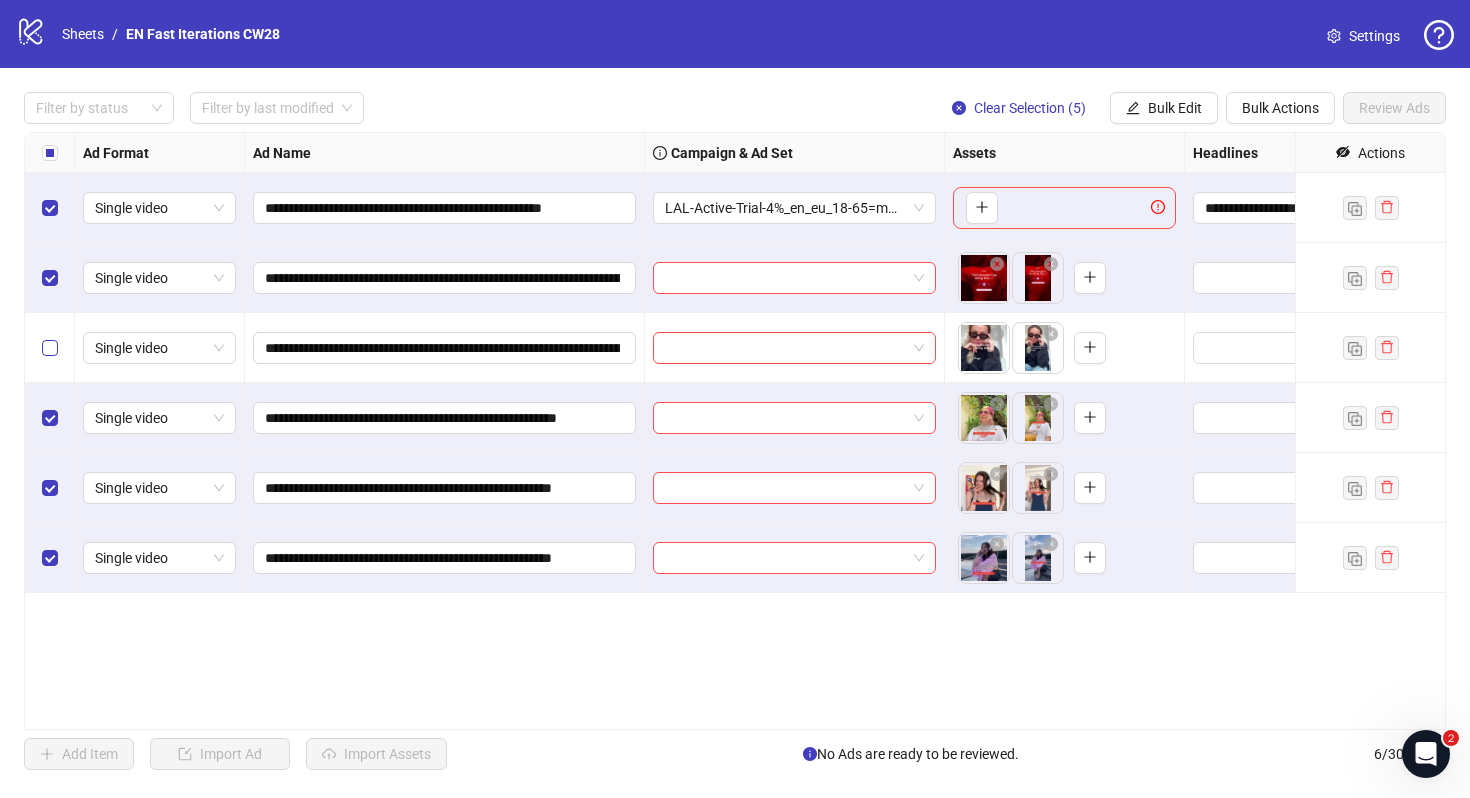 click at bounding box center [50, 348] 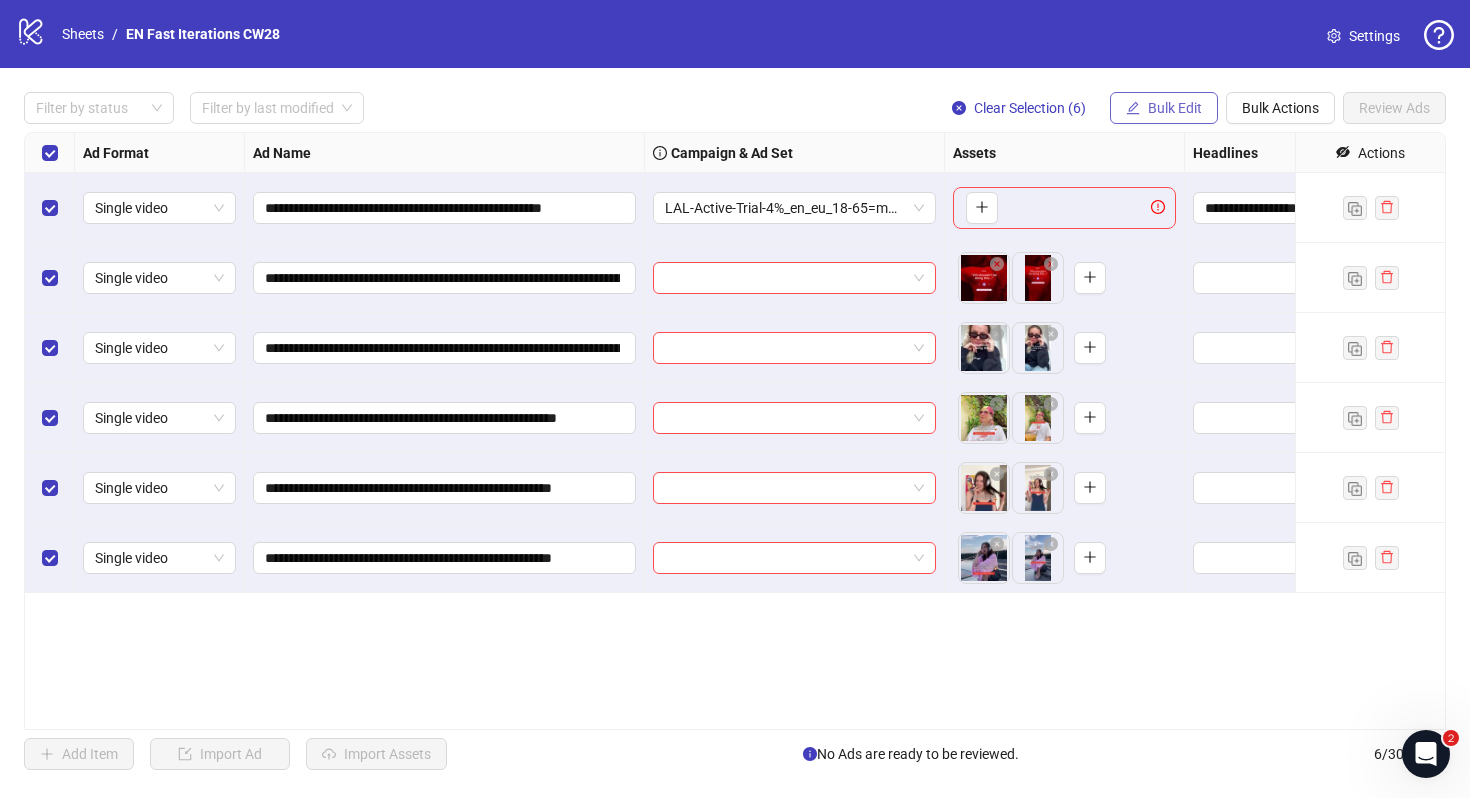 click at bounding box center (1133, 108) 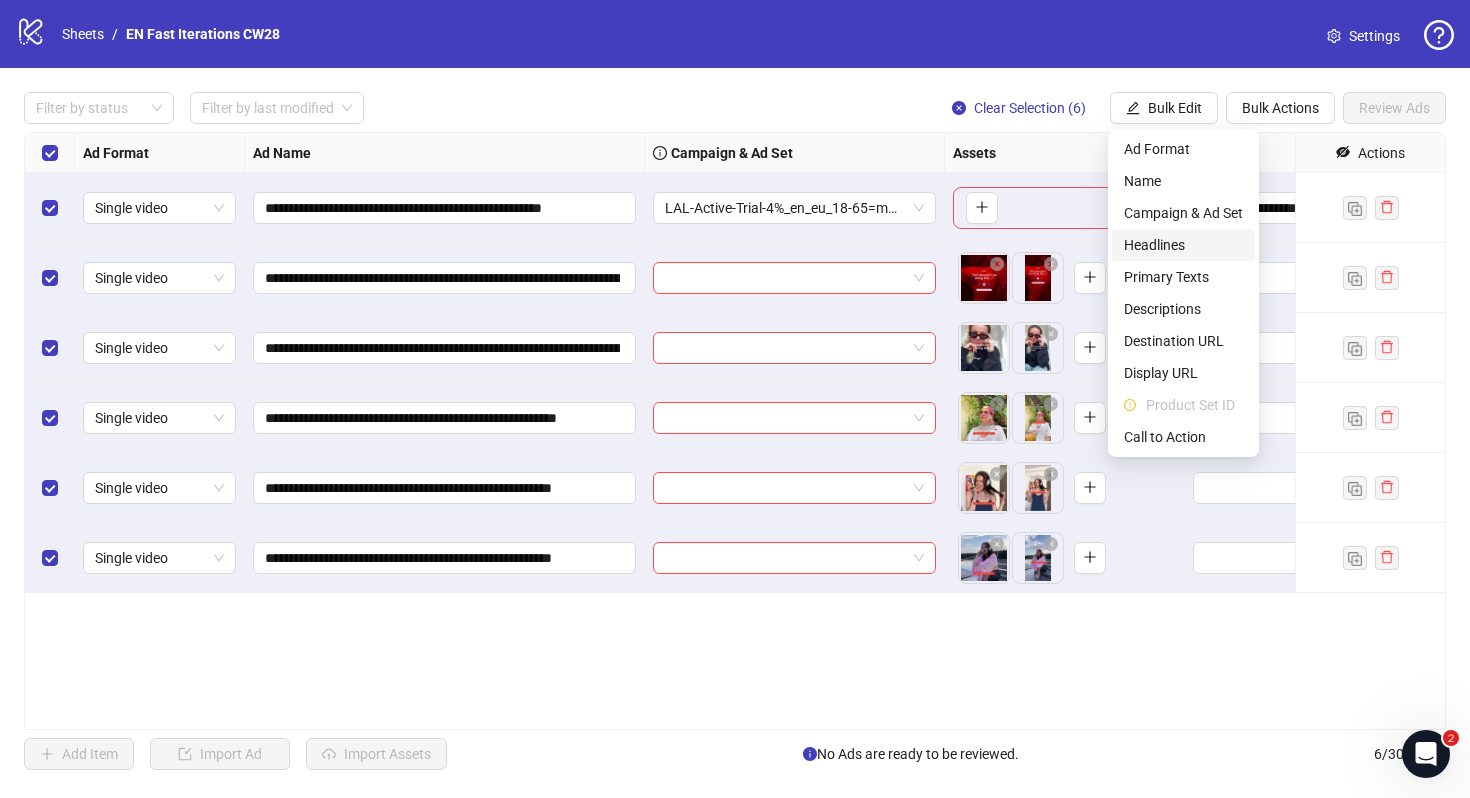 click on "Headlines" at bounding box center [1183, 245] 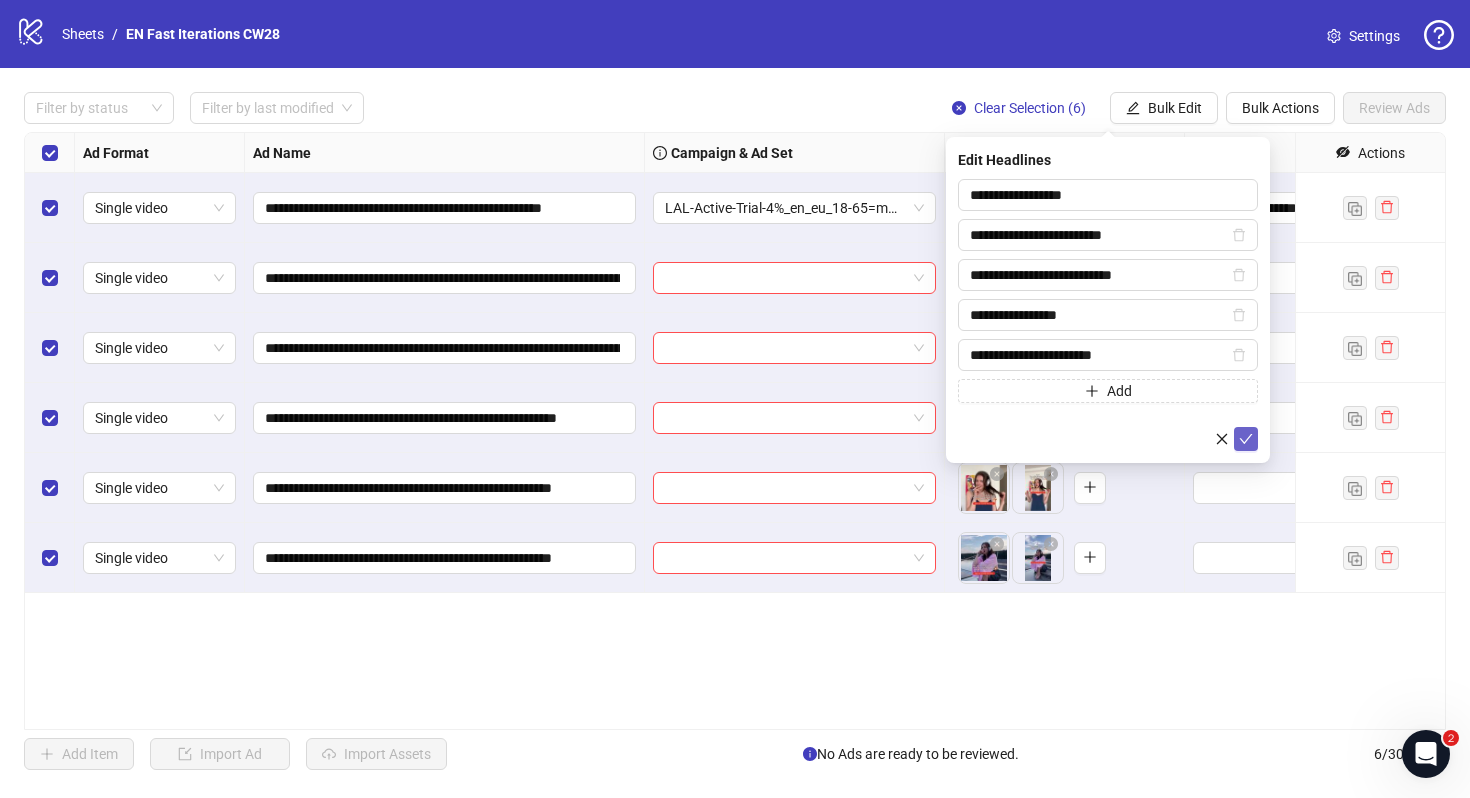 click at bounding box center [1246, 439] 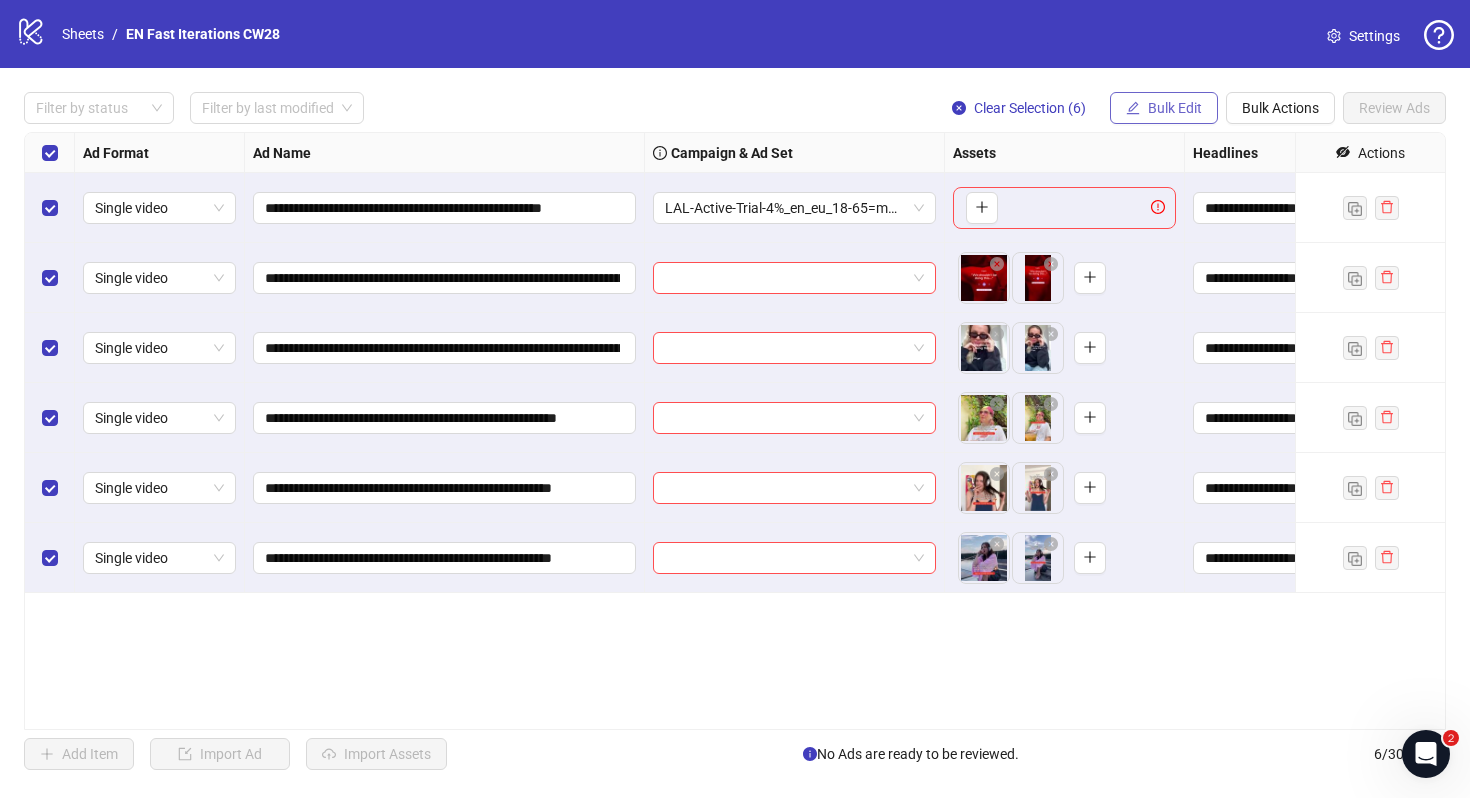 click on "Bulk Edit" at bounding box center [1175, 108] 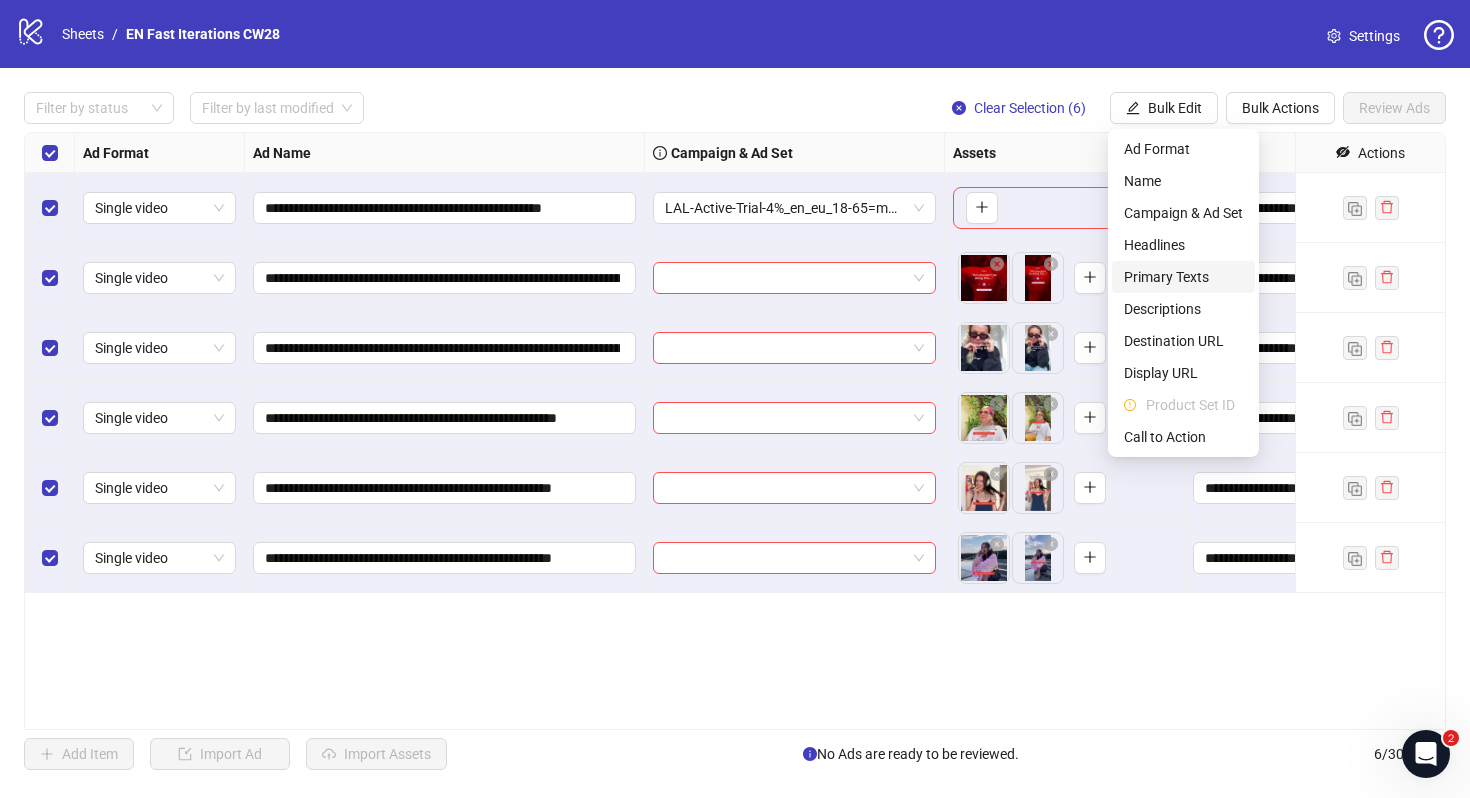 click on "Primary Texts" at bounding box center [1183, 277] 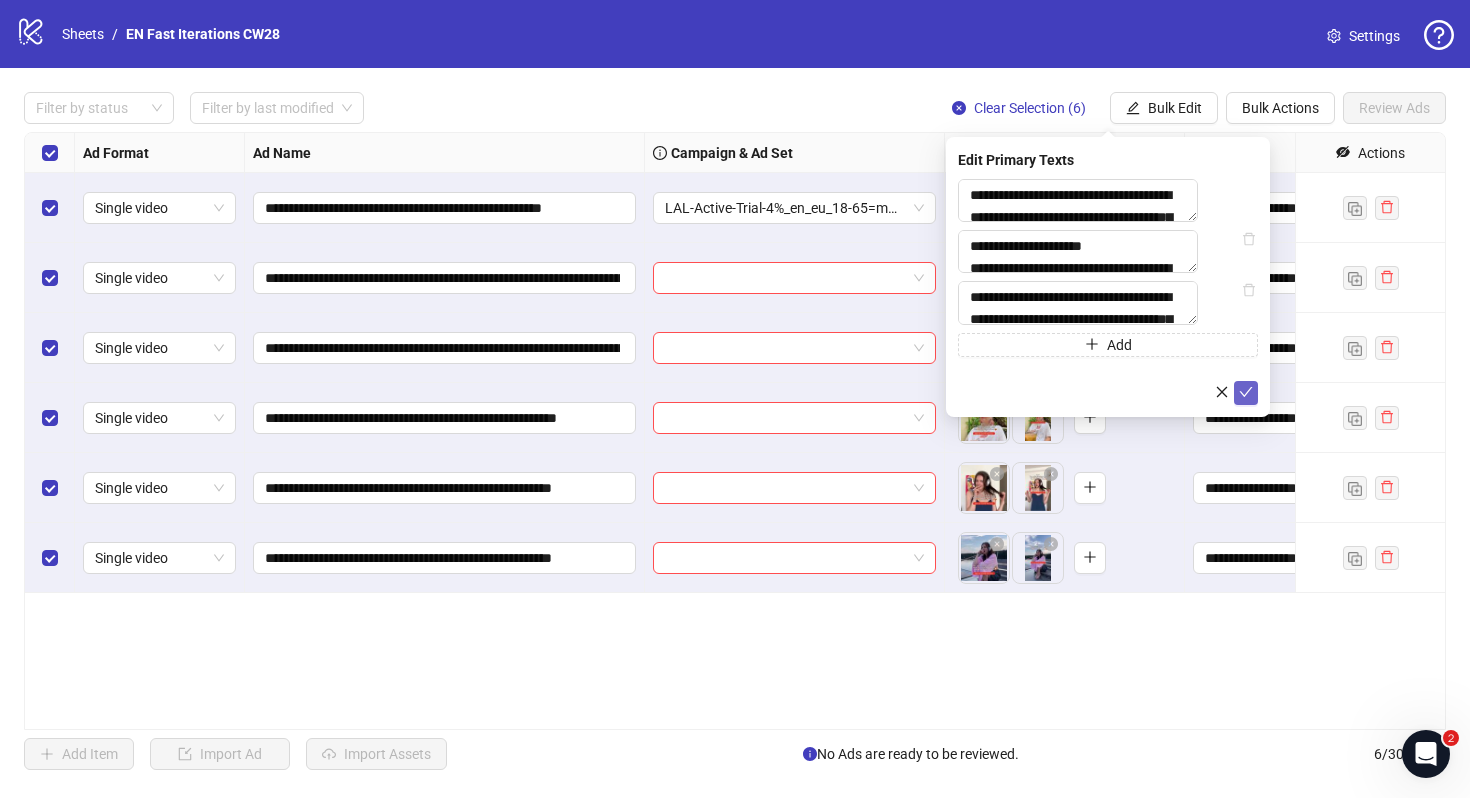 click at bounding box center (1246, 393) 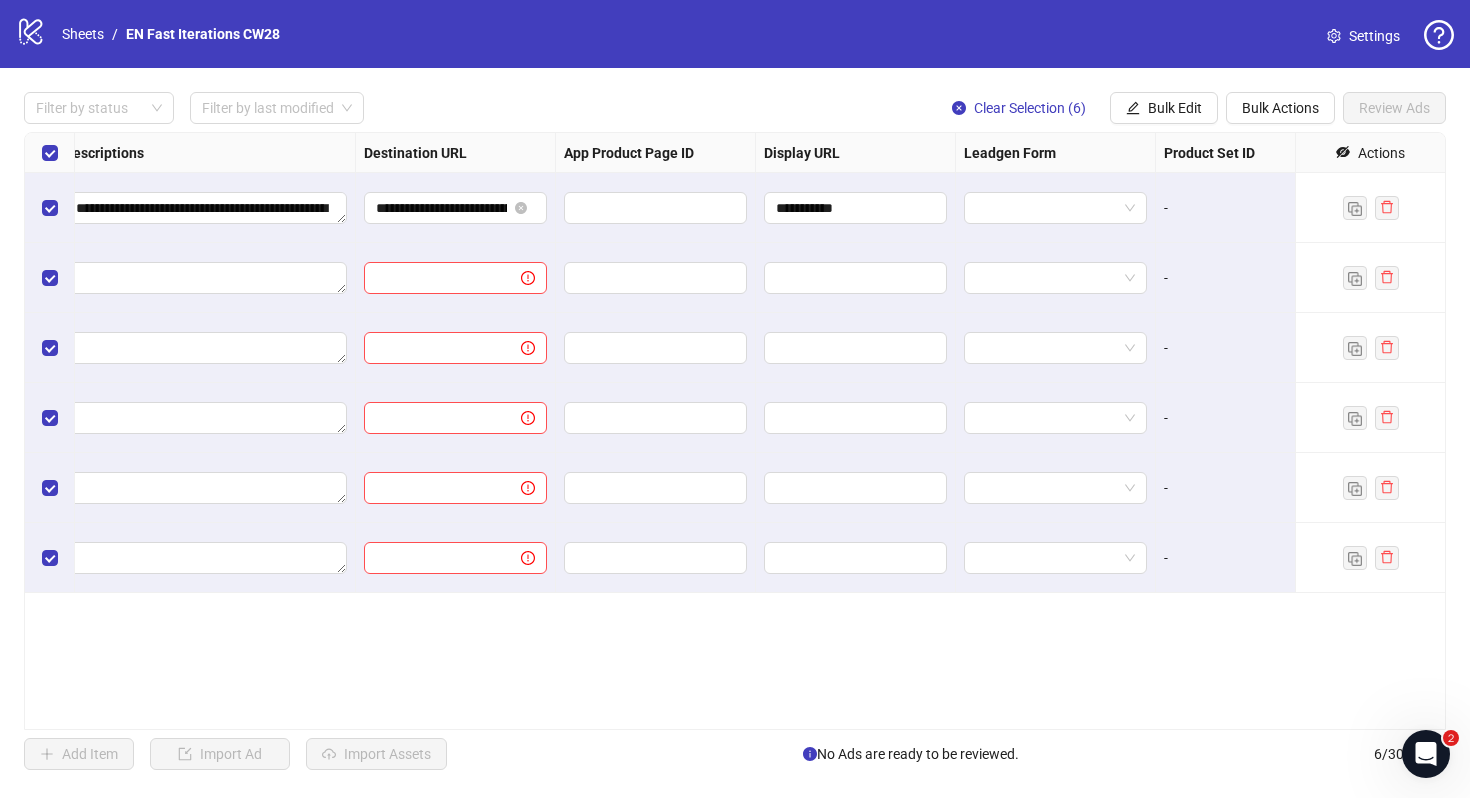 scroll, scrollTop: 0, scrollLeft: 1687, axis: horizontal 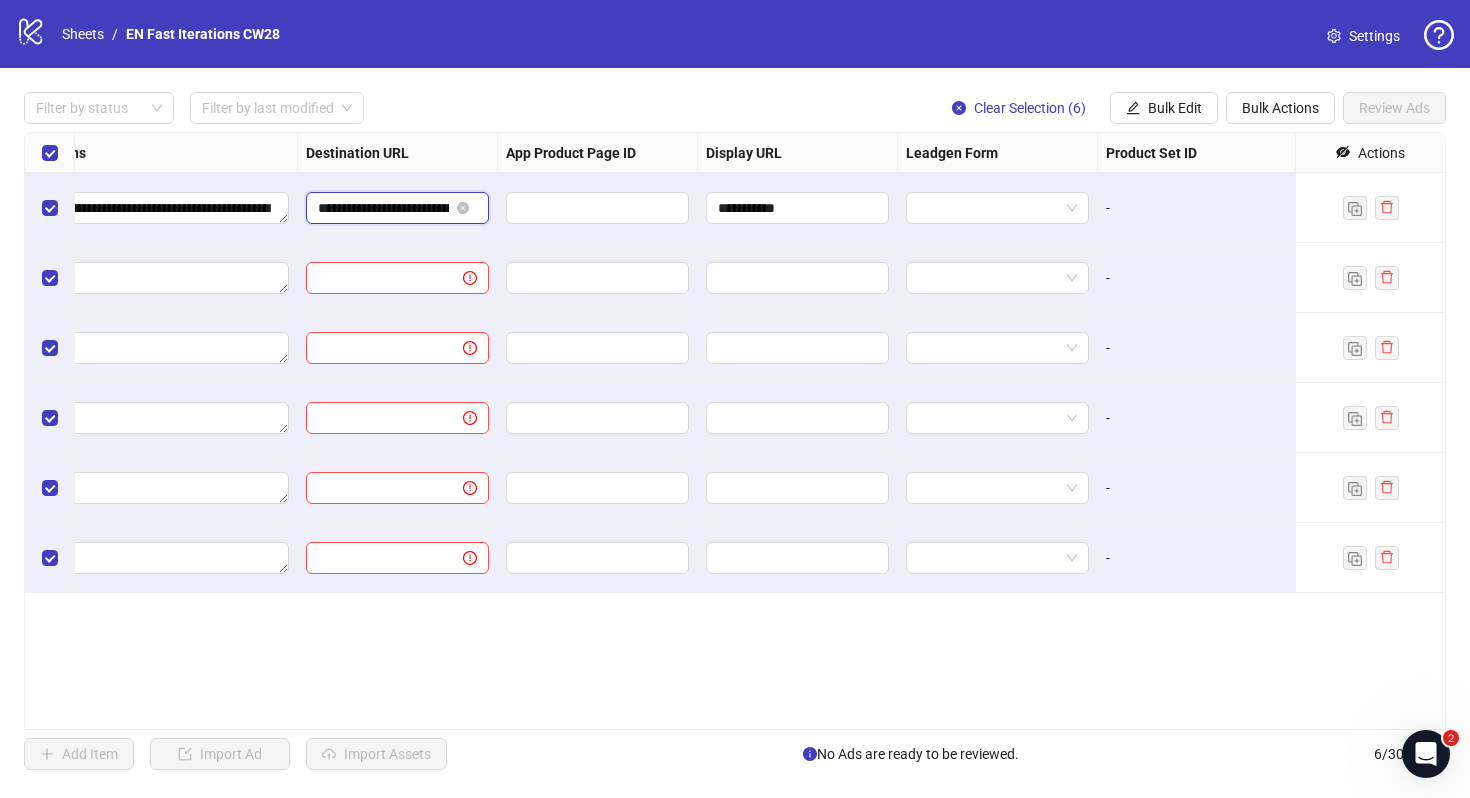 click on "**********" at bounding box center (383, 208) 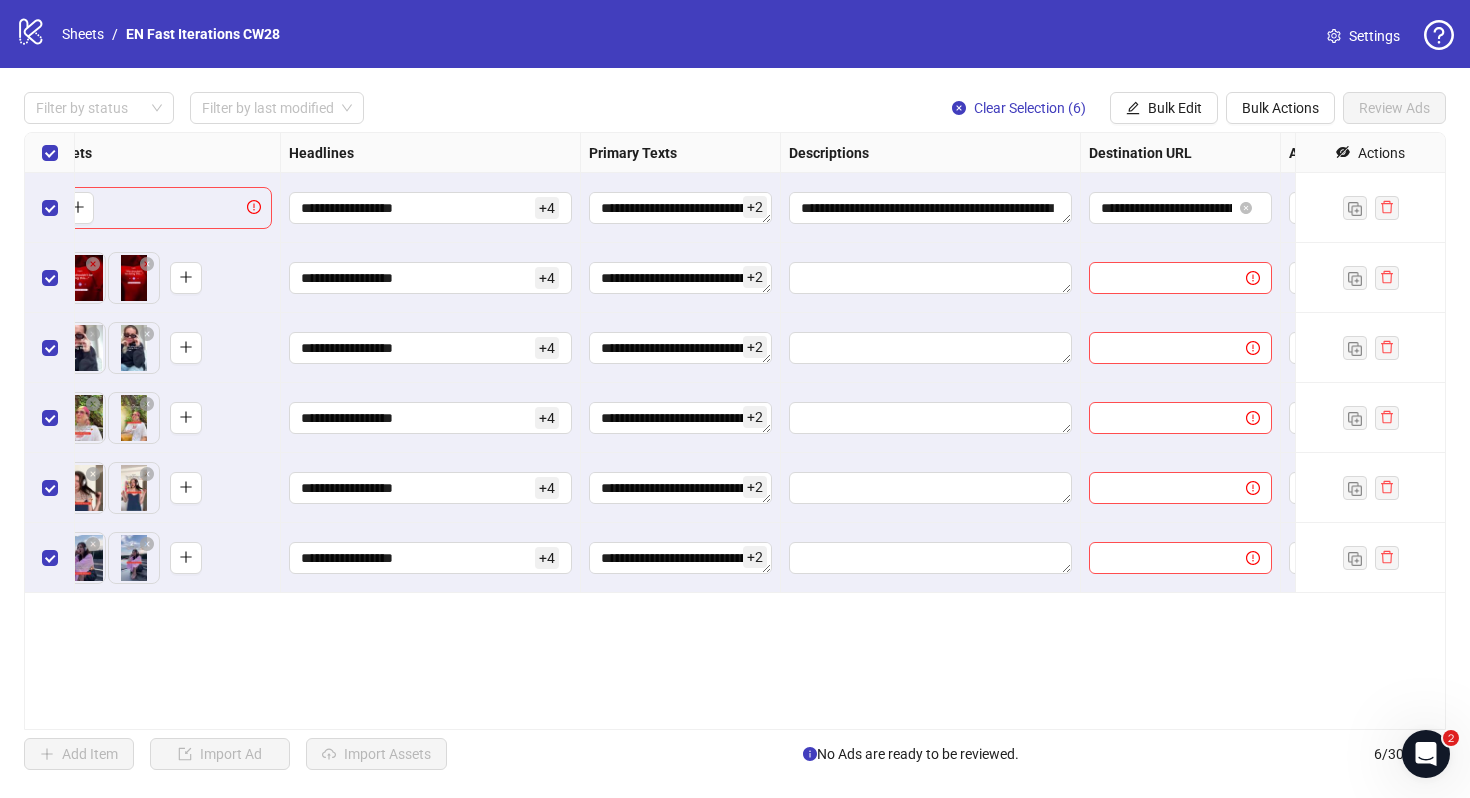 scroll, scrollTop: 0, scrollLeft: 1534, axis: horizontal 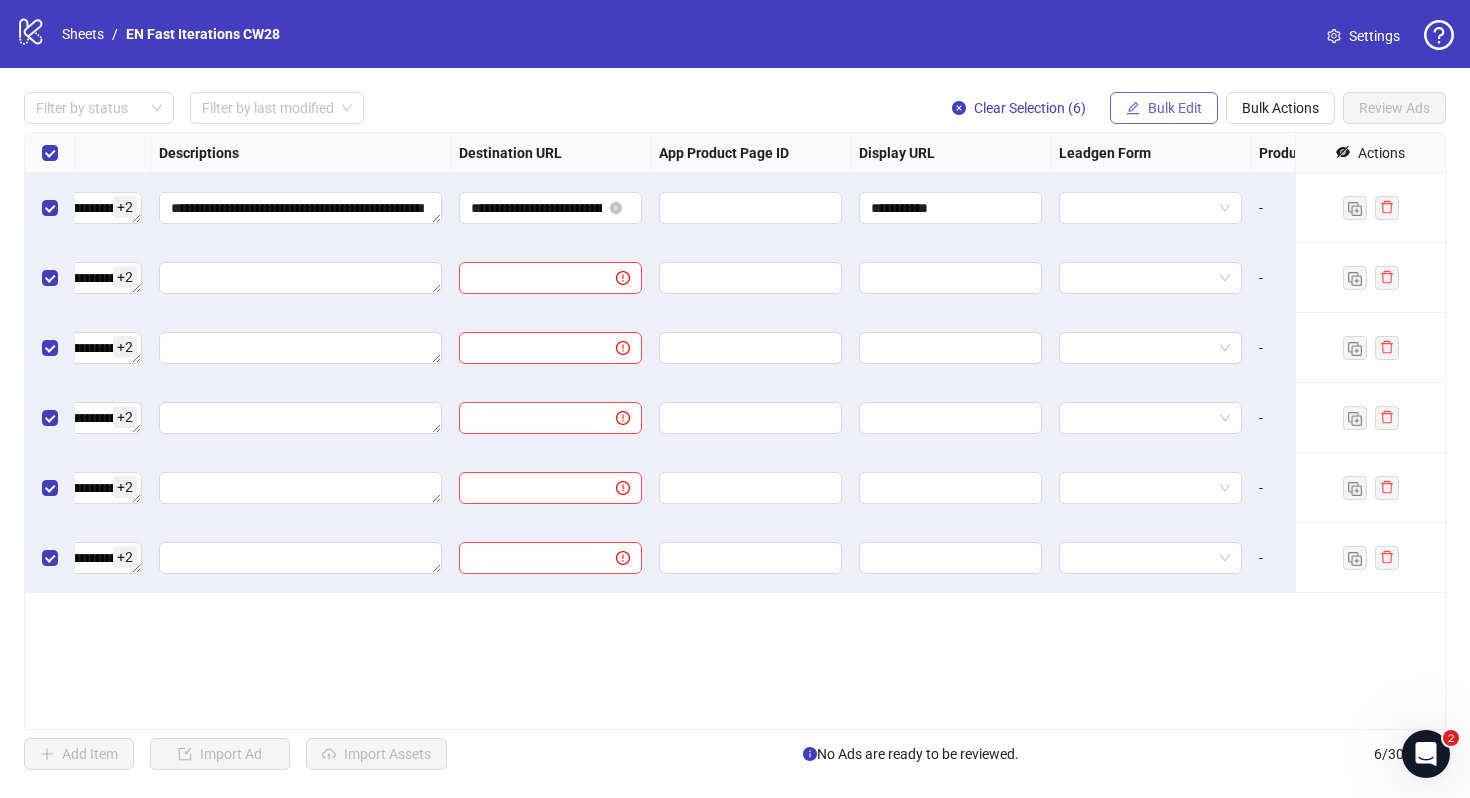 click on "Bulk Edit" at bounding box center (1175, 108) 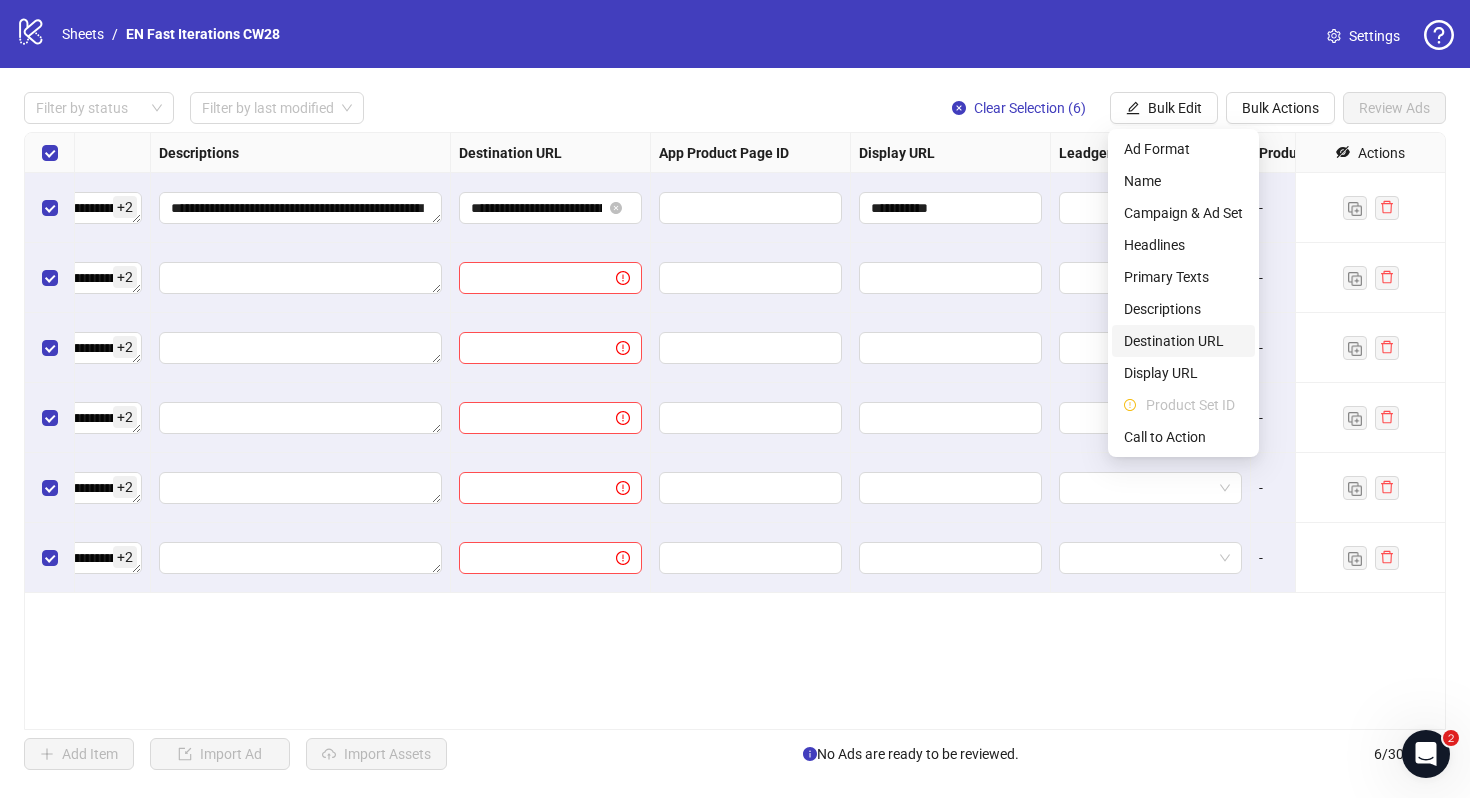 click on "Destination URL" at bounding box center [1183, 341] 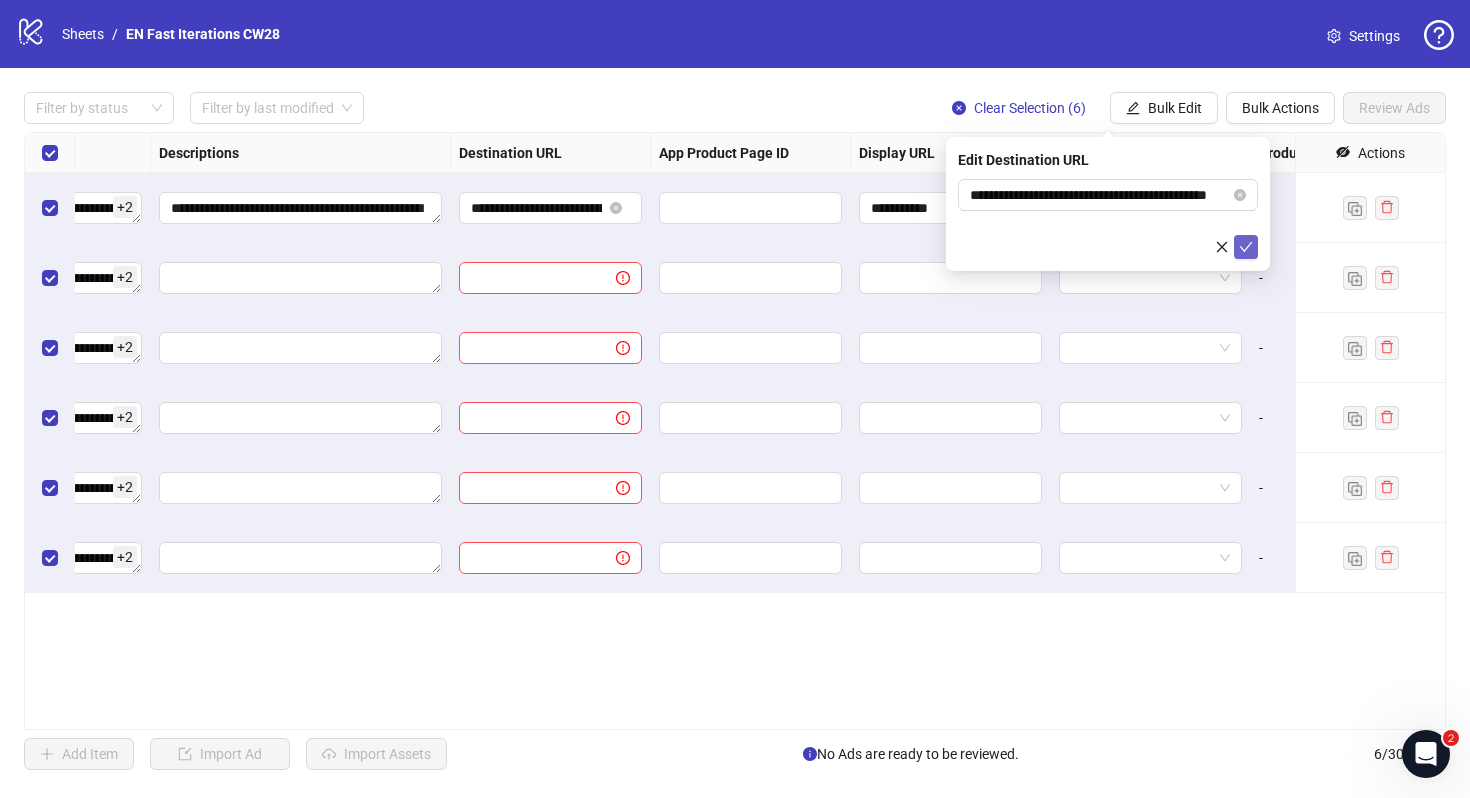 click at bounding box center (1246, 247) 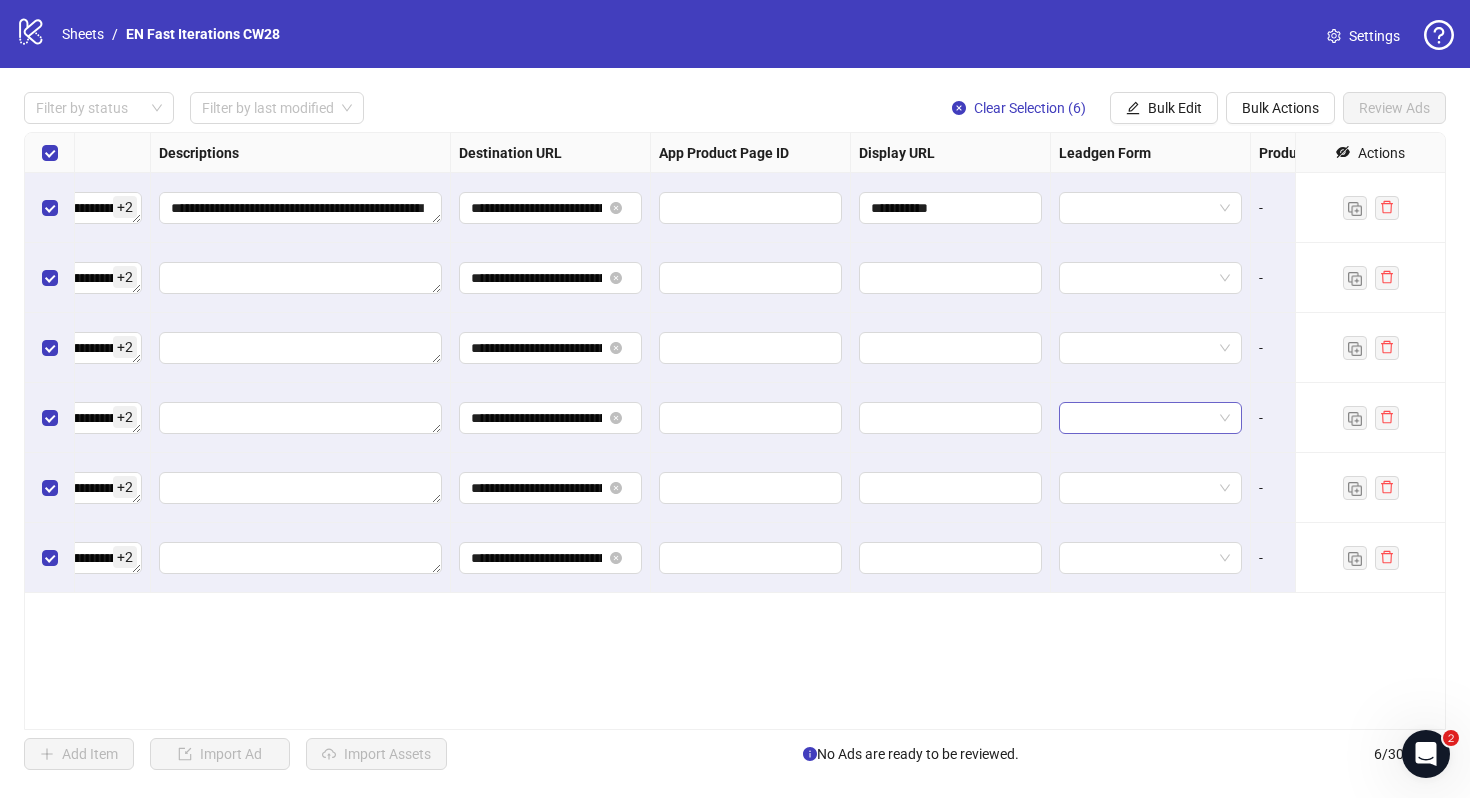 scroll, scrollTop: 0, scrollLeft: 1558, axis: horizontal 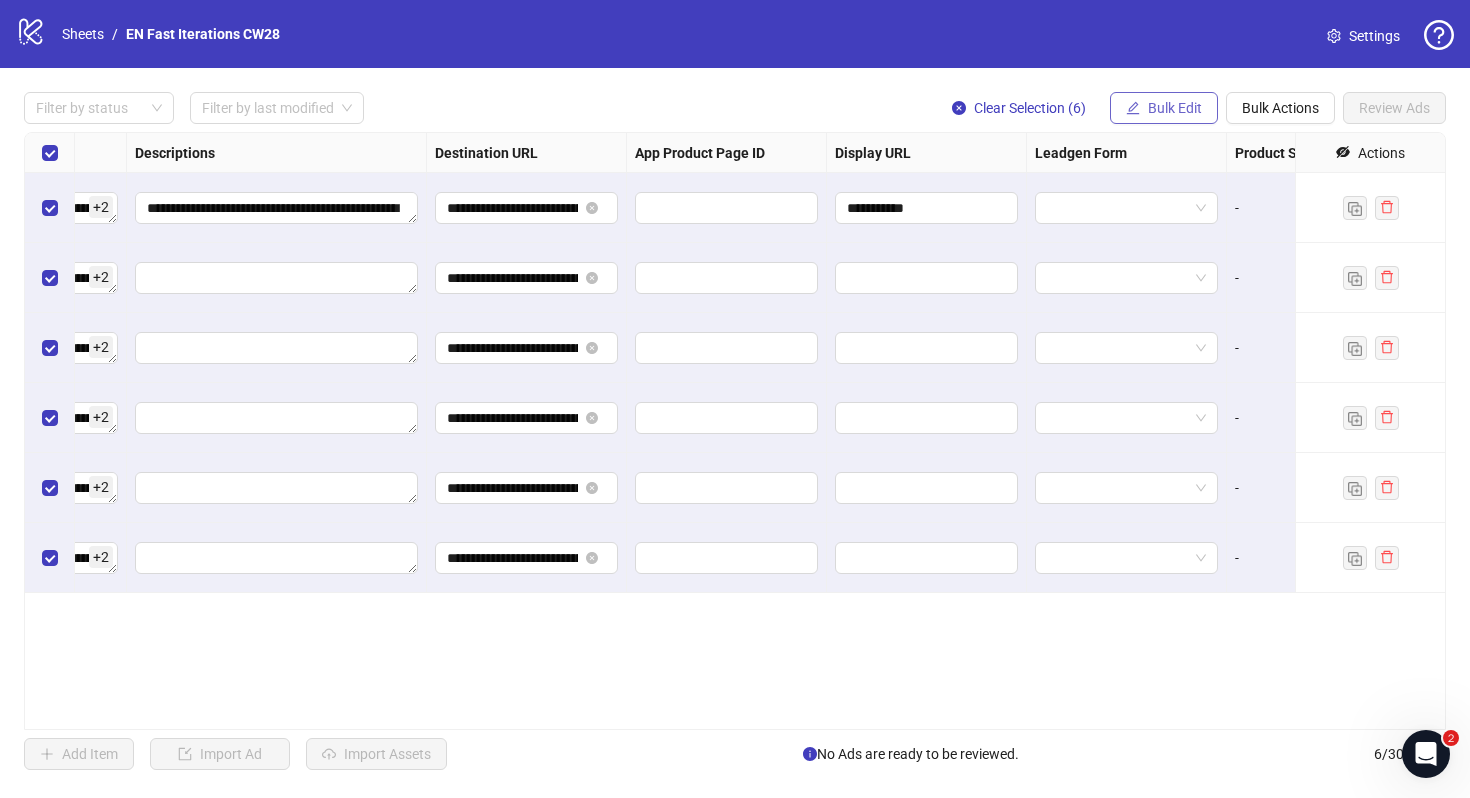 click on "Bulk Edit" at bounding box center (1164, 108) 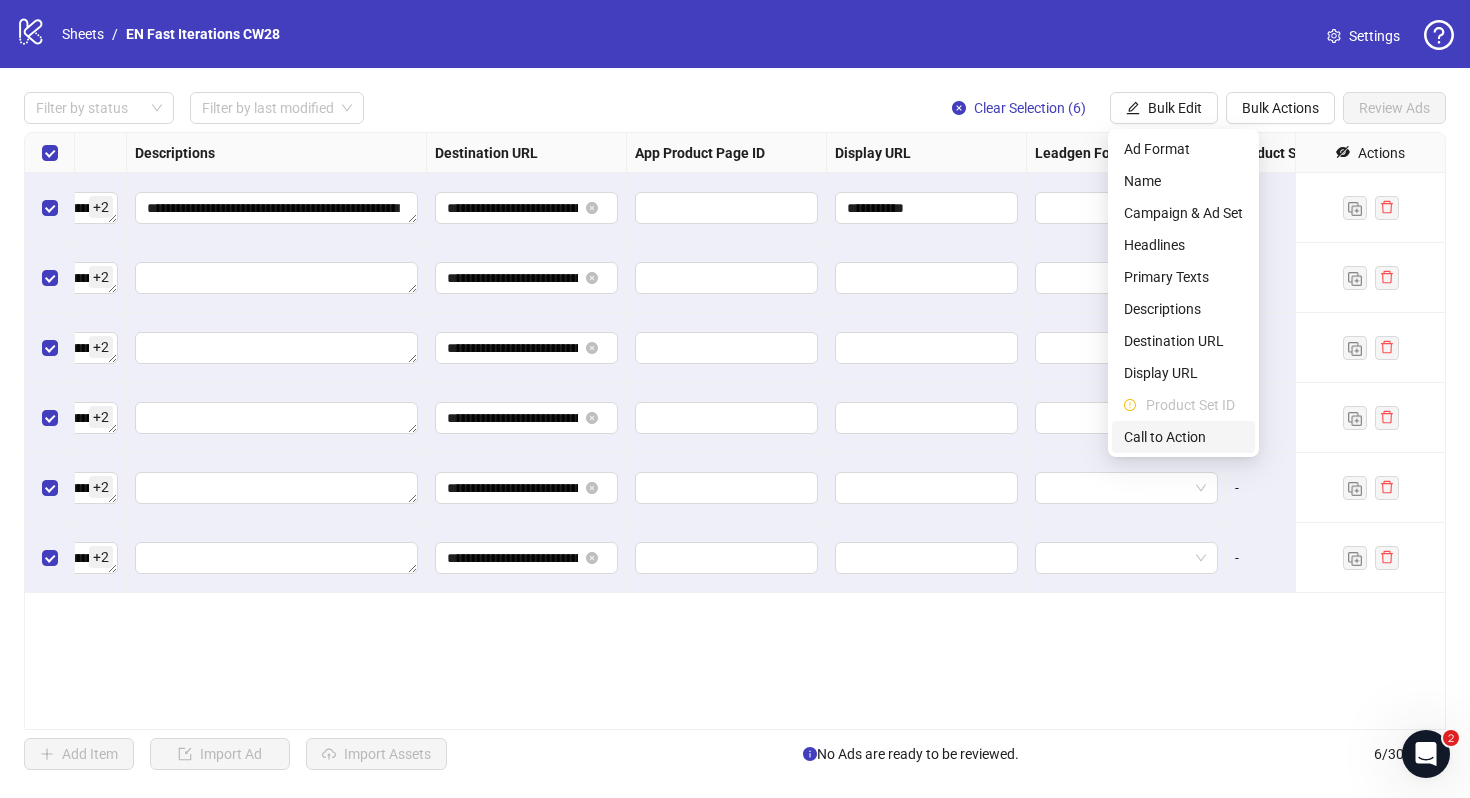 click on "Call to Action" at bounding box center (1183, 437) 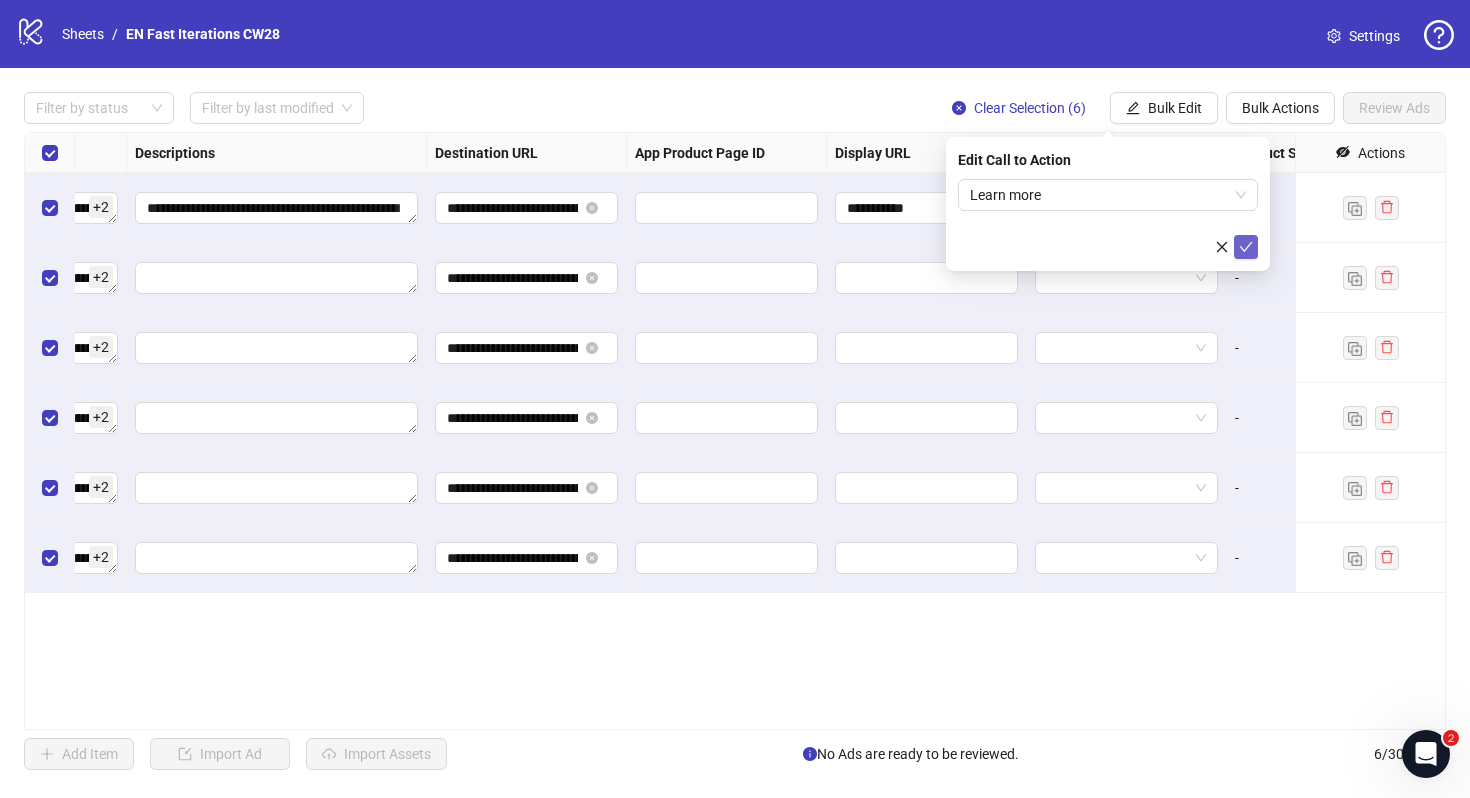click at bounding box center [1246, 247] 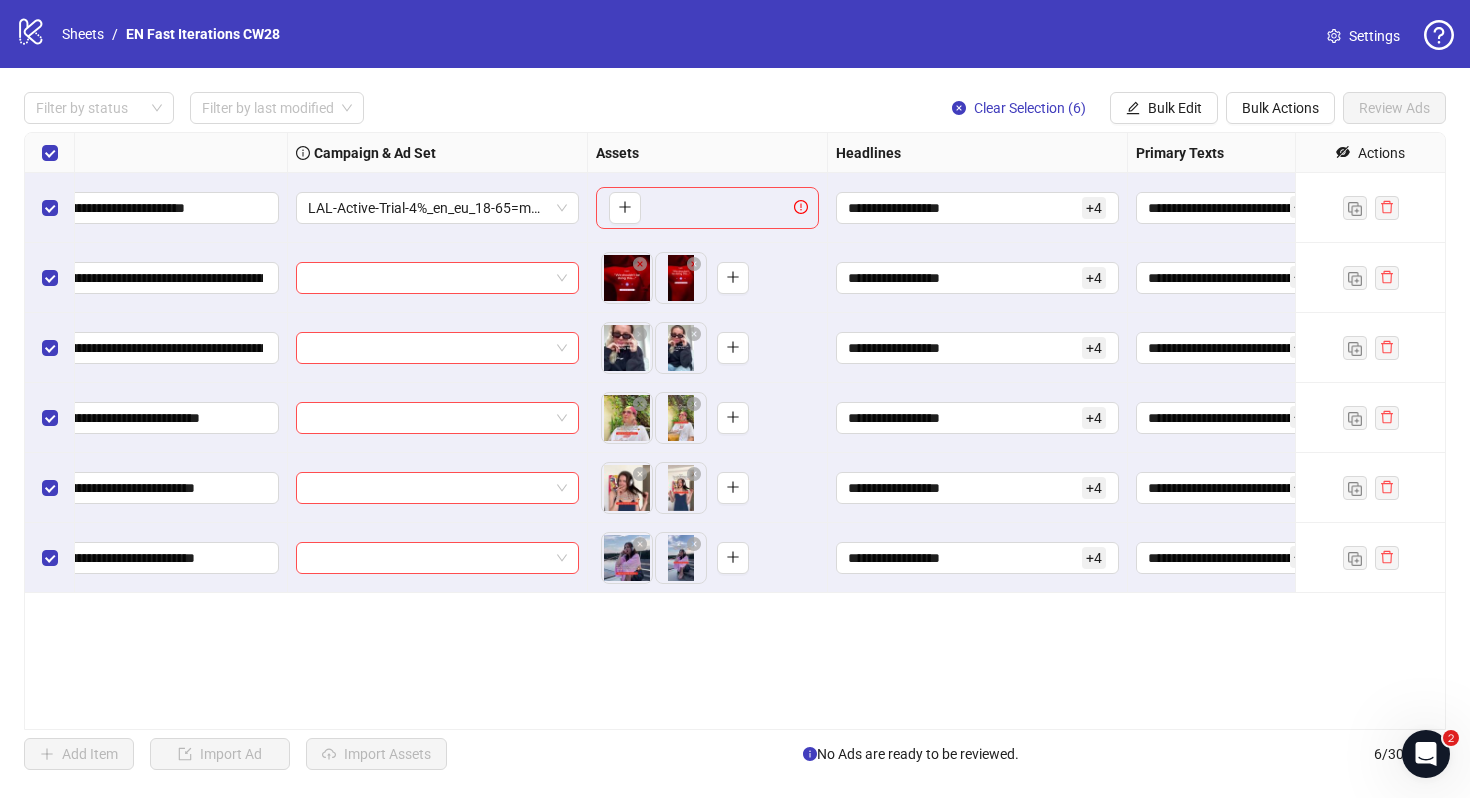scroll, scrollTop: 0, scrollLeft: 0, axis: both 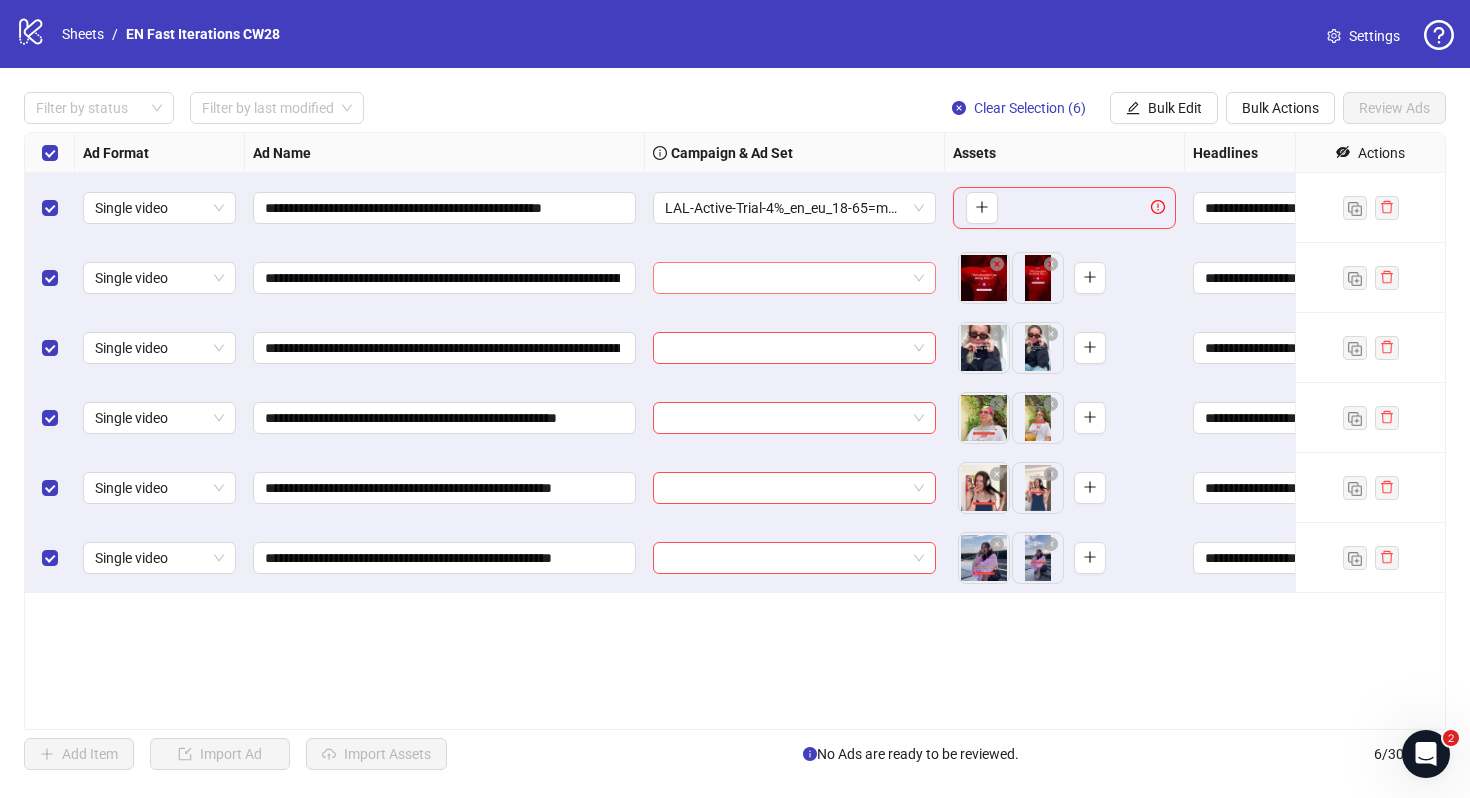 click at bounding box center [794, 278] 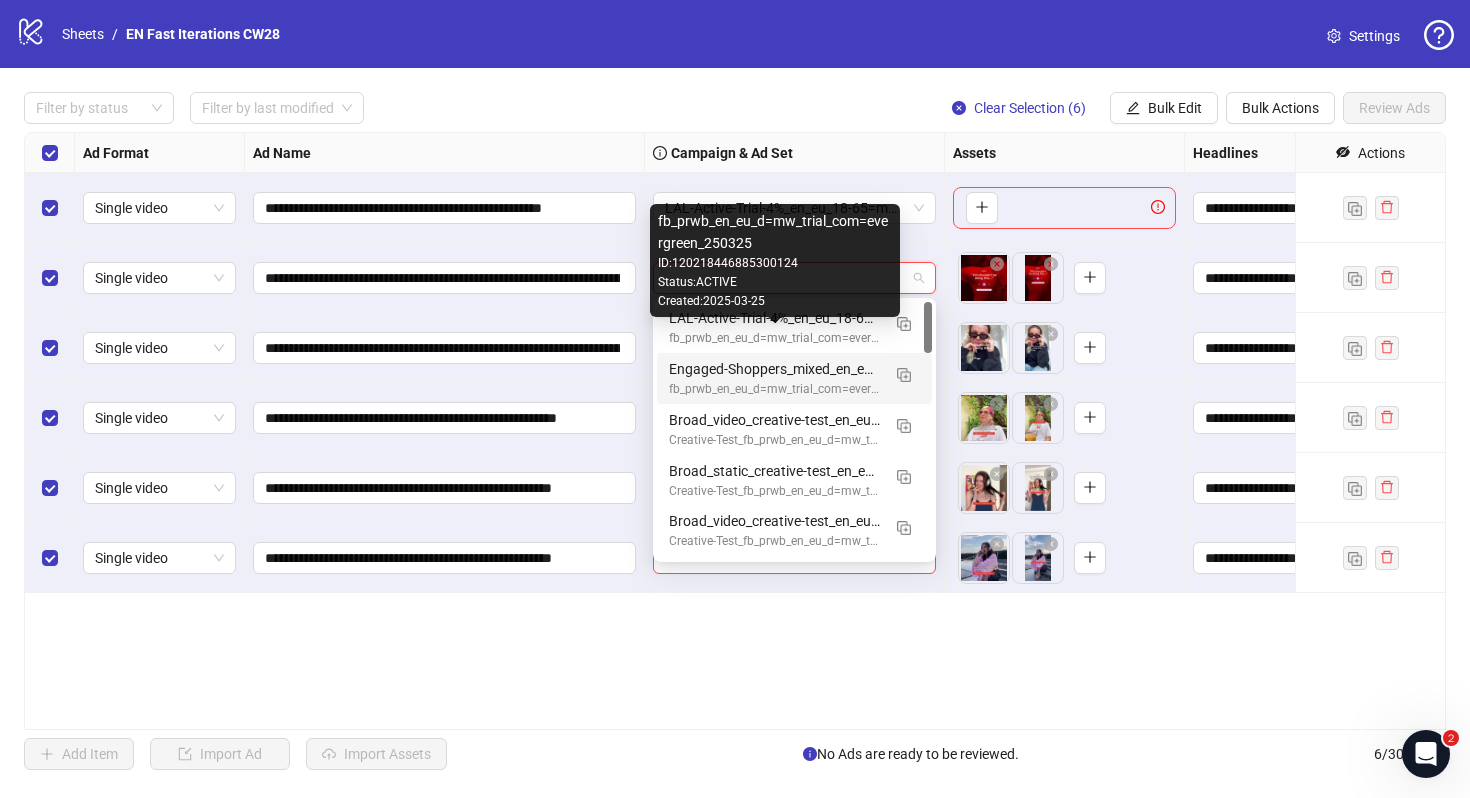 click on "Engaged-Shoppers_mixed_en_eu_18-65=mw_trial_com=010725" at bounding box center [774, 369] 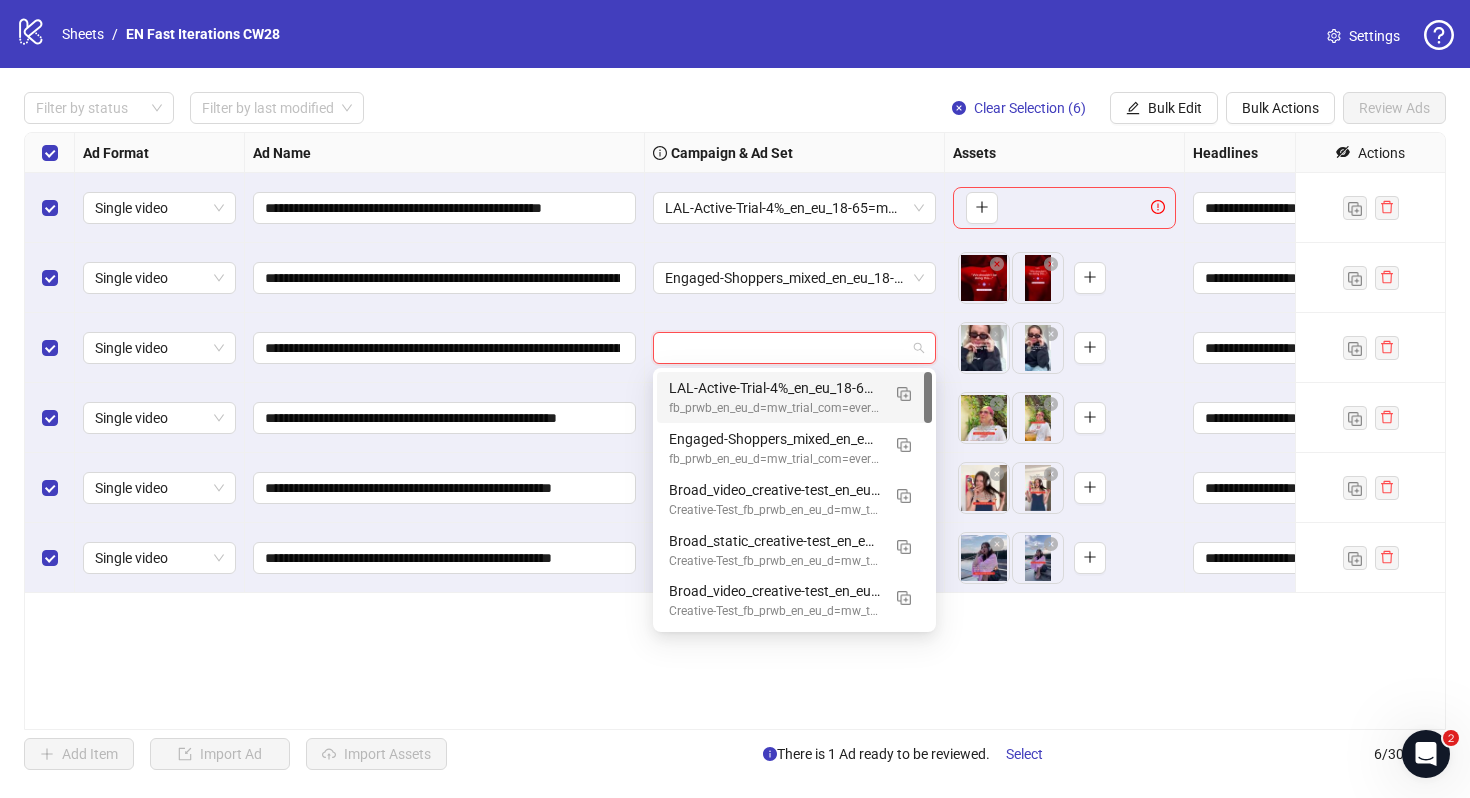 click at bounding box center [785, 348] 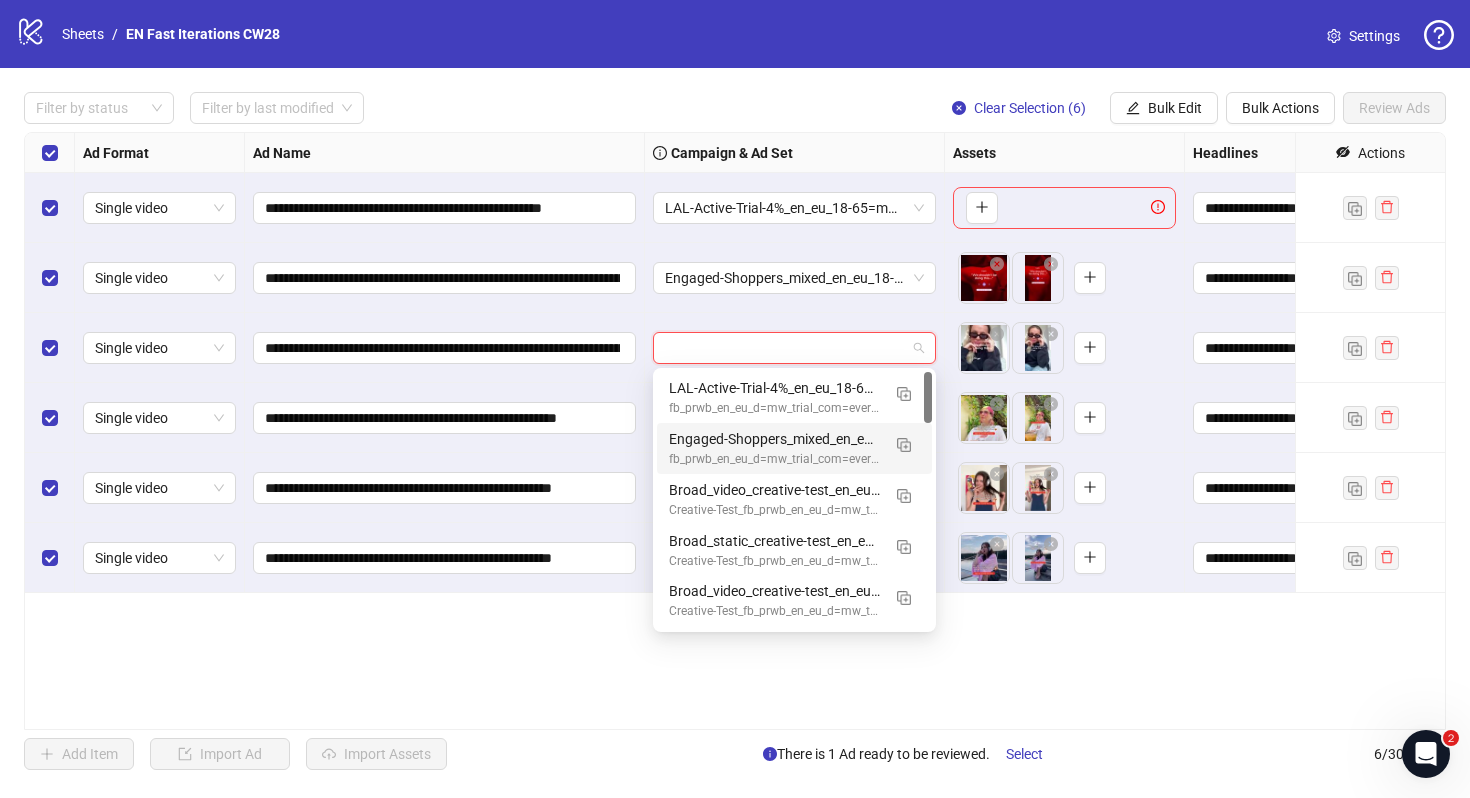 click on "fb_prwb_en_eu_d=mw_trial_com=evergreen_250325" at bounding box center (774, 459) 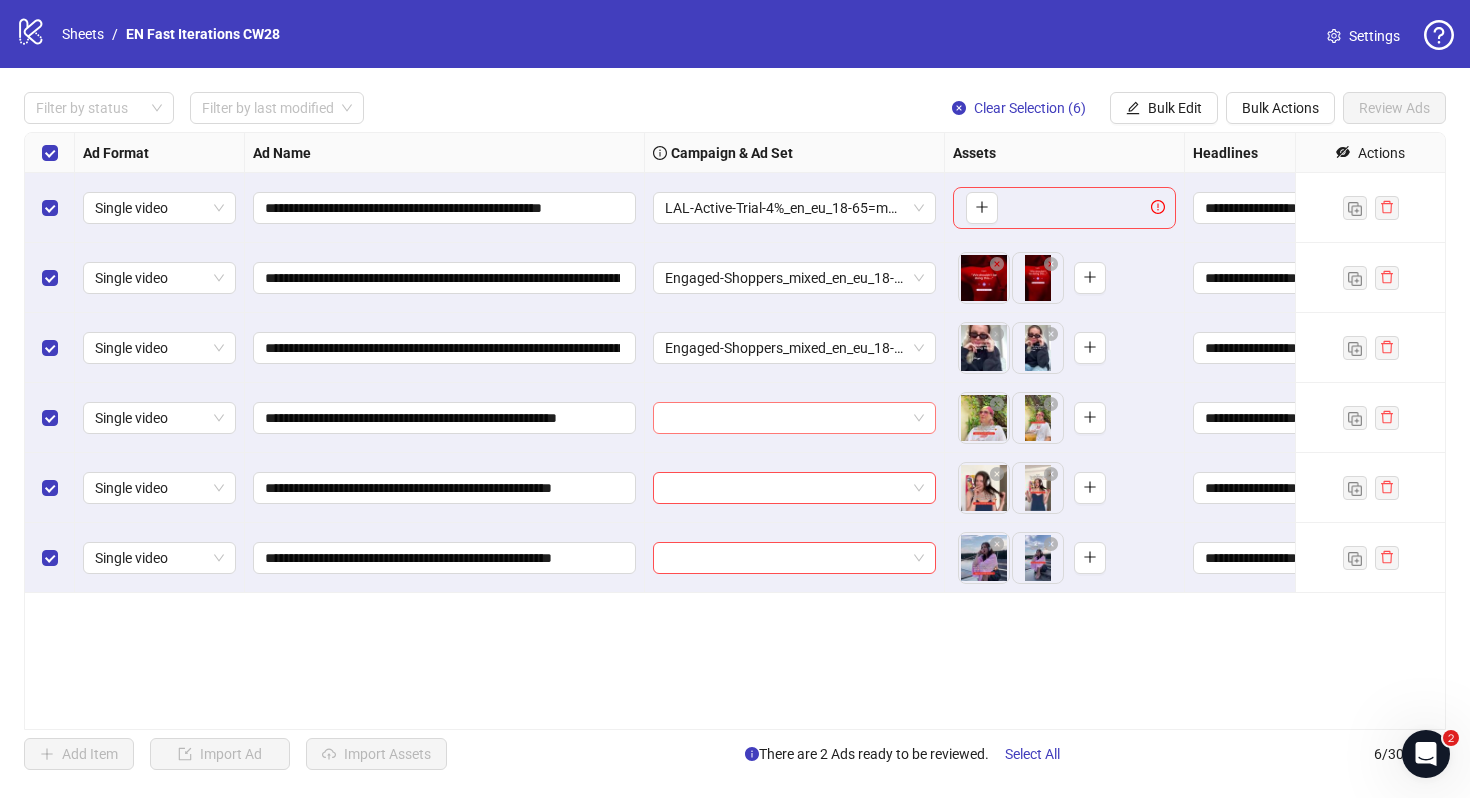 click at bounding box center (785, 418) 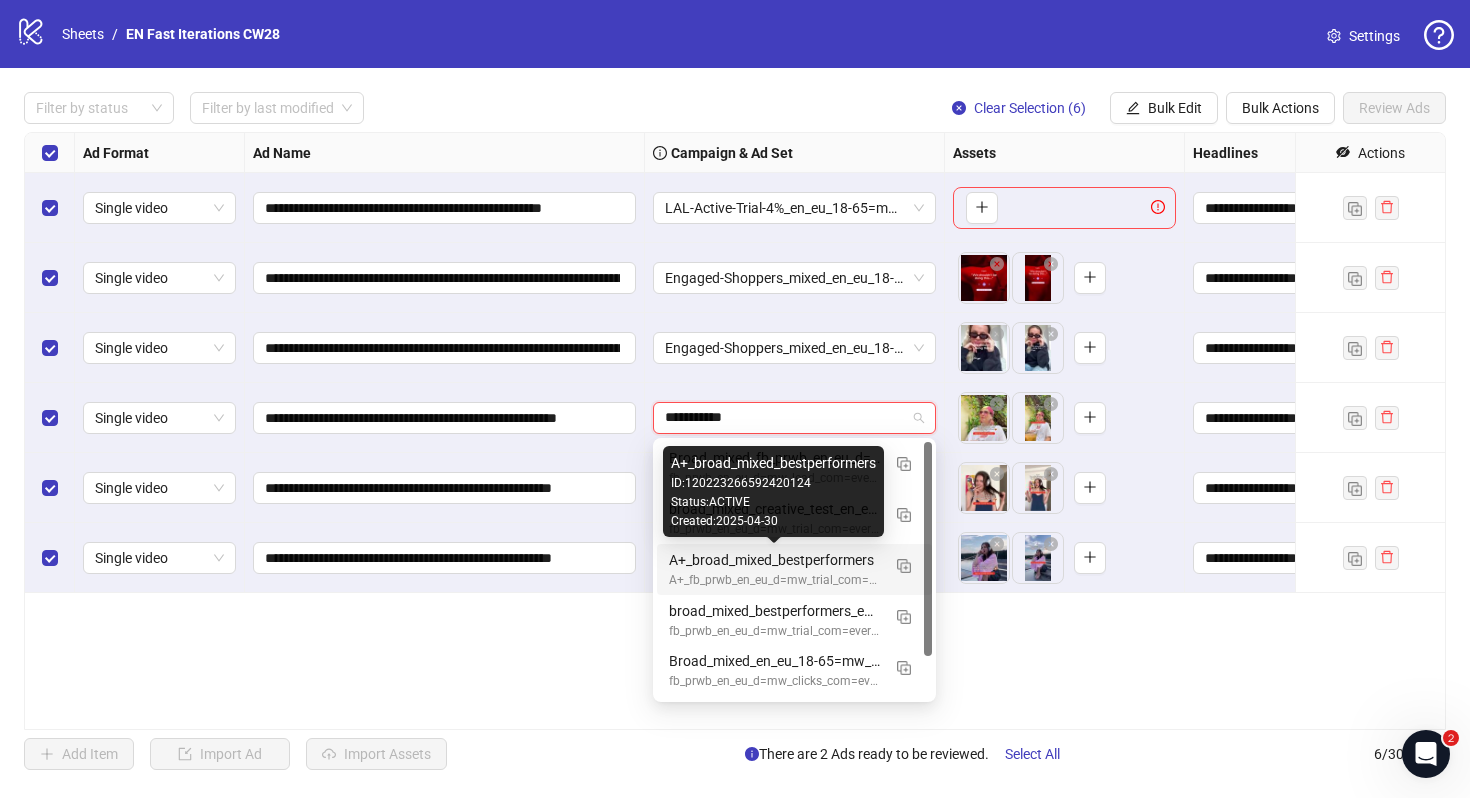 click on "A+_broad_mixed_bestperformers" at bounding box center (774, 560) 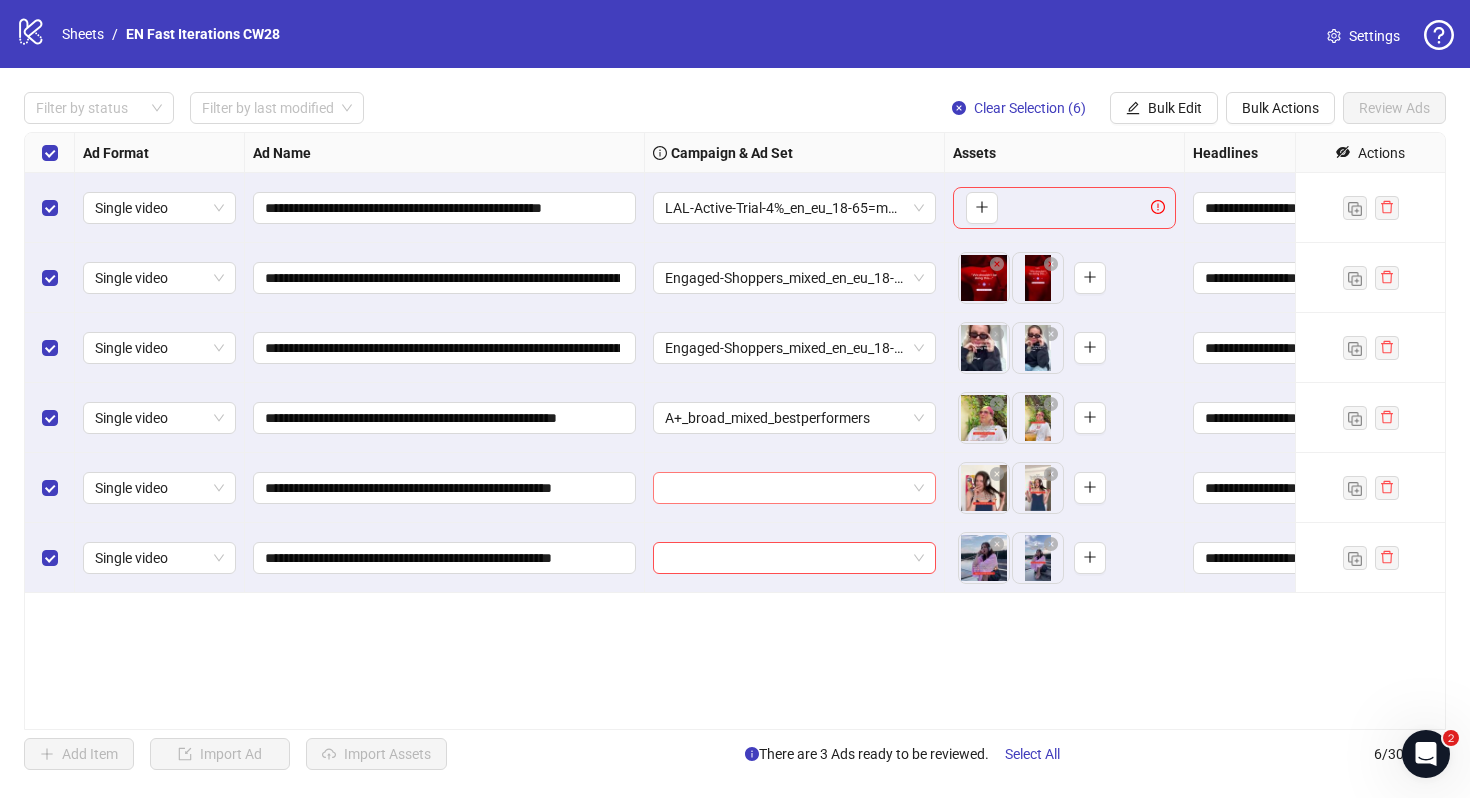 click at bounding box center (785, 488) 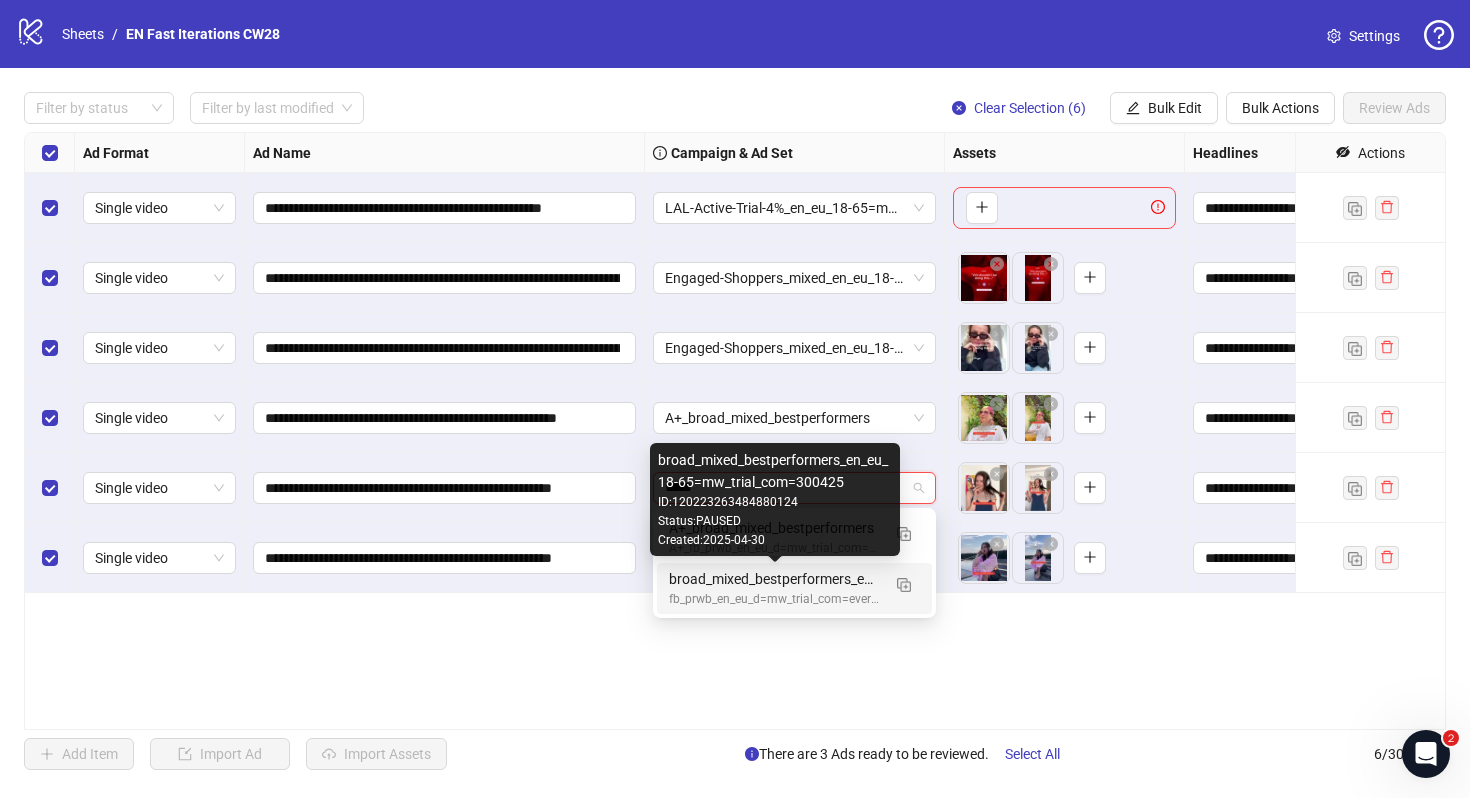 click on "broad_mixed_bestperformers_en_eu_18-65=mw_trial_com=300425" at bounding box center (774, 579) 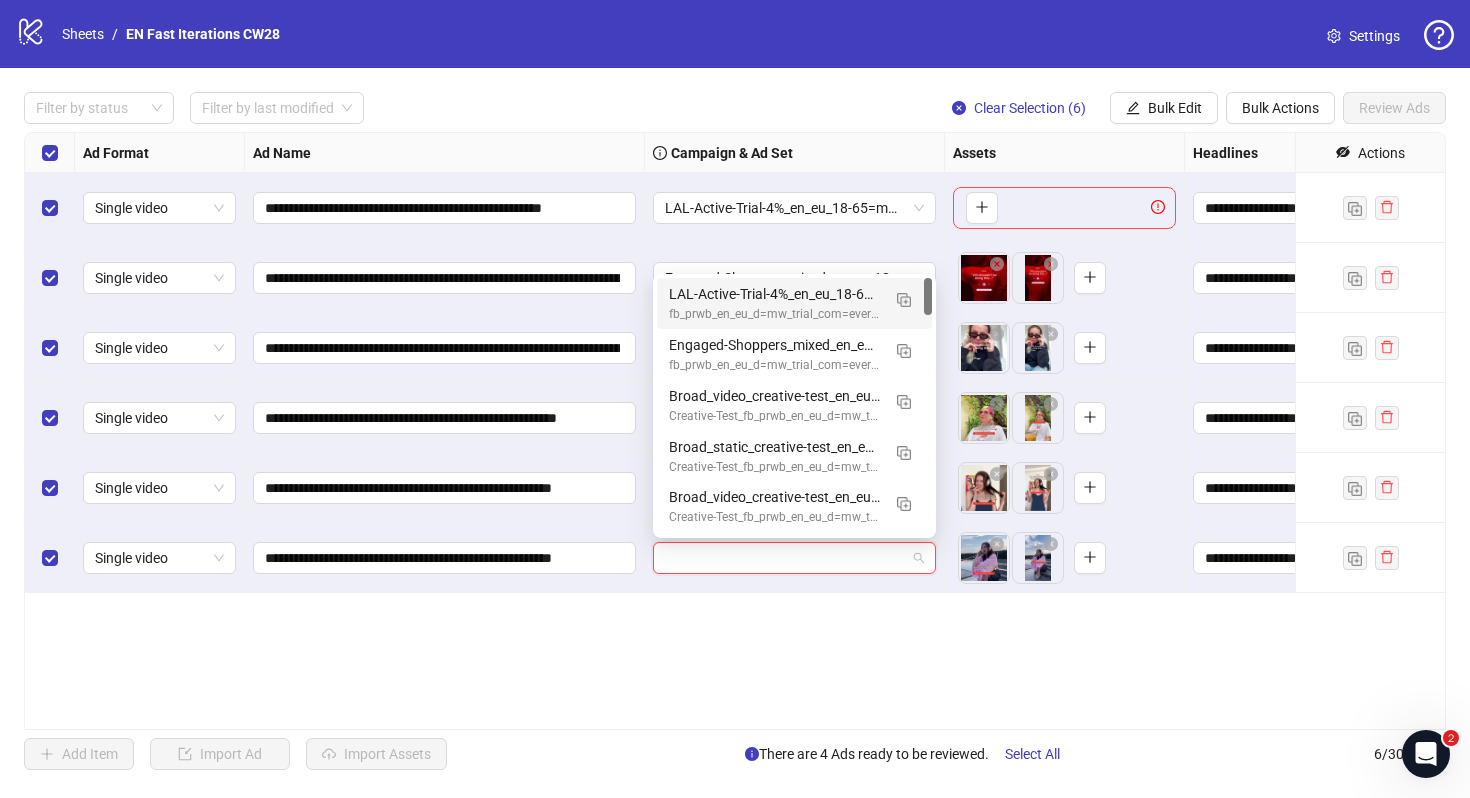 click at bounding box center (785, 558) 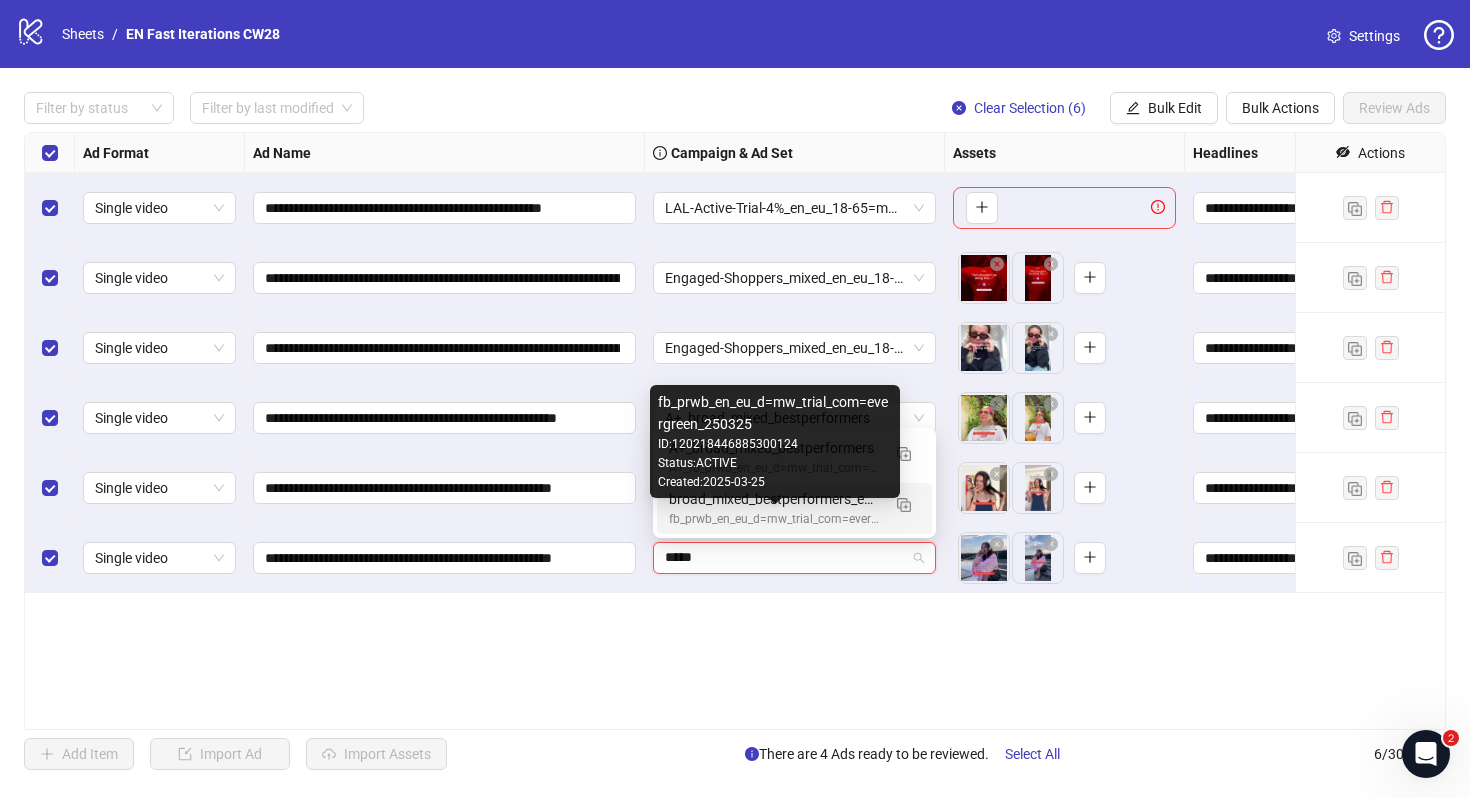 click on "fb_prwb_en_eu_d=mw_trial_com=evergreen_250325" at bounding box center [774, 519] 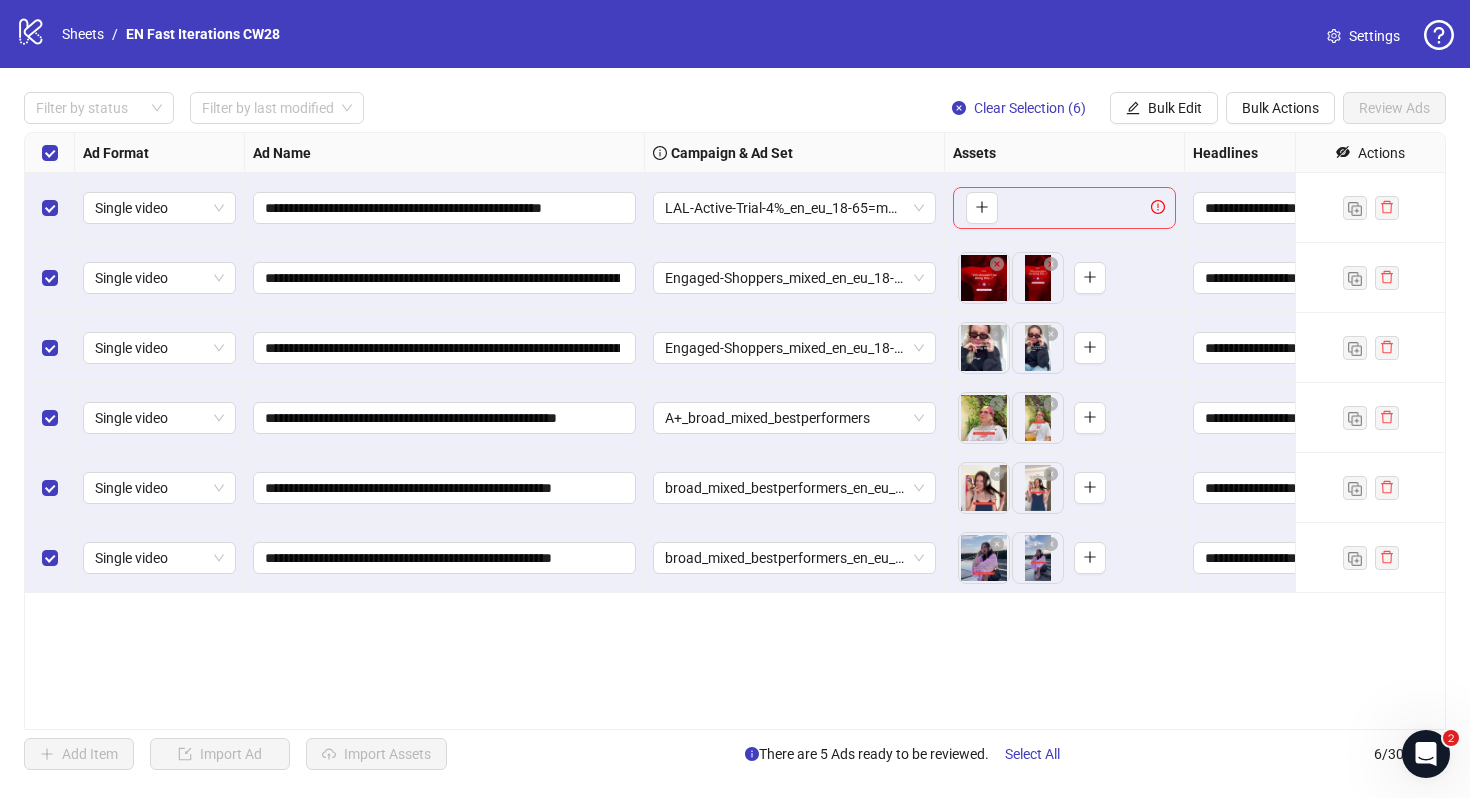 click on "**********" at bounding box center [735, 431] 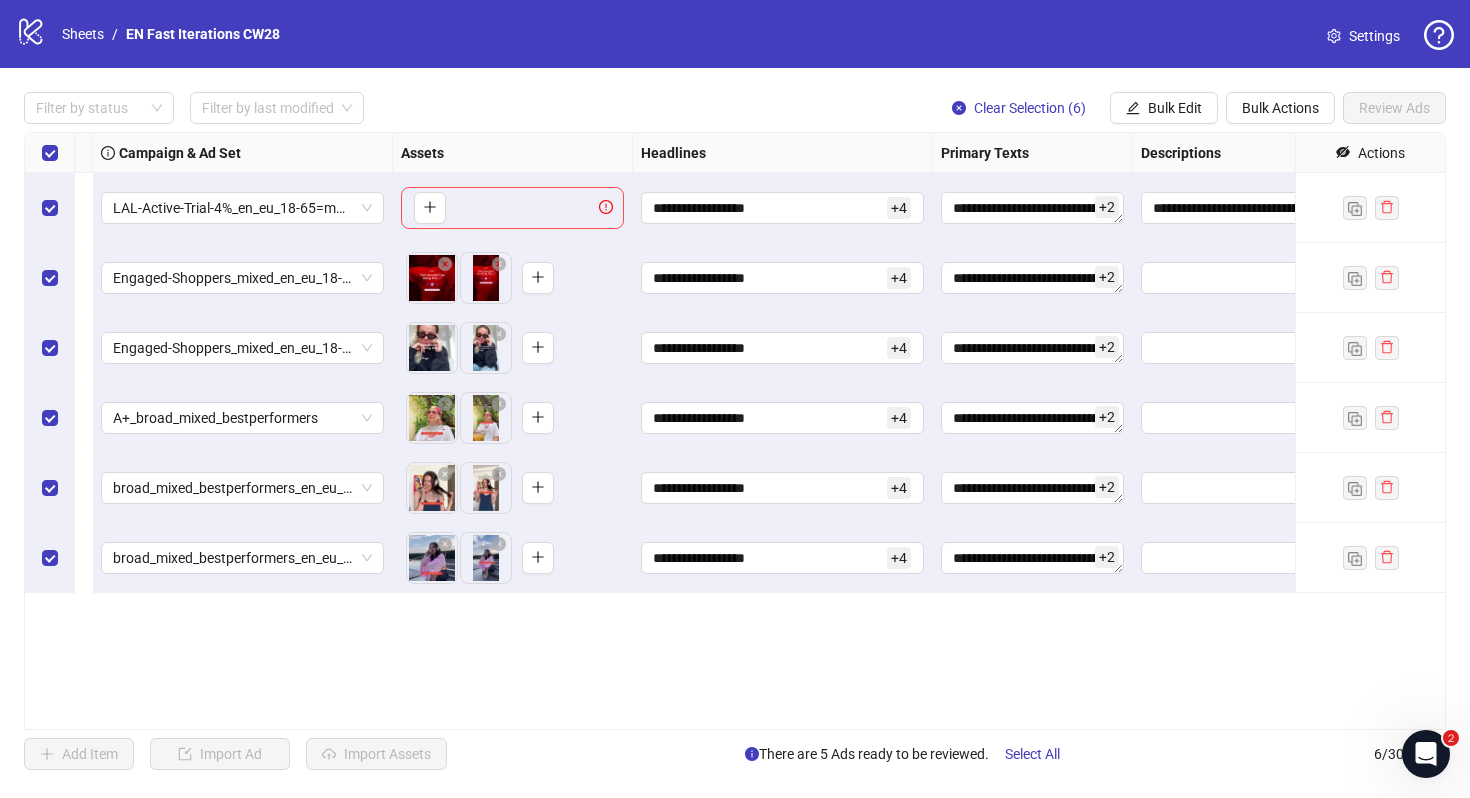 scroll, scrollTop: 0, scrollLeft: 0, axis: both 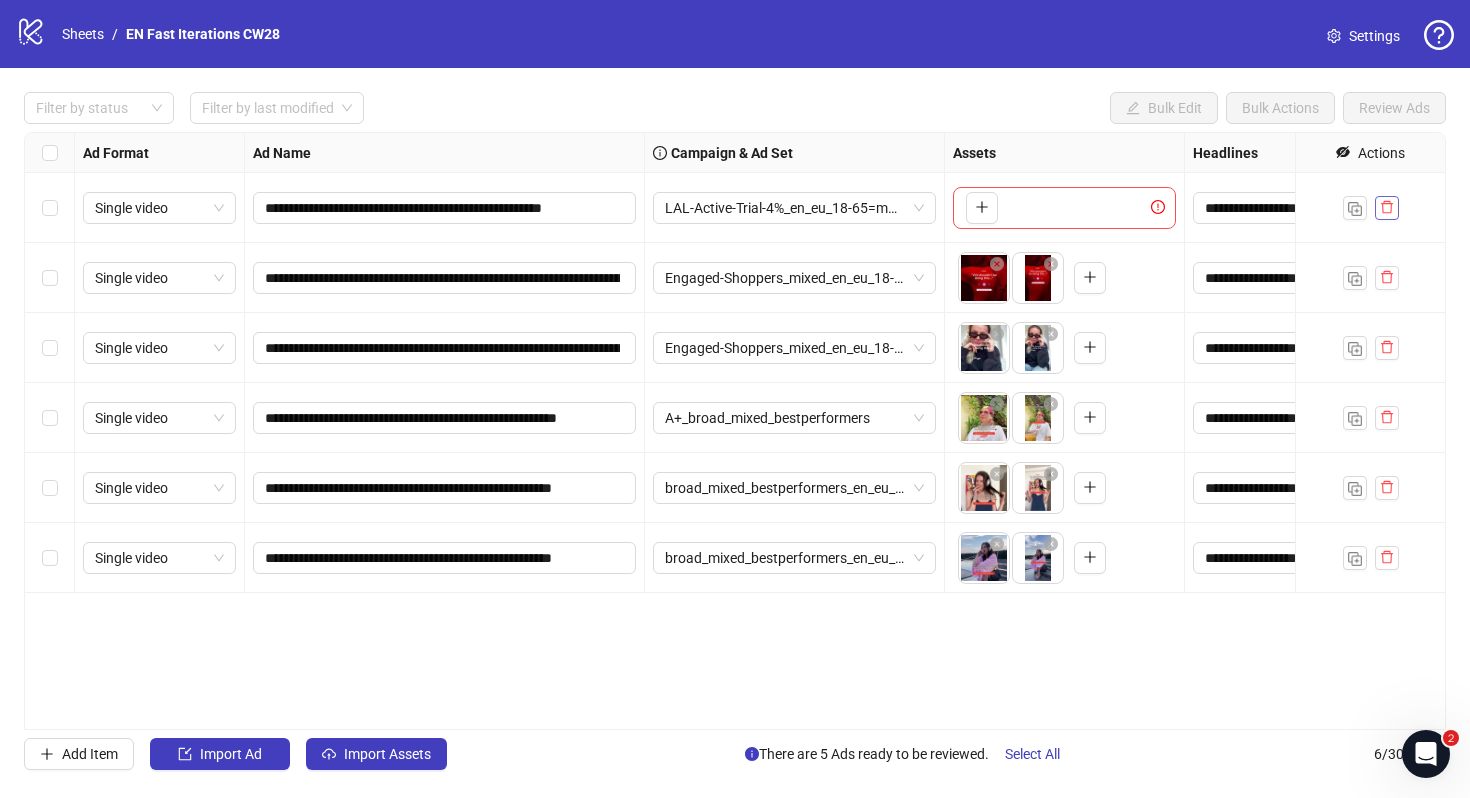 click at bounding box center (1387, 207) 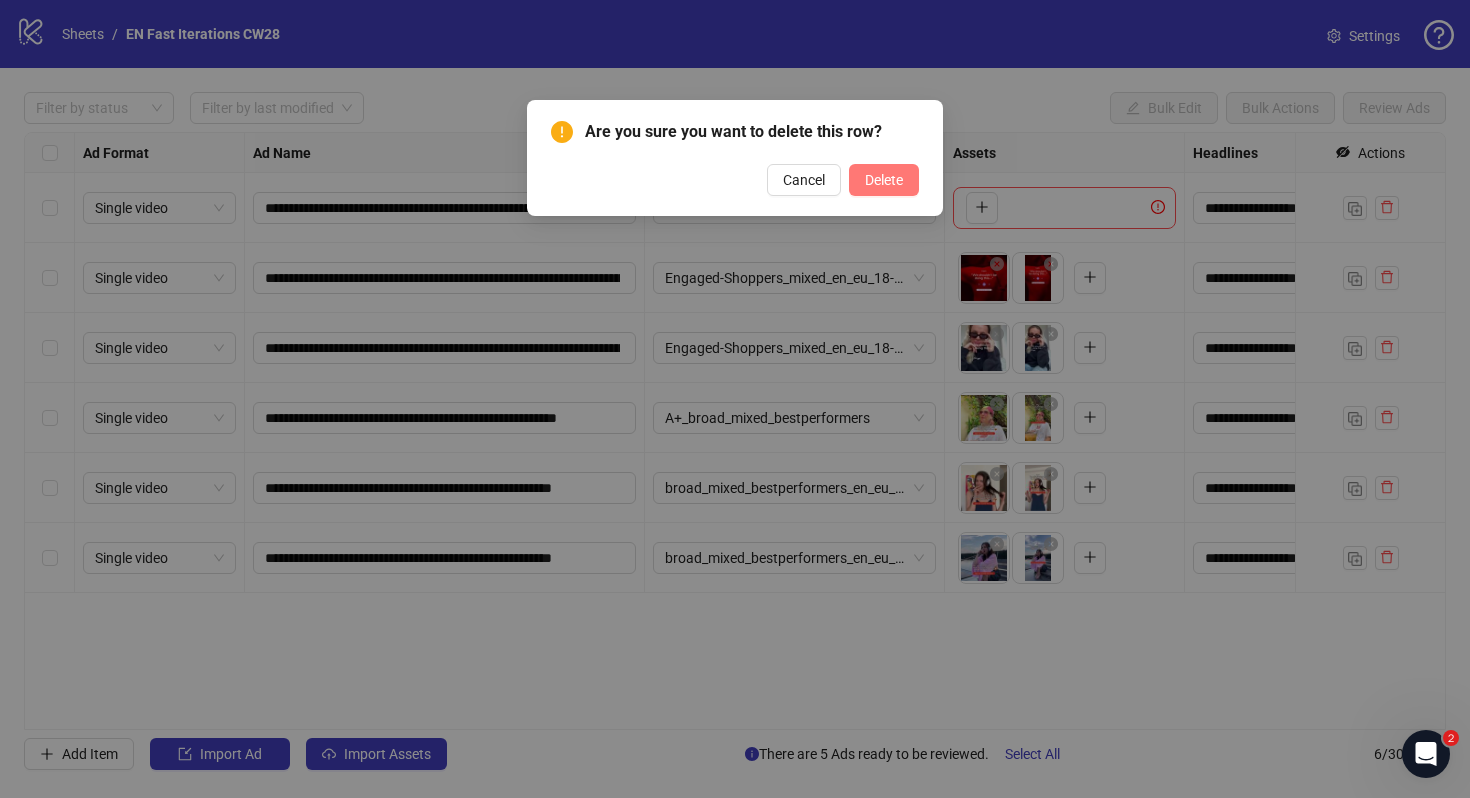 click on "Delete" at bounding box center (884, 180) 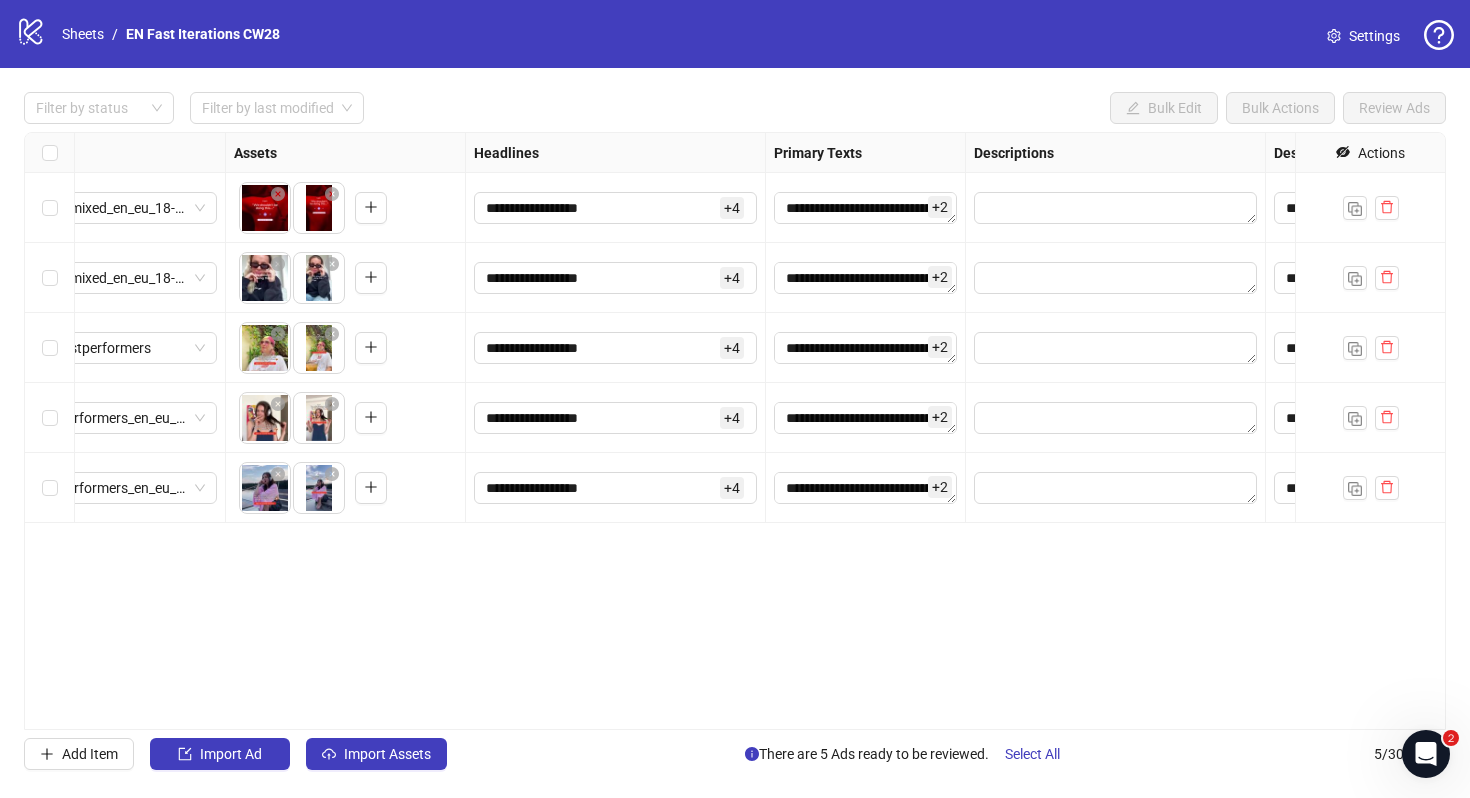 scroll, scrollTop: 0, scrollLeft: 0, axis: both 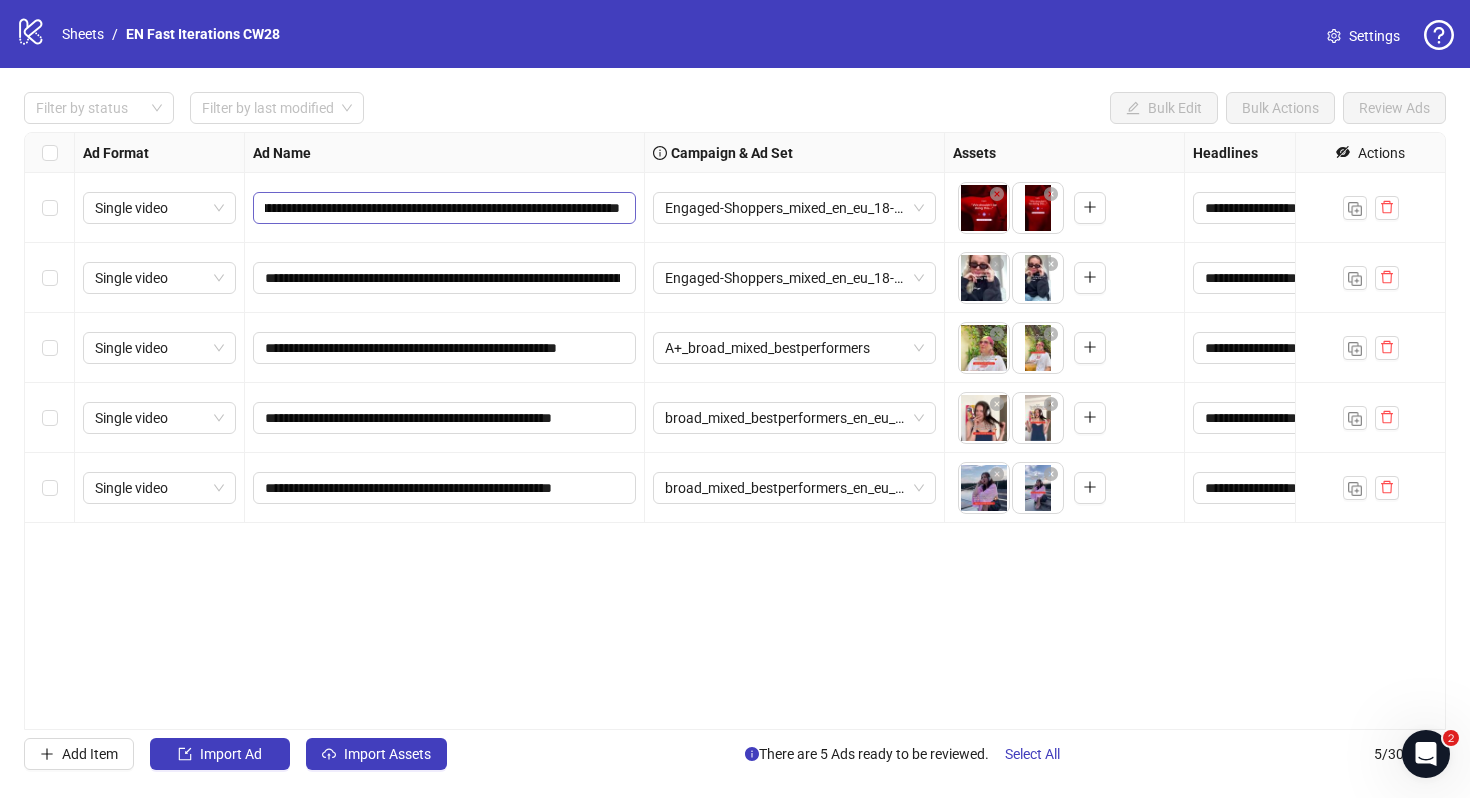 click on "**********" at bounding box center (444, 208) 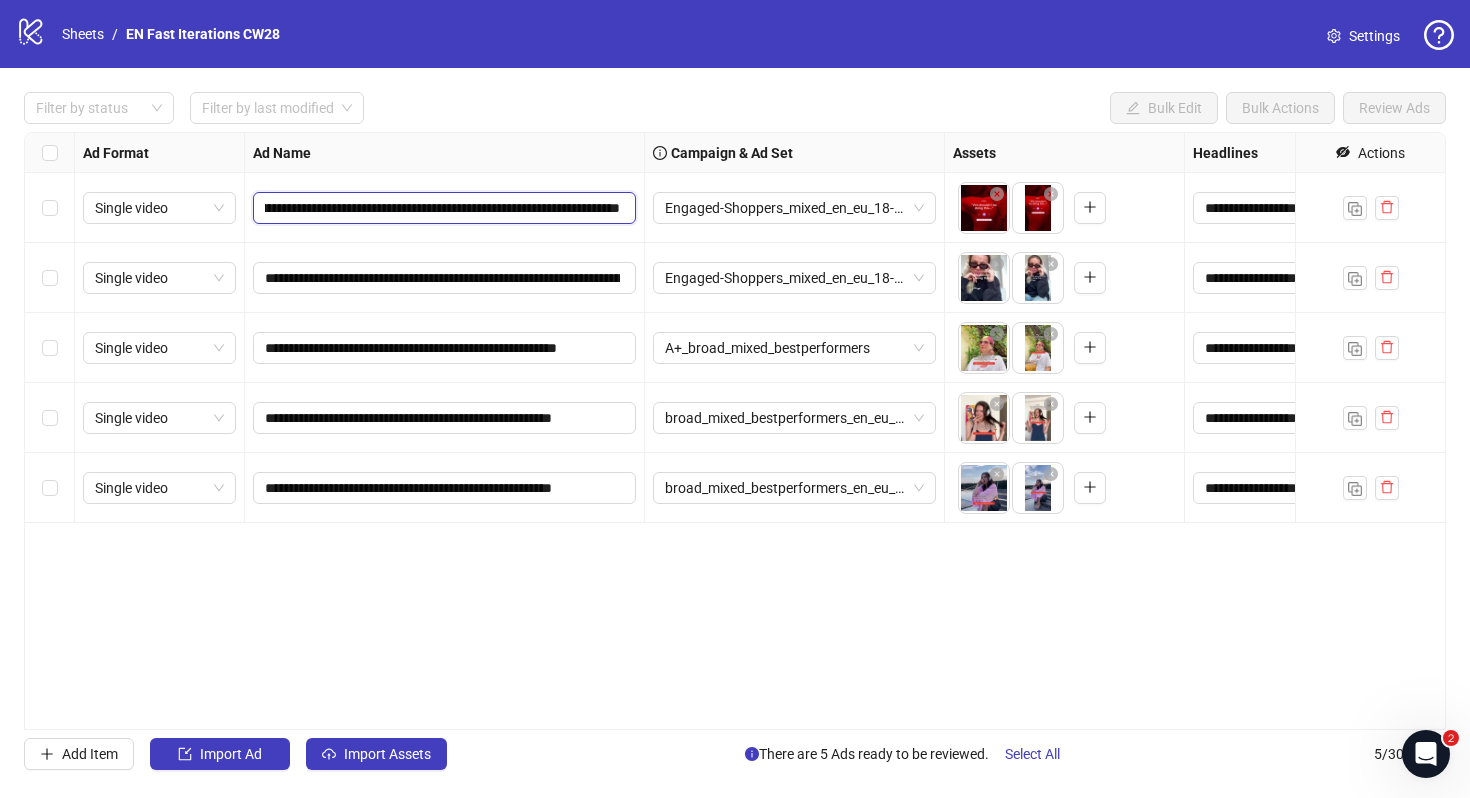 click on "**********" at bounding box center (442, 208) 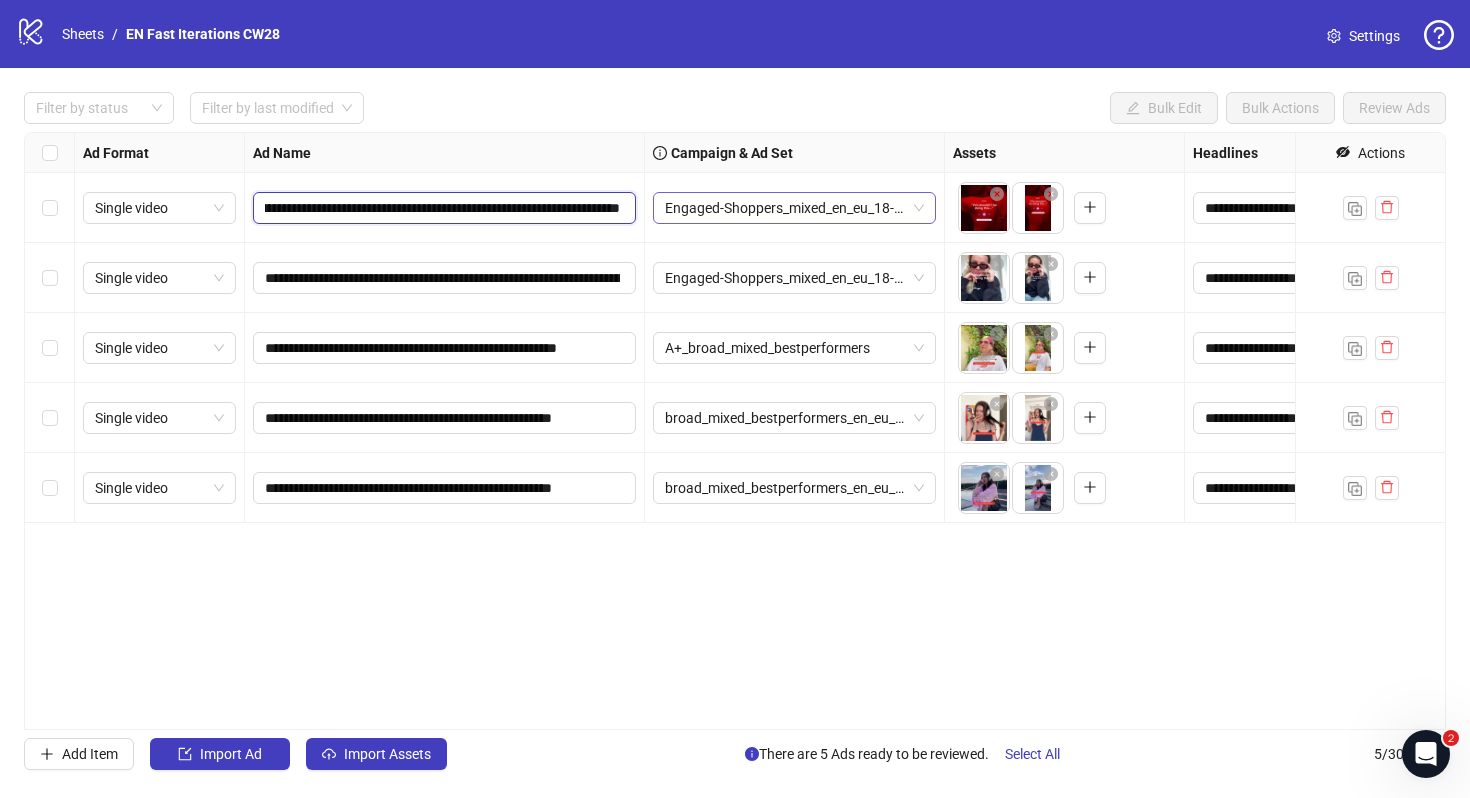 drag, startPoint x: 541, startPoint y: 206, endPoint x: 656, endPoint y: 202, distance: 115.06954 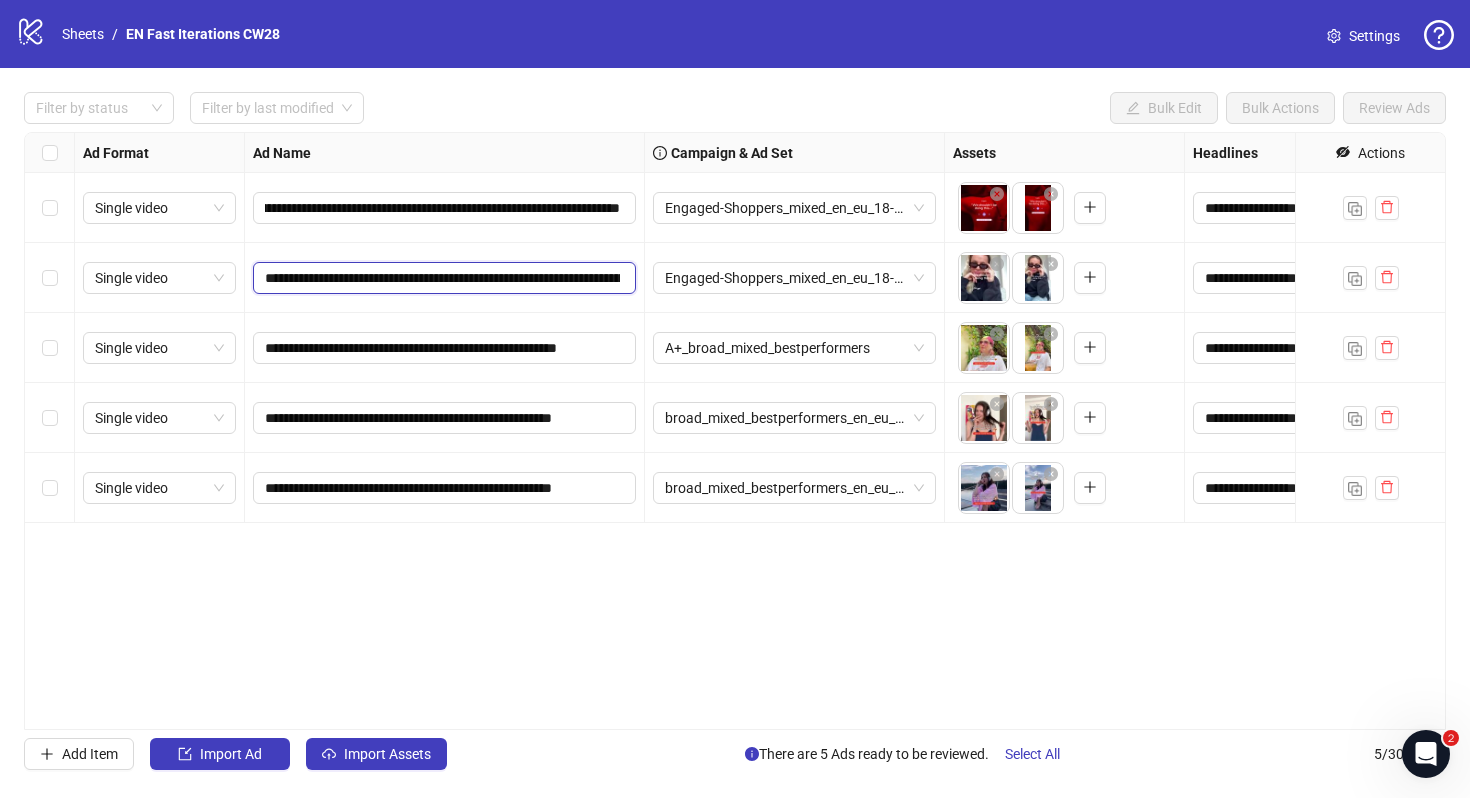 click on "**********" at bounding box center (442, 278) 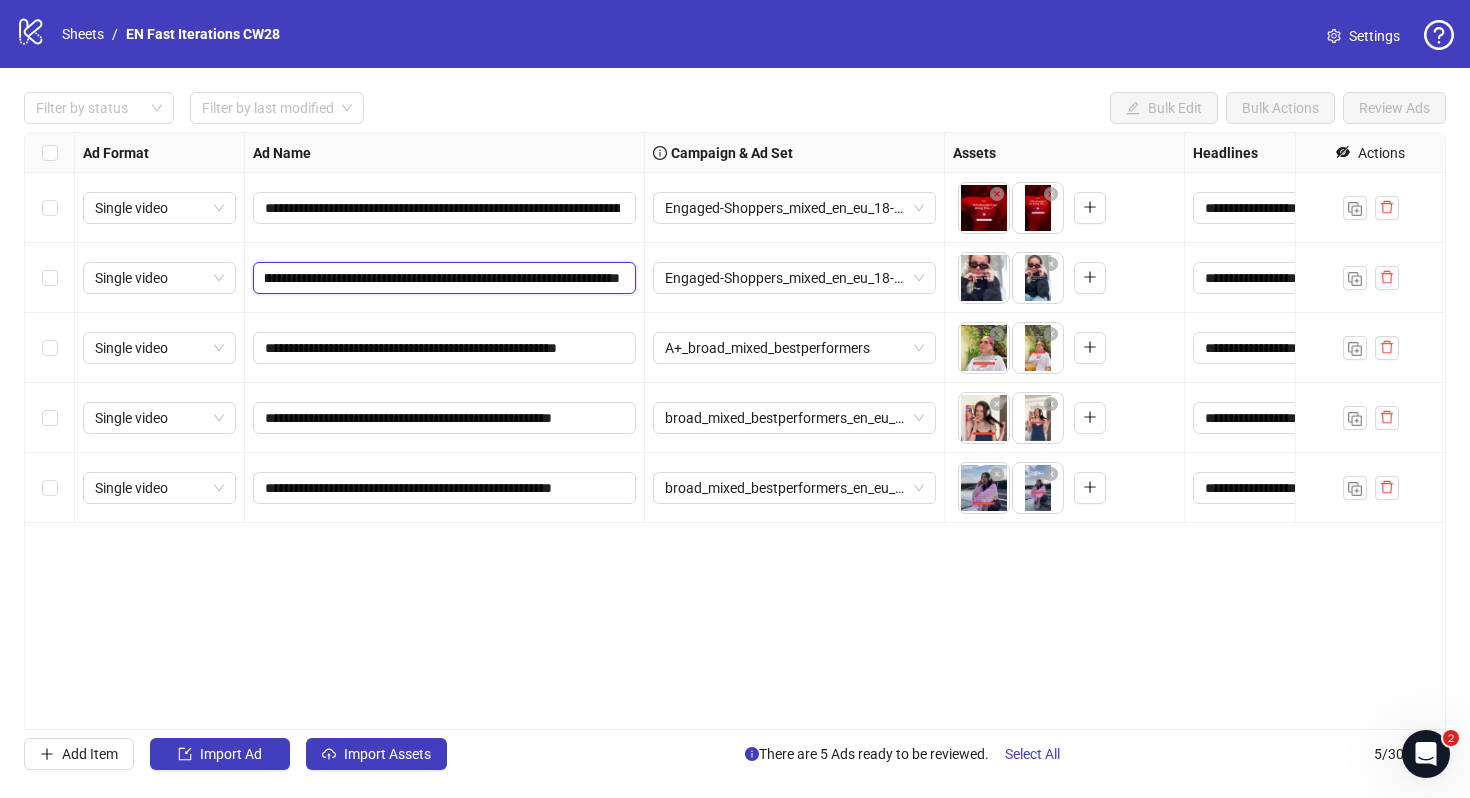 scroll, scrollTop: 0, scrollLeft: 222, axis: horizontal 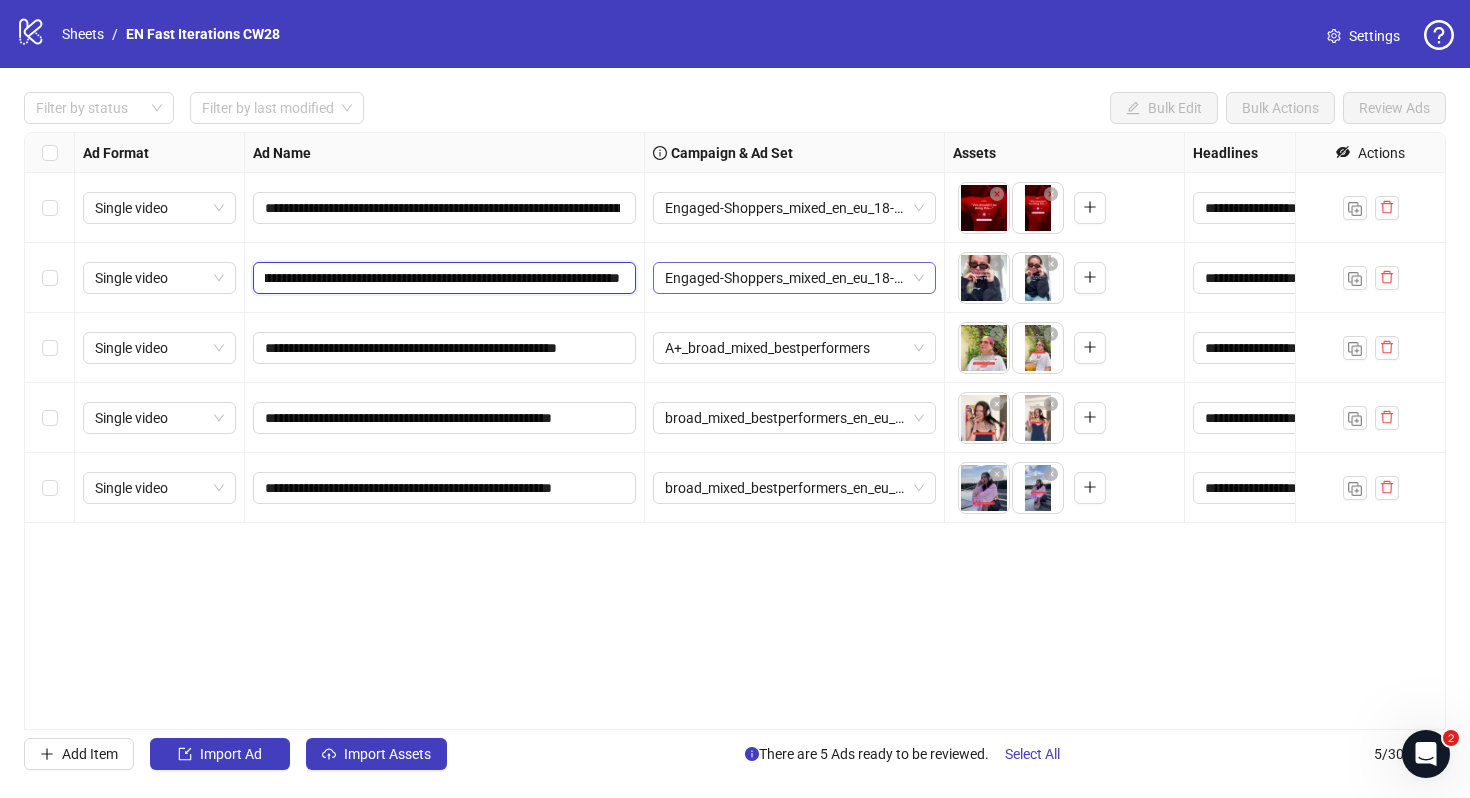 drag, startPoint x: 614, startPoint y: 279, endPoint x: 658, endPoint y: 279, distance: 44 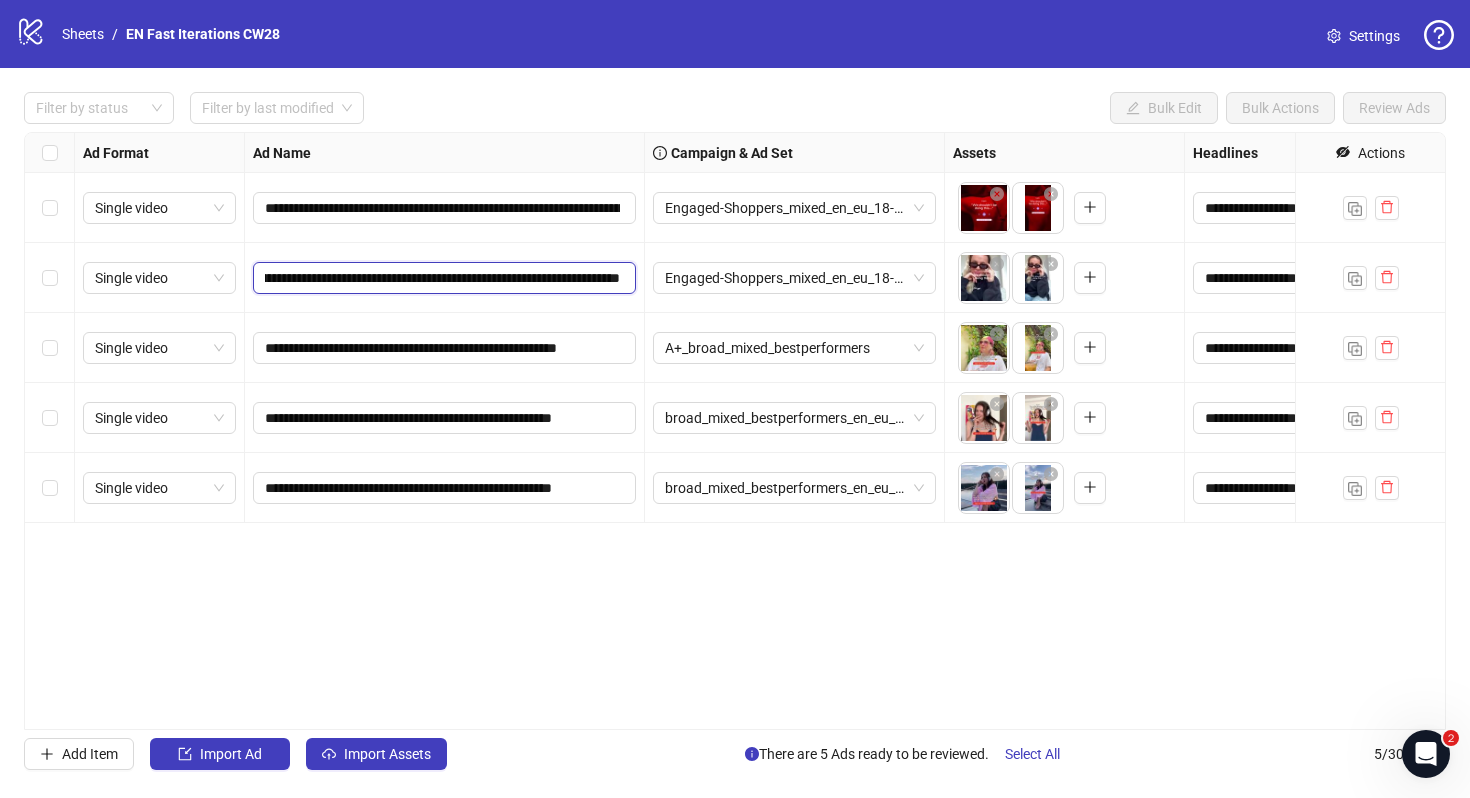 scroll, scrollTop: 0, scrollLeft: 292, axis: horizontal 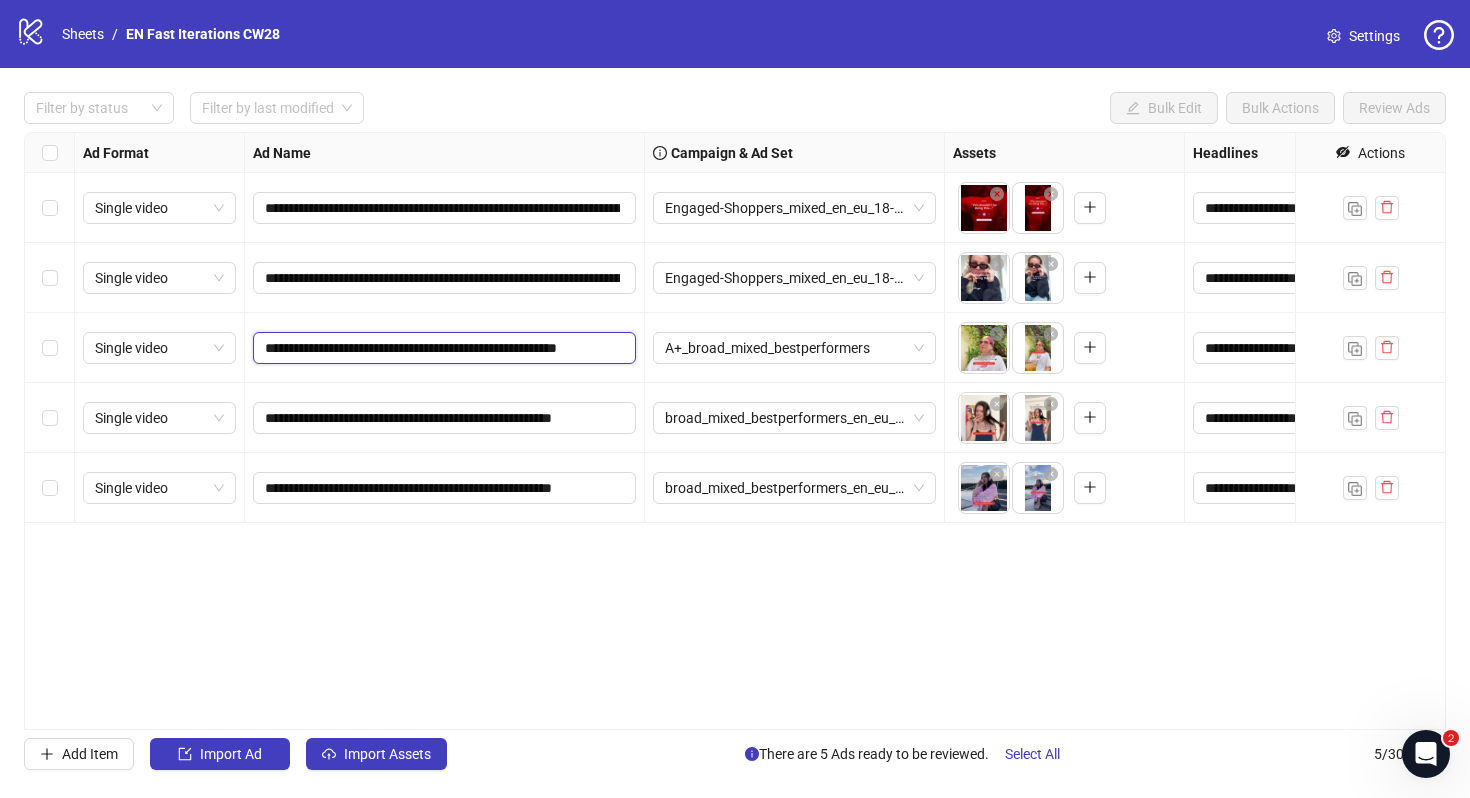 click on "**********" at bounding box center [442, 348] 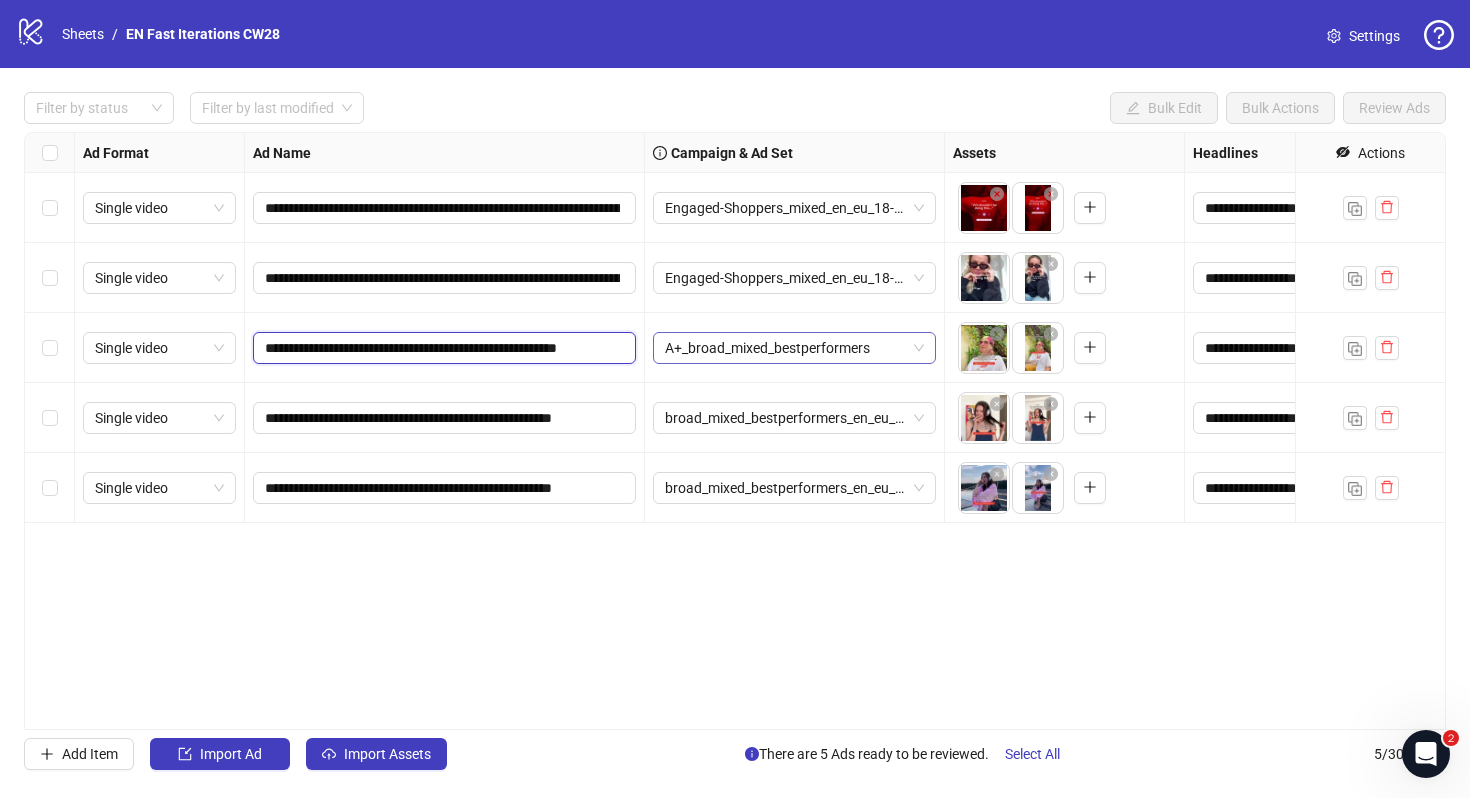 drag, startPoint x: 611, startPoint y: 347, endPoint x: 658, endPoint y: 347, distance: 47 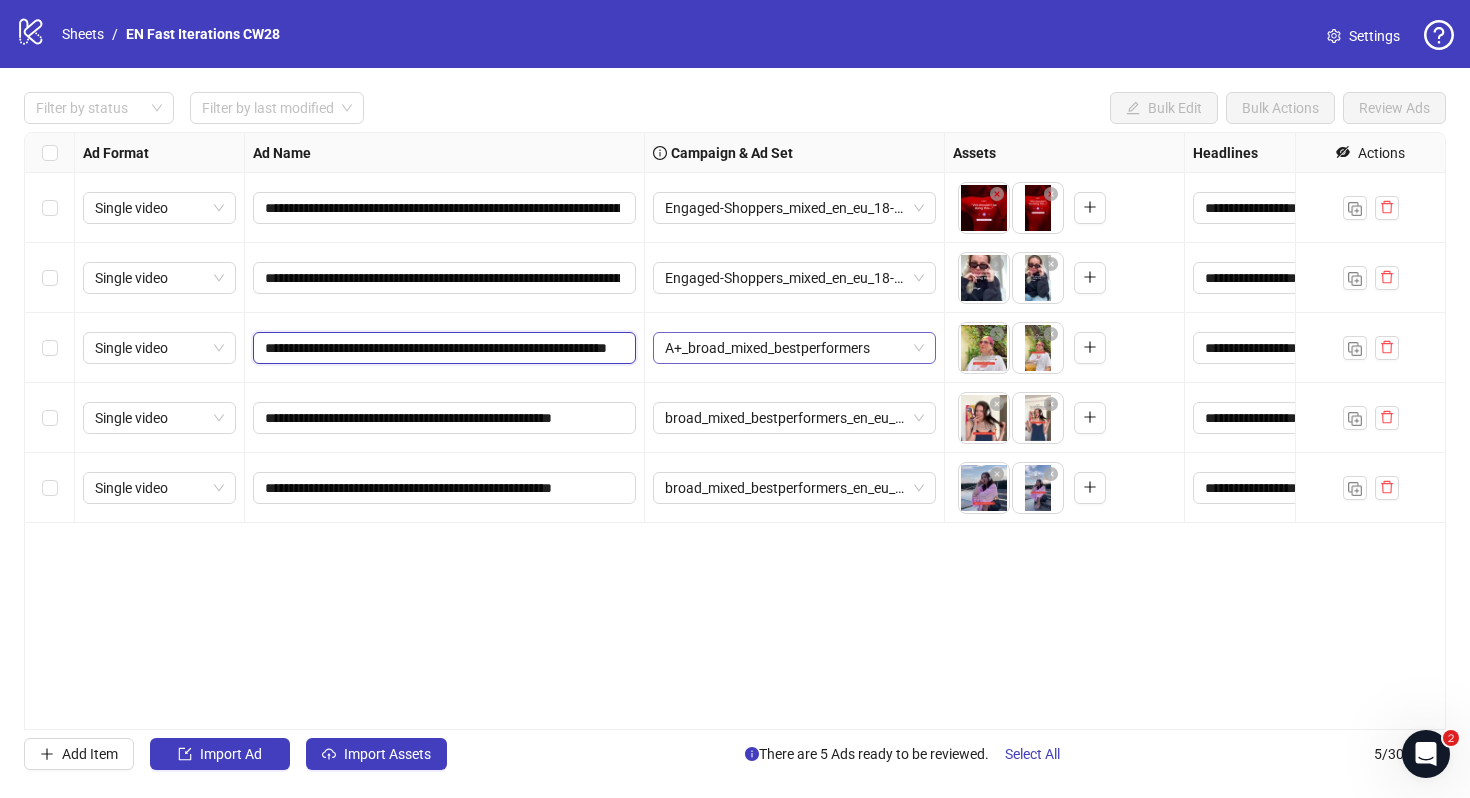 scroll, scrollTop: 0, scrollLeft: 120, axis: horizontal 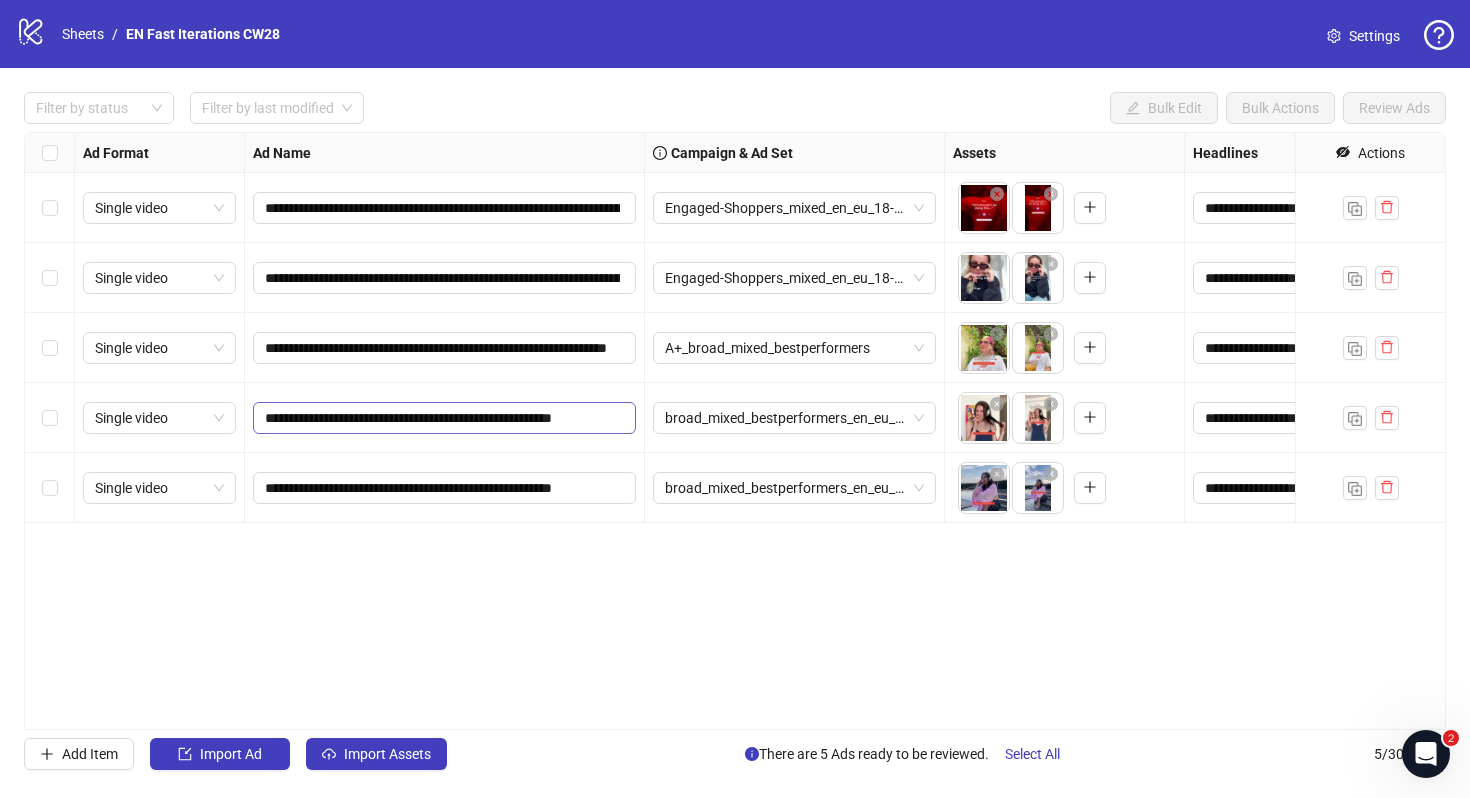click on "**********" at bounding box center [444, 208] 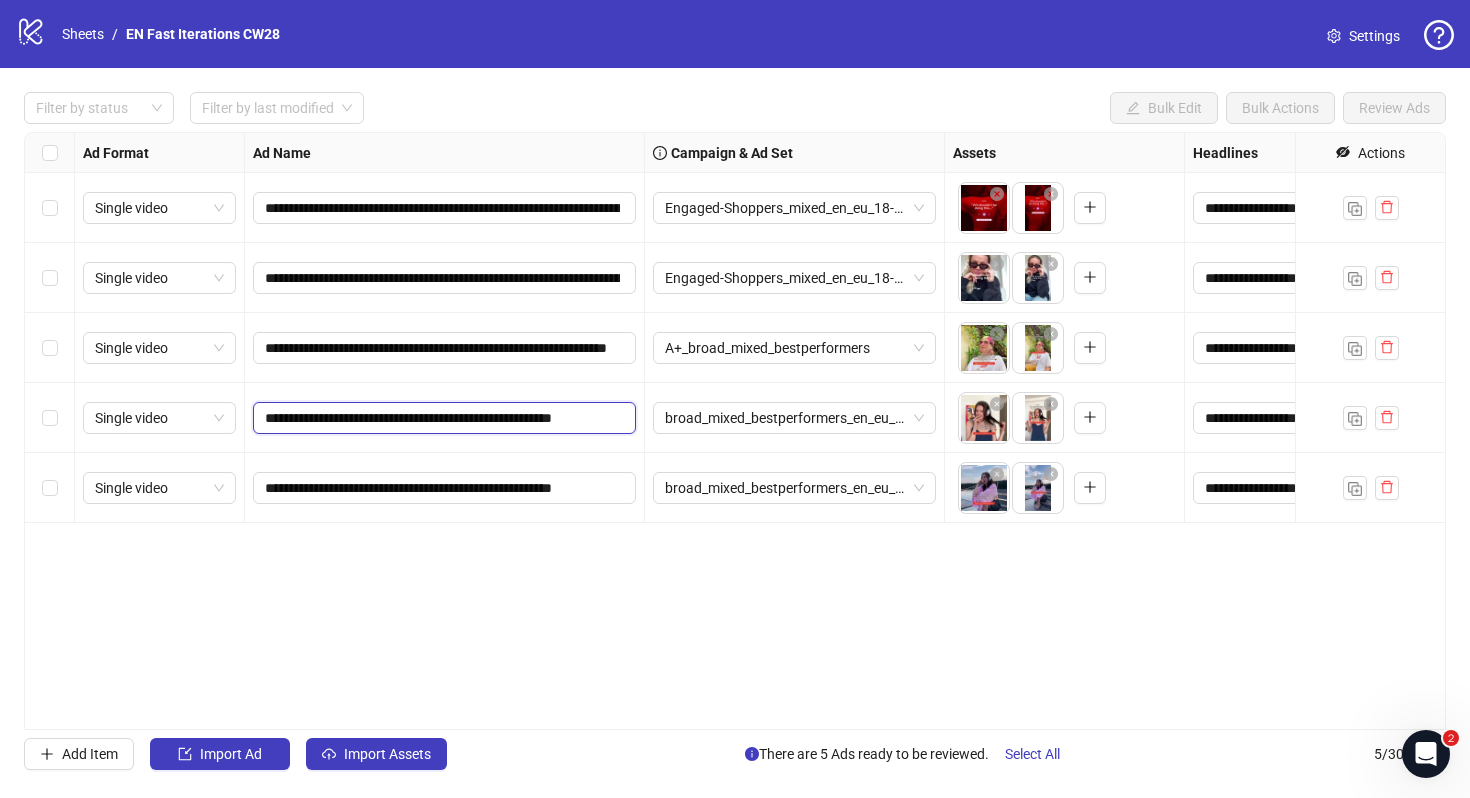 scroll, scrollTop: 0, scrollLeft: 42, axis: horizontal 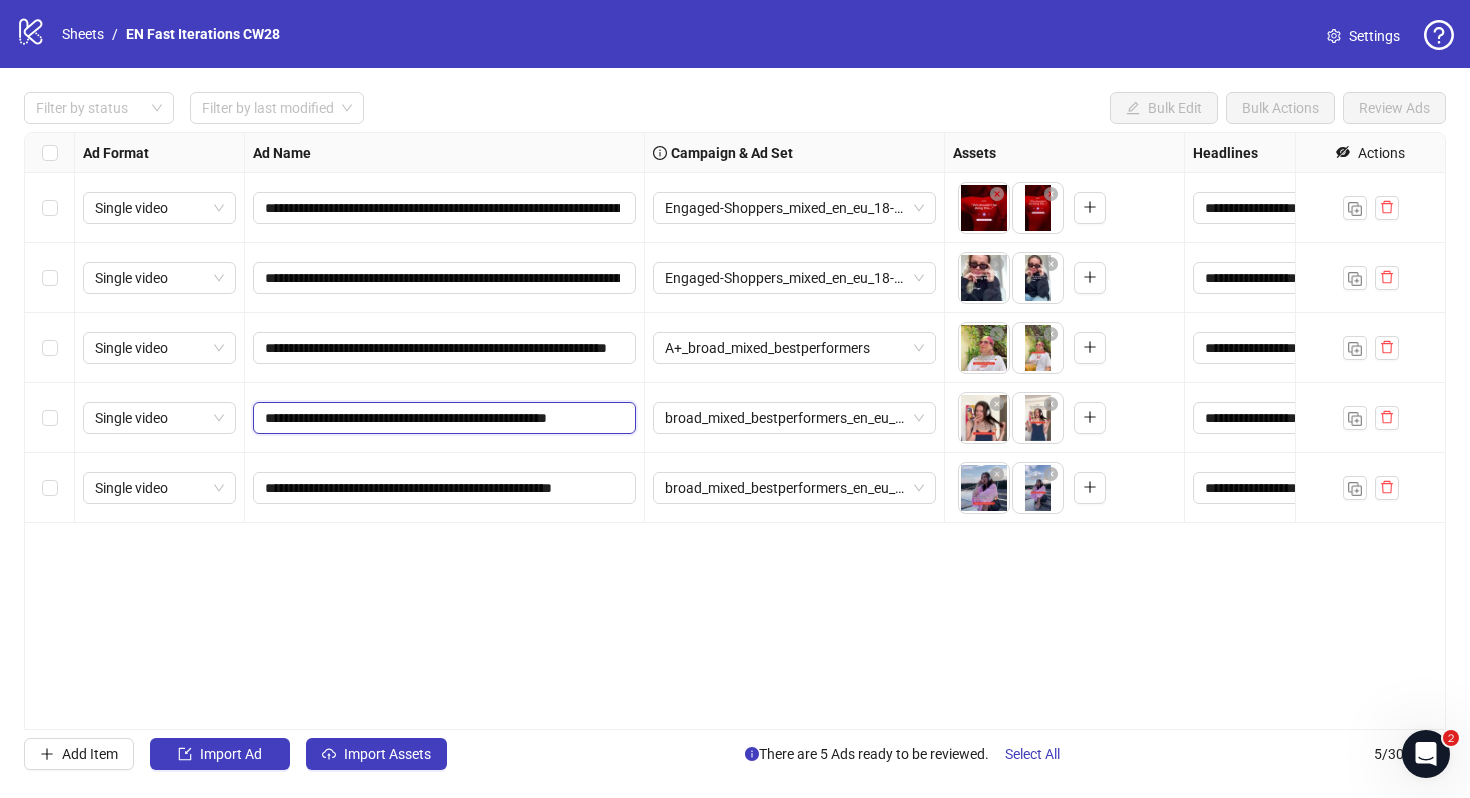paste on "**********" 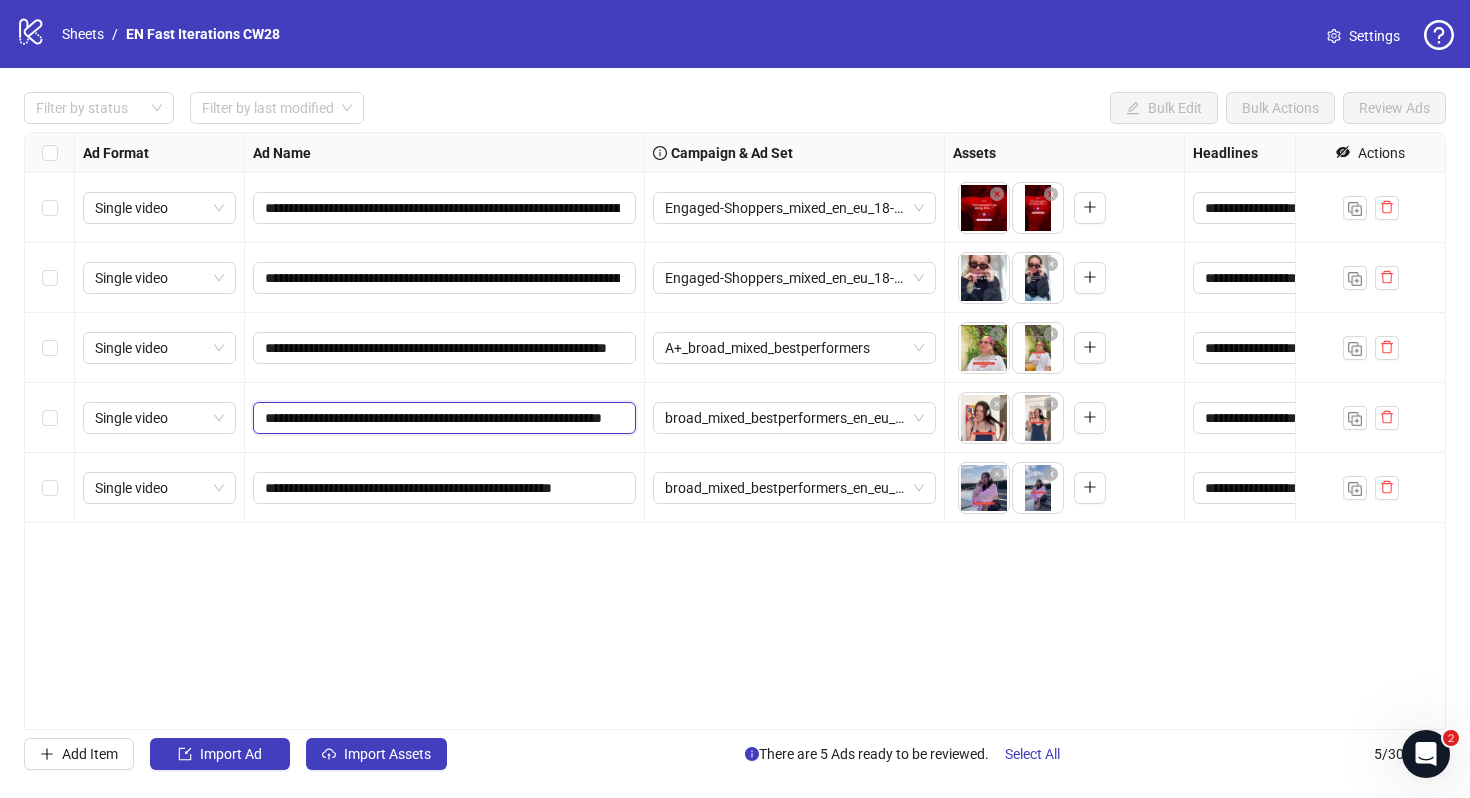 scroll, scrollTop: 0, scrollLeft: 113, axis: horizontal 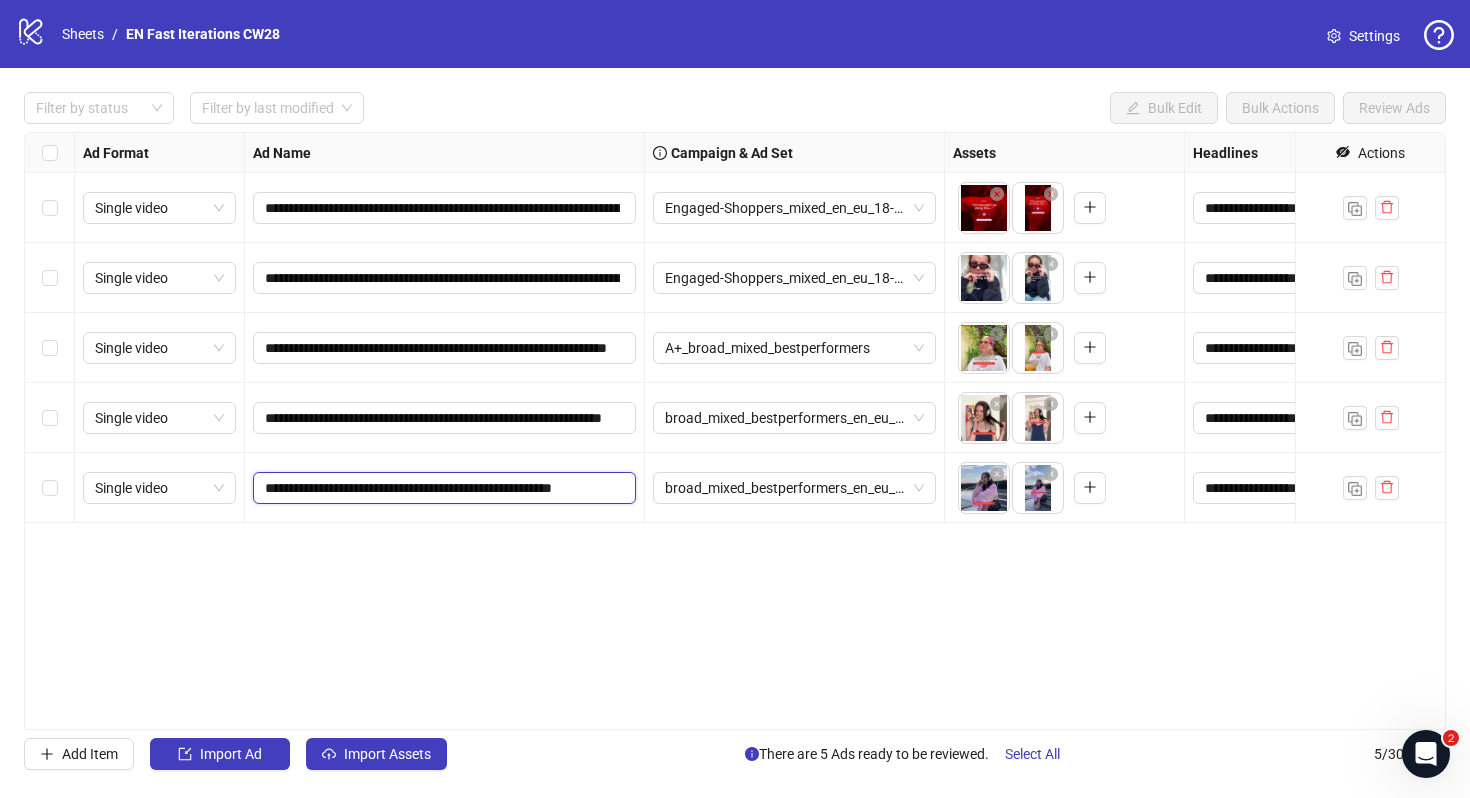 click on "**********" at bounding box center [442, 488] 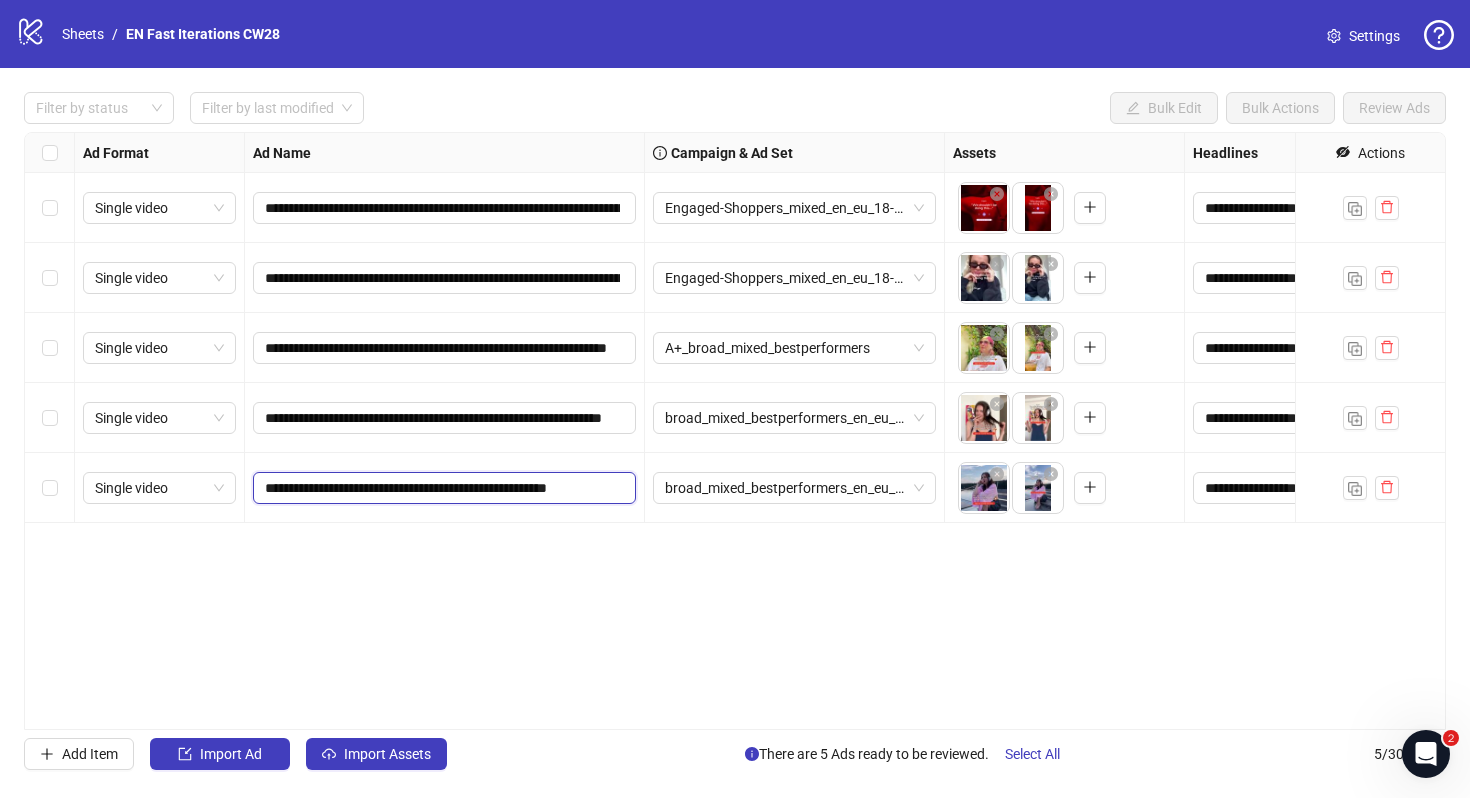 paste on "**********" 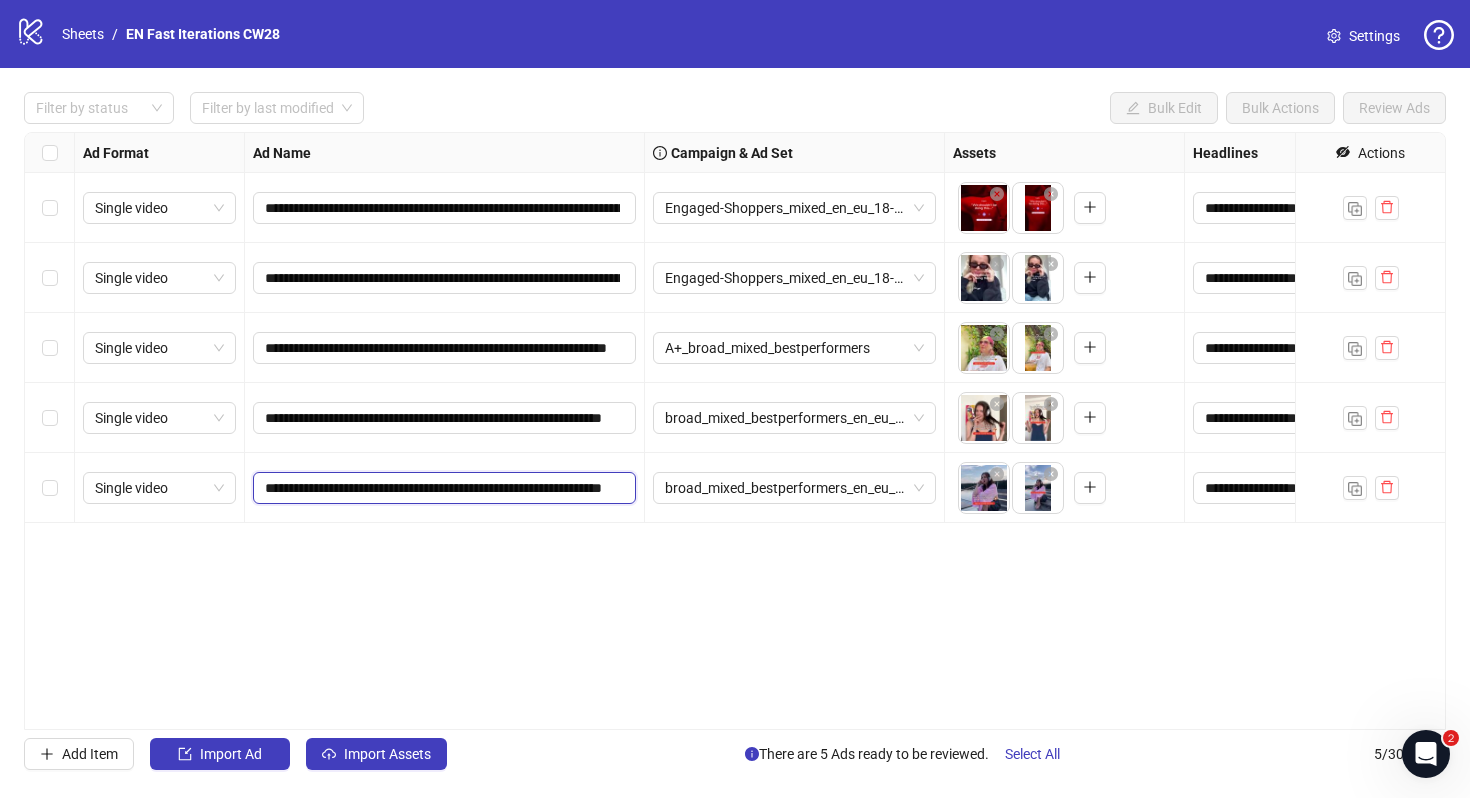 scroll, scrollTop: 0, scrollLeft: 115, axis: horizontal 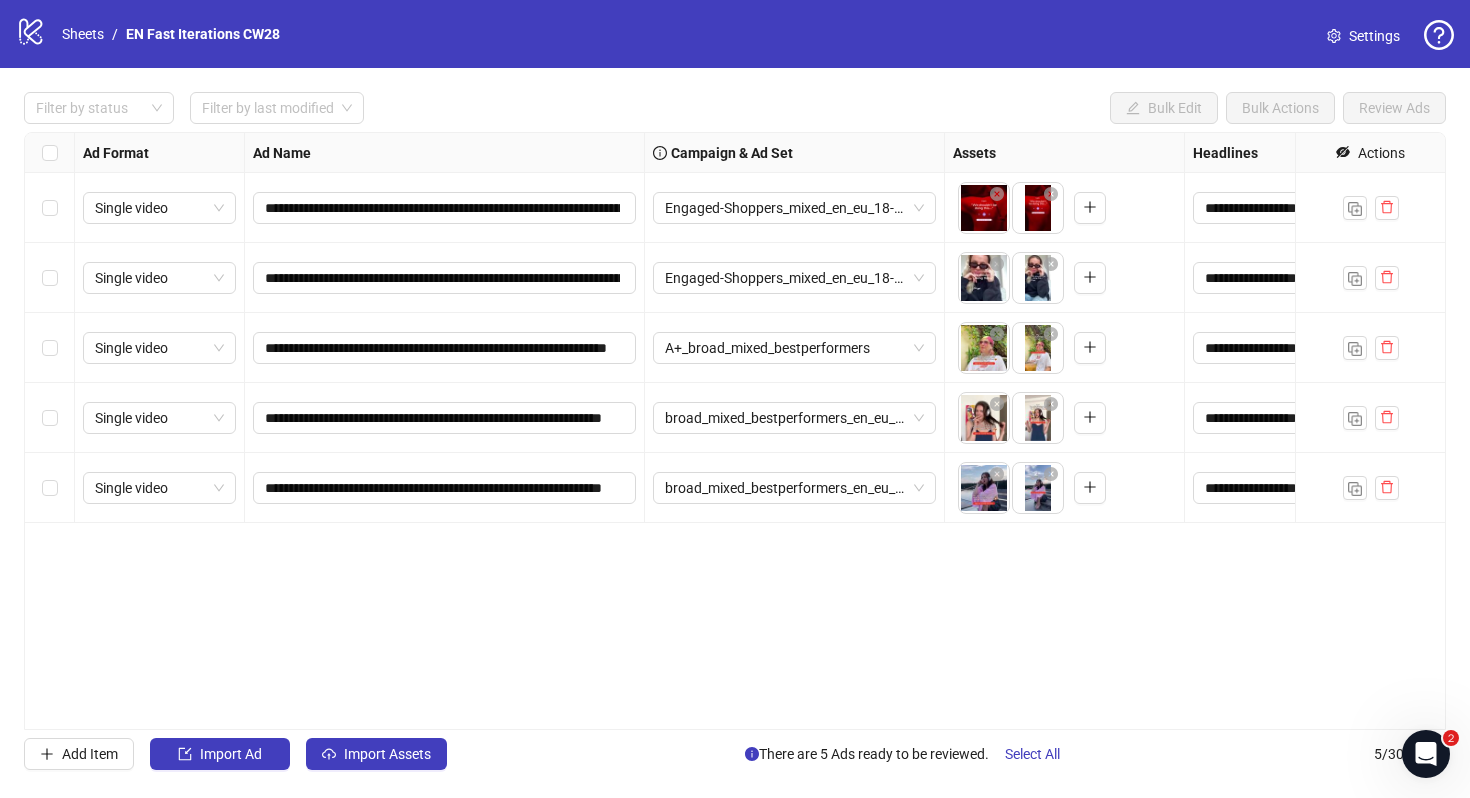 click on "**********" at bounding box center [735, 431] 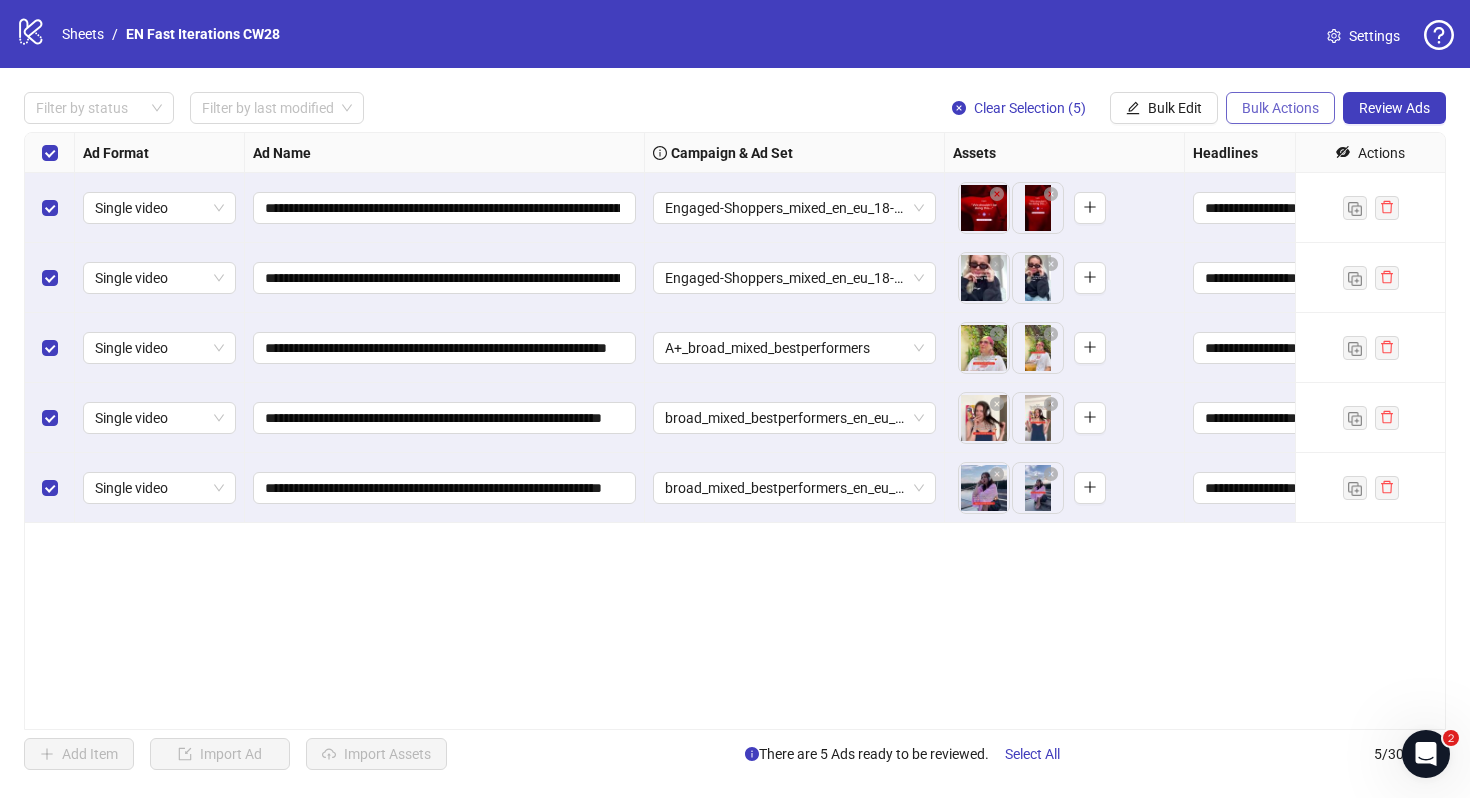 click on "Bulk Actions" at bounding box center (1133, 108) 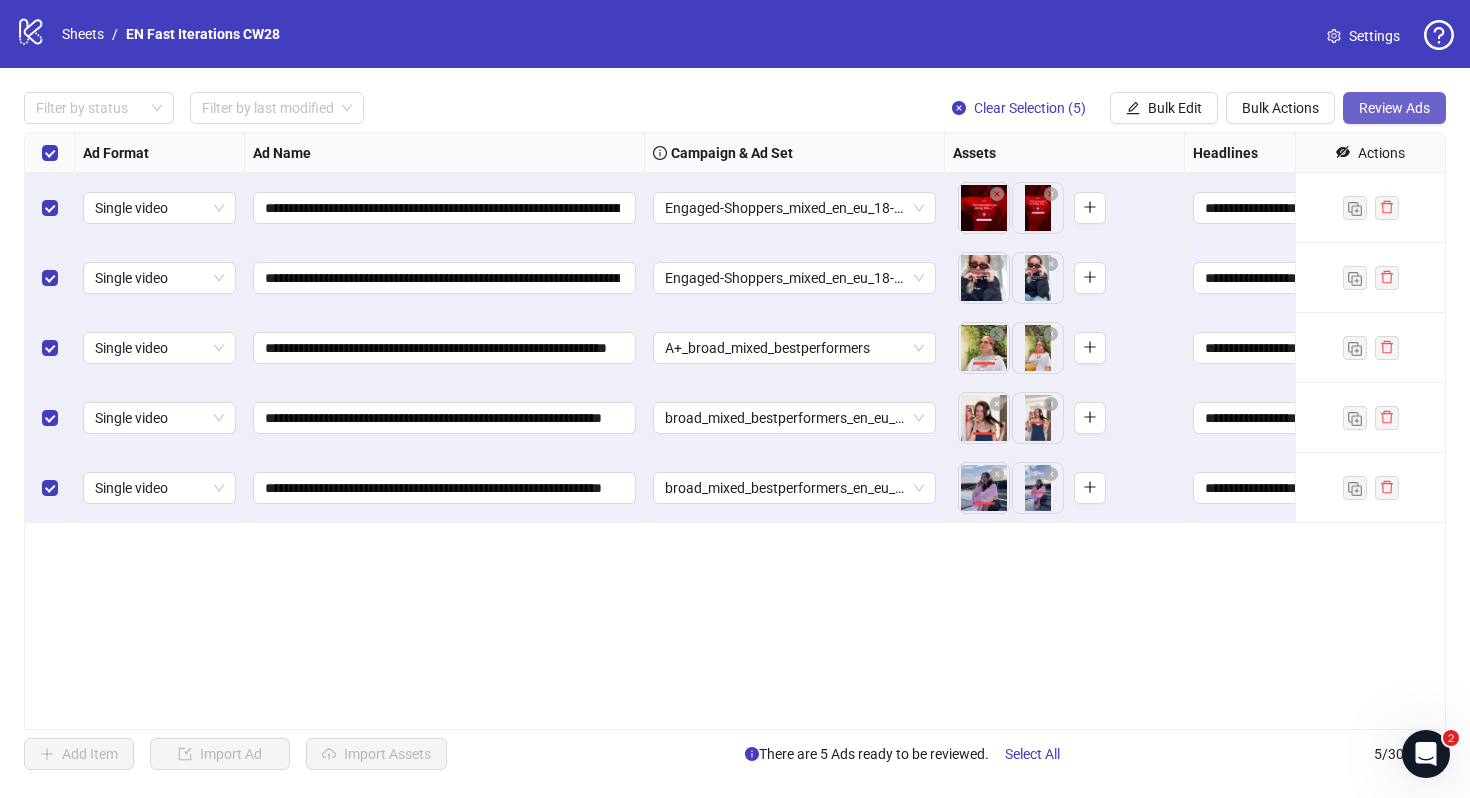 click on "Review Ads" at bounding box center [1394, 108] 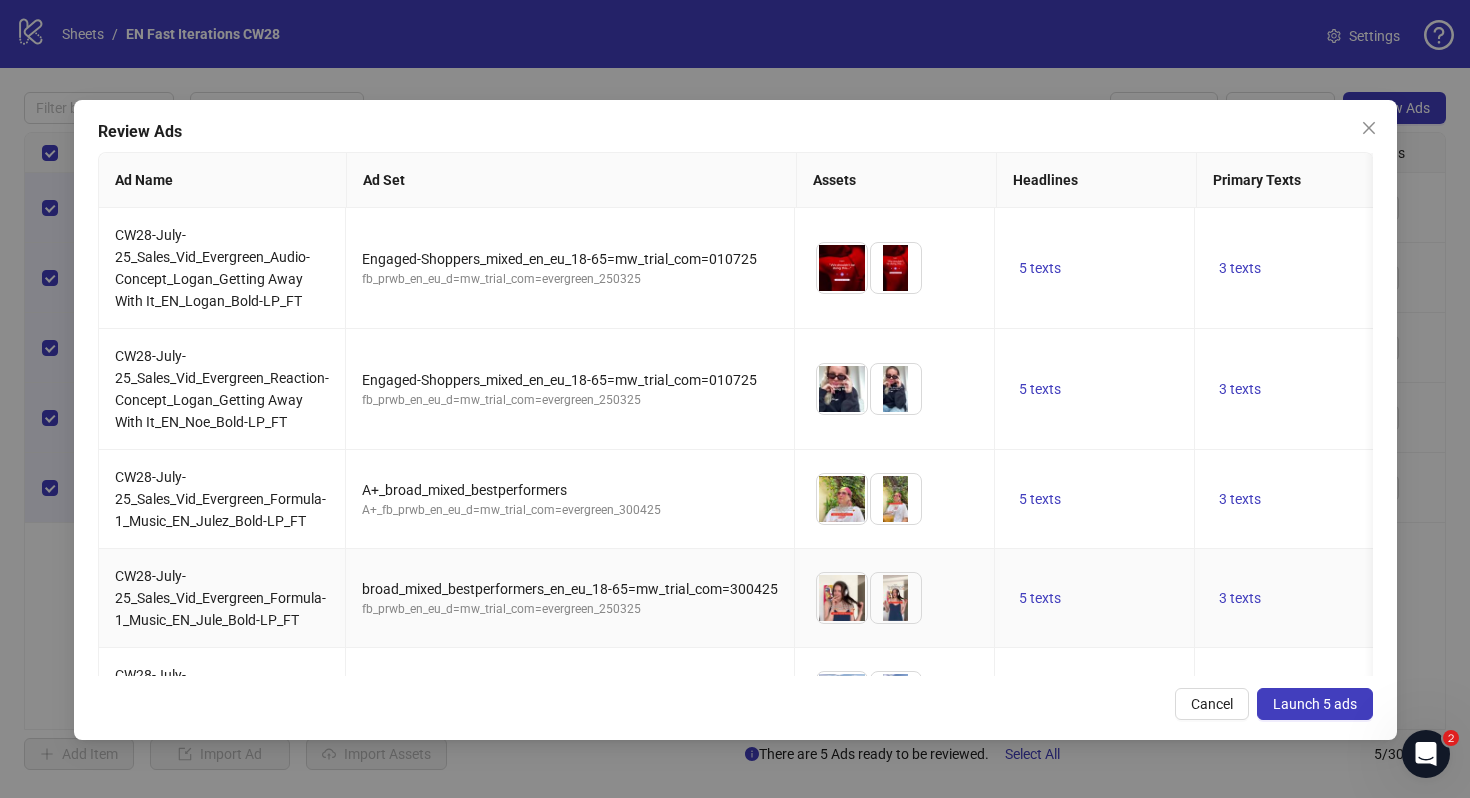 scroll, scrollTop: 71, scrollLeft: 0, axis: vertical 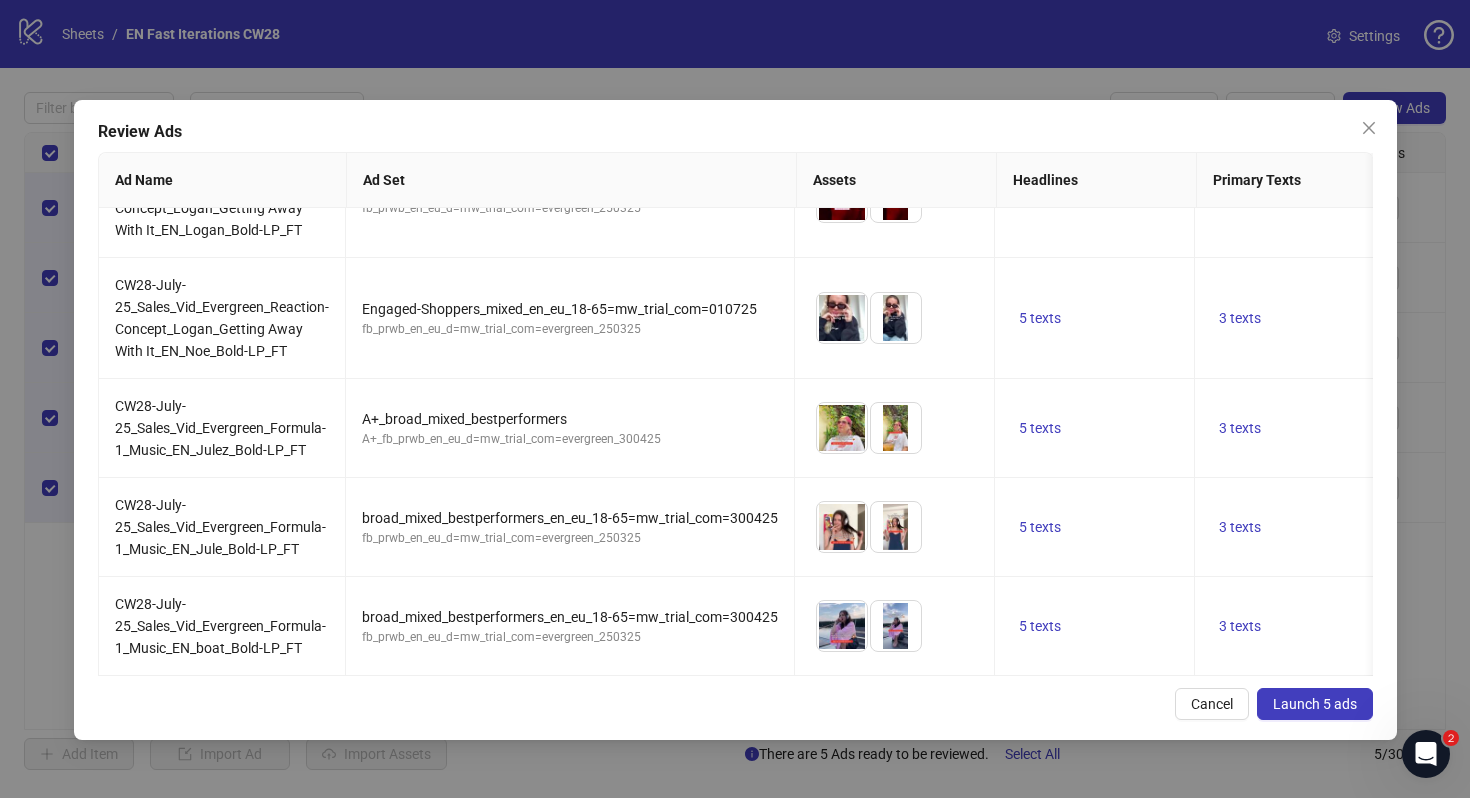 click on "Launch 5 ads" at bounding box center [1315, 704] 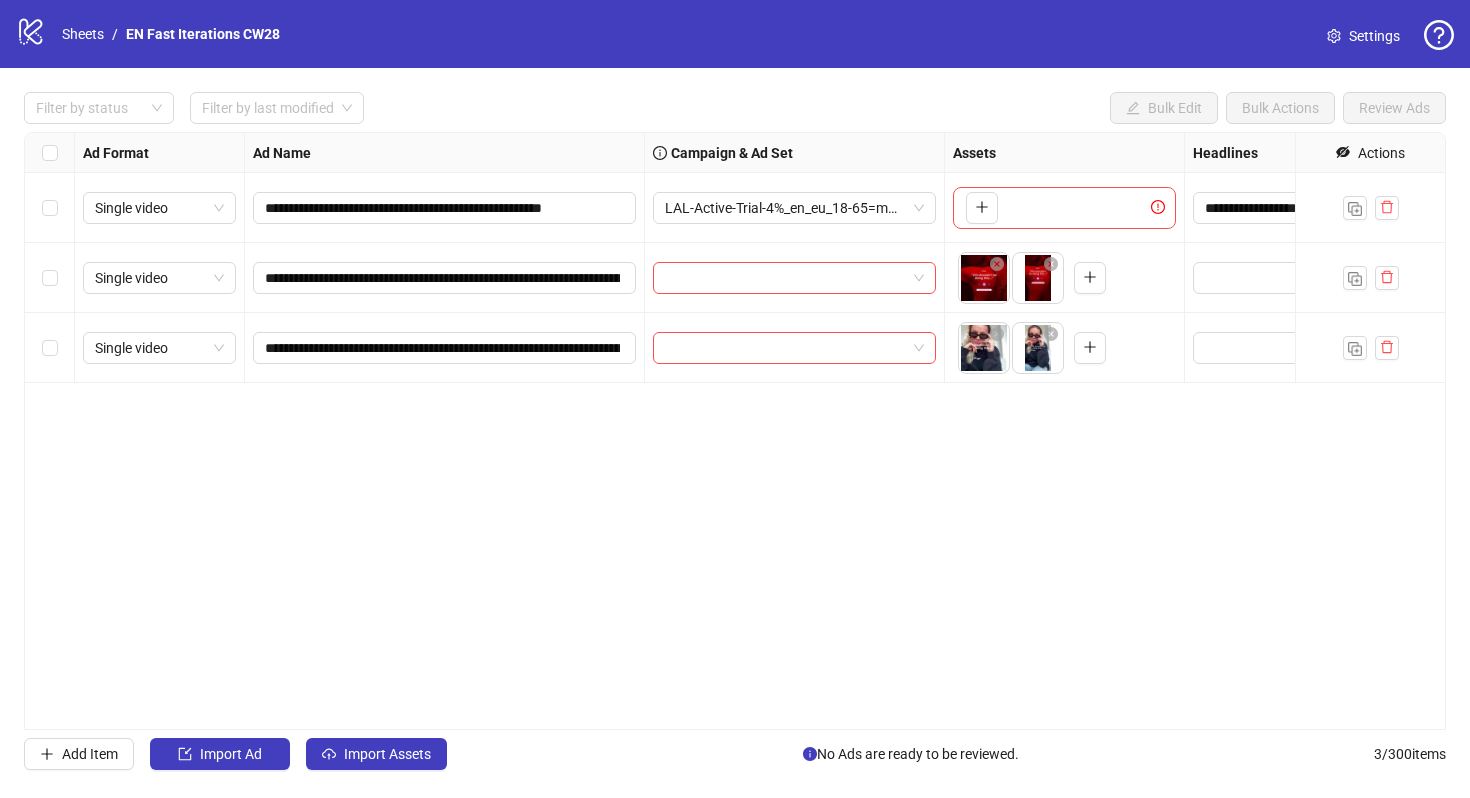 scroll, scrollTop: 0, scrollLeft: 0, axis: both 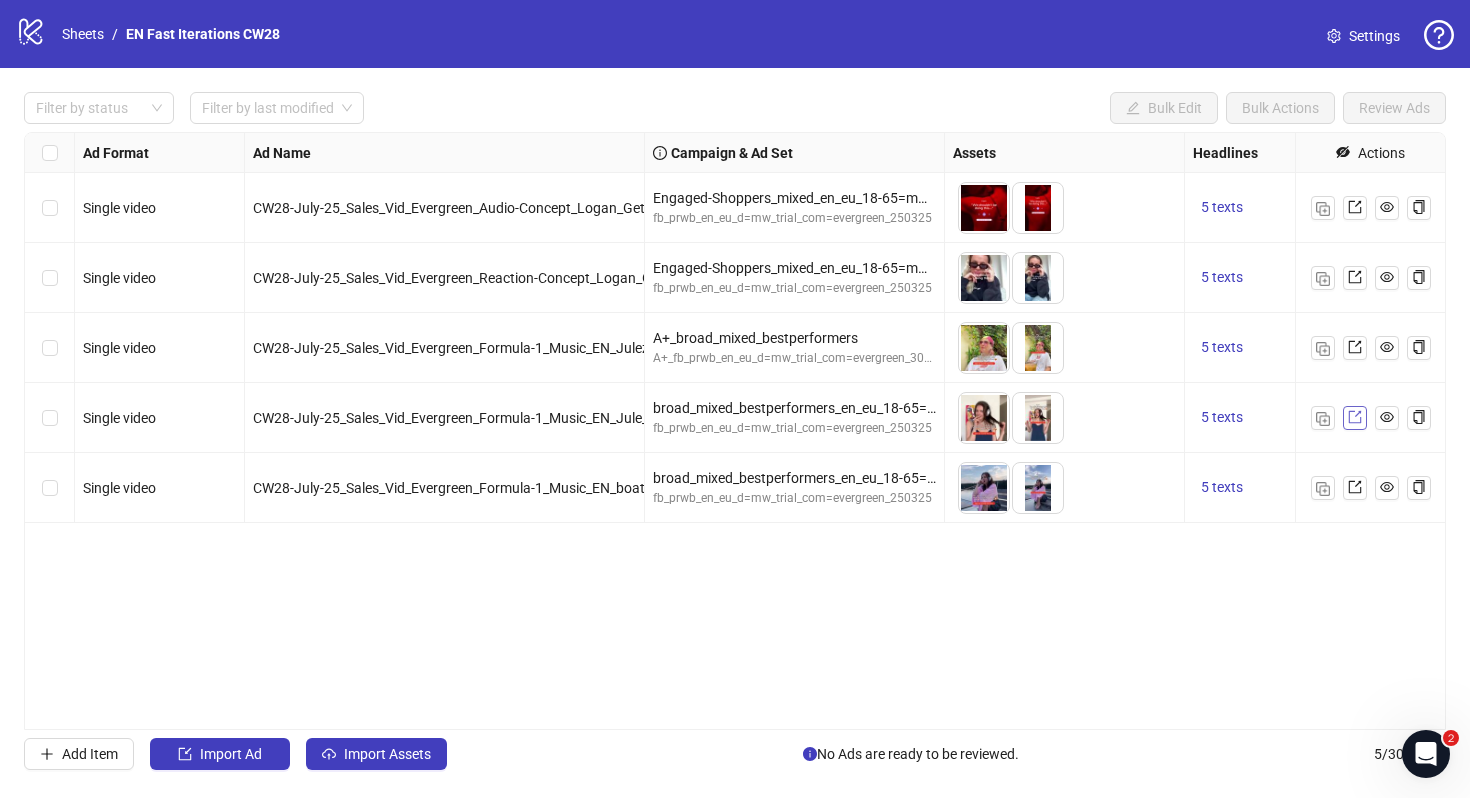 click at bounding box center [1355, 417] 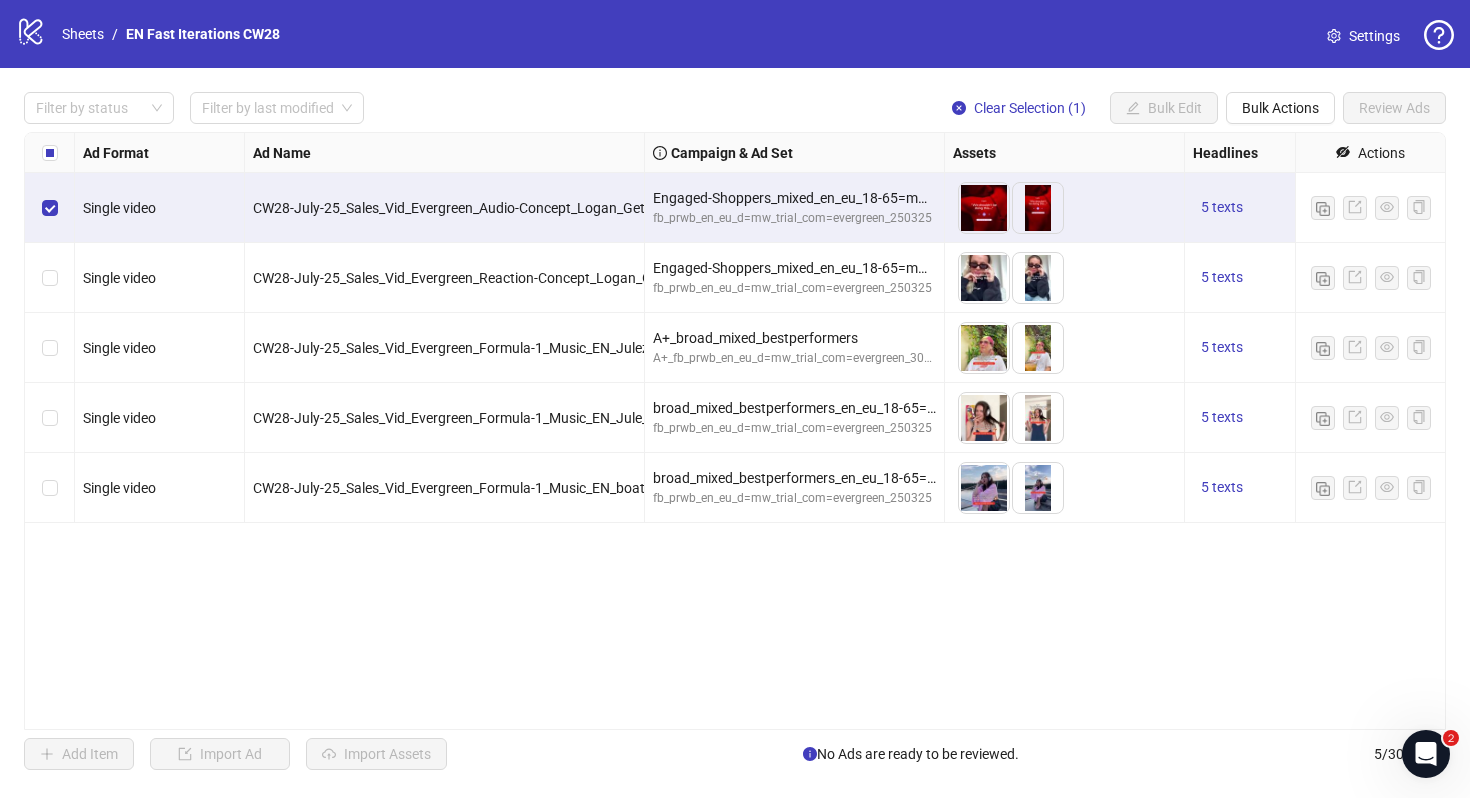 click at bounding box center [50, 278] 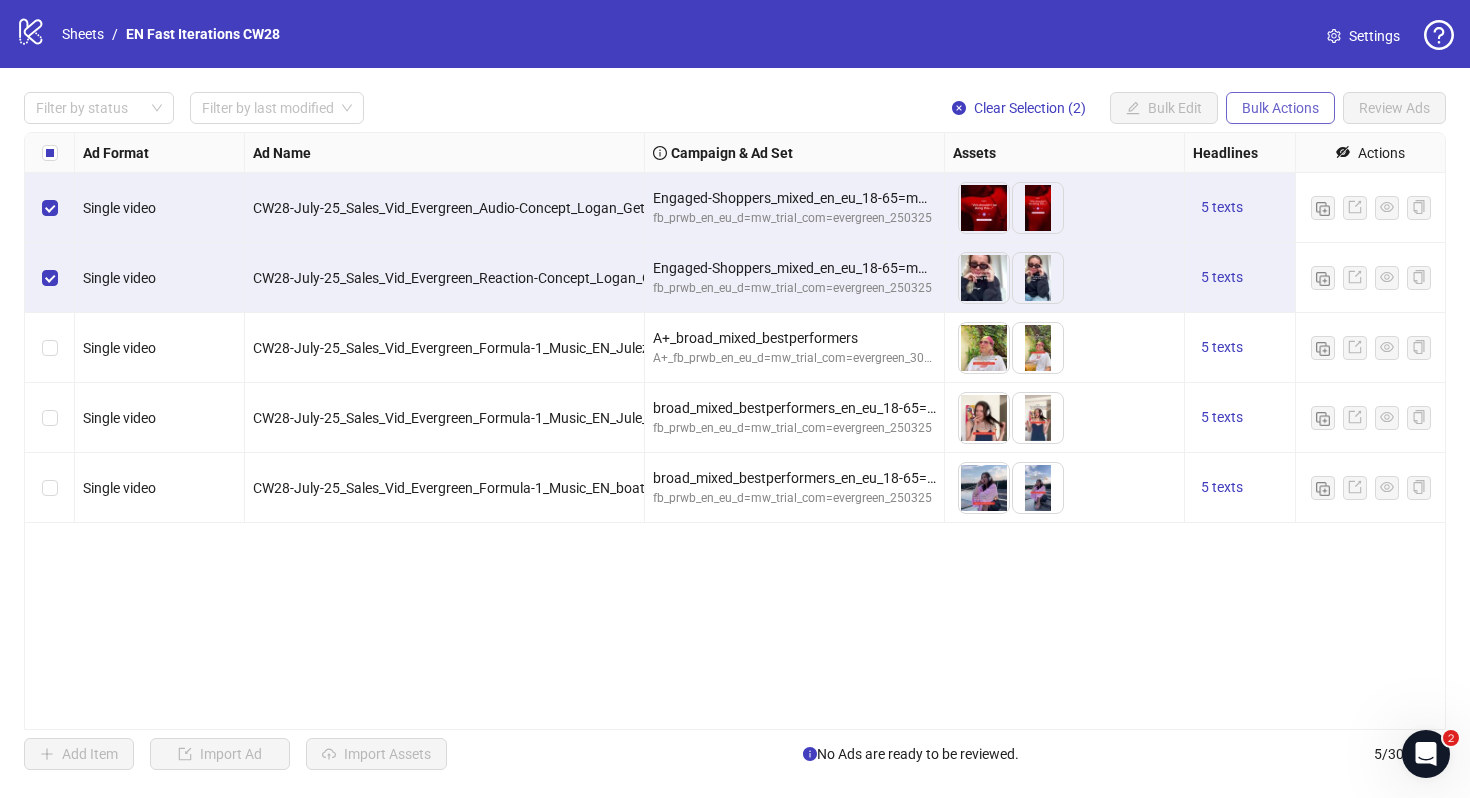 click on "Bulk Actions" at bounding box center [1133, 108] 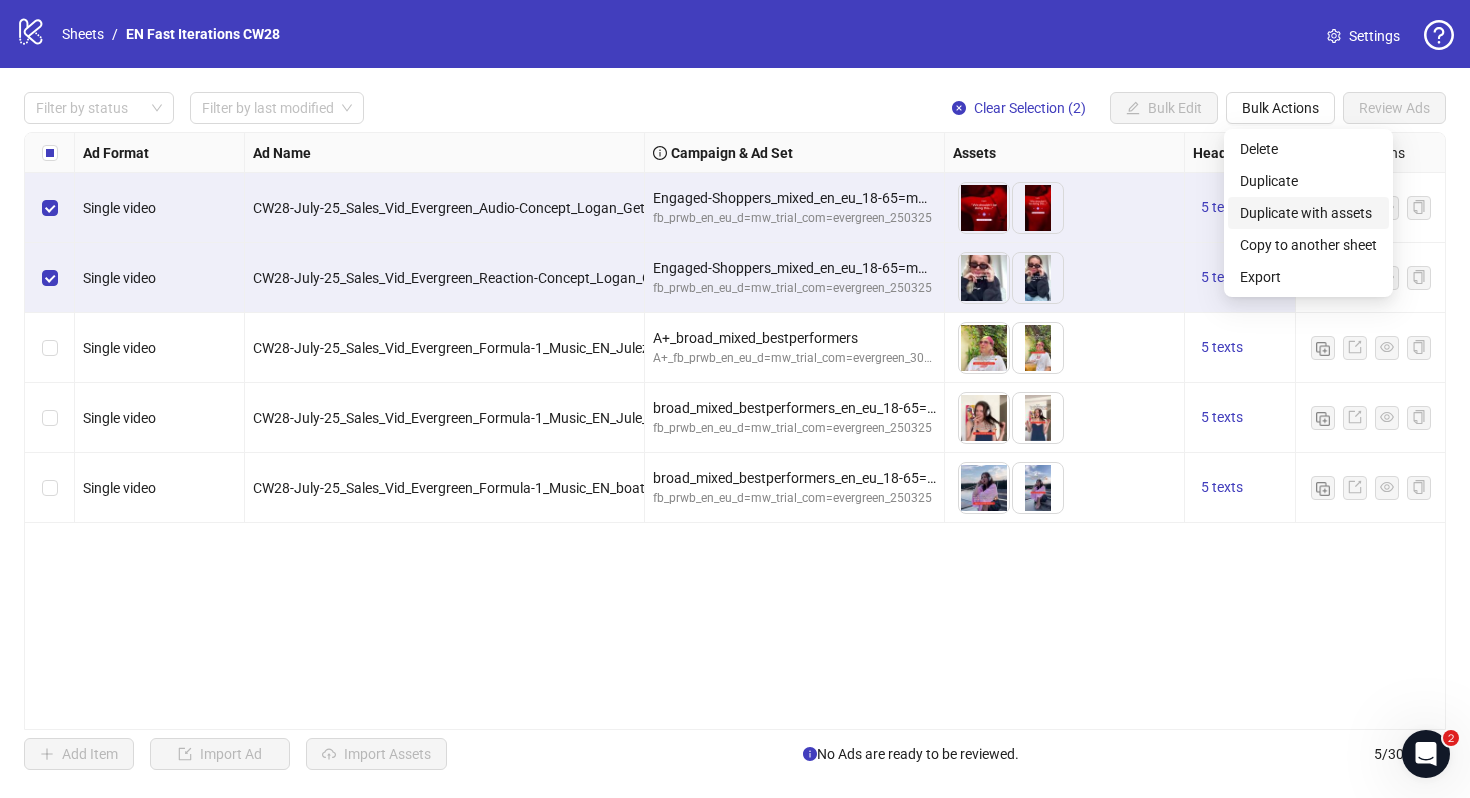 click on "Duplicate with assets" at bounding box center [1308, 213] 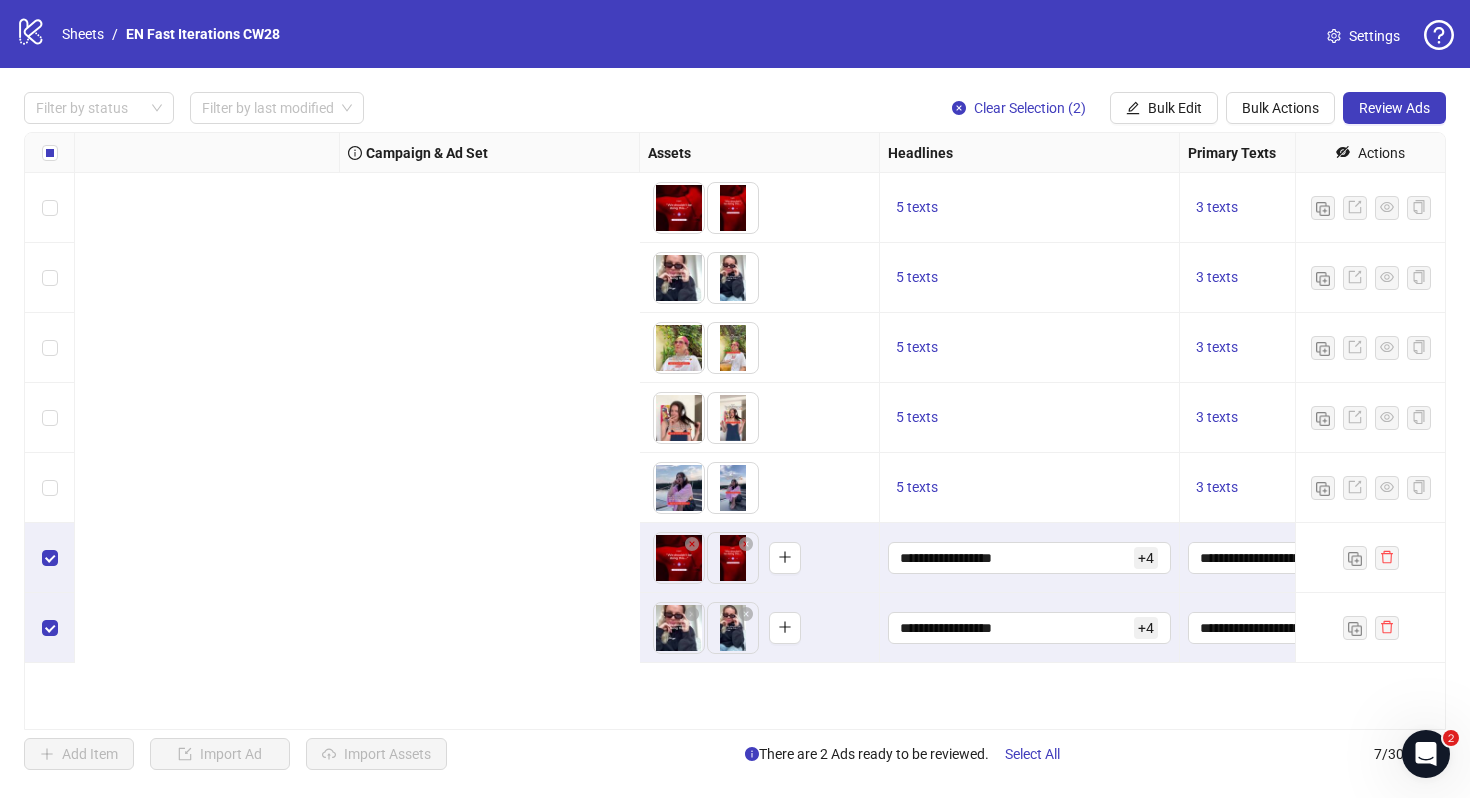 scroll, scrollTop: 0, scrollLeft: 0, axis: both 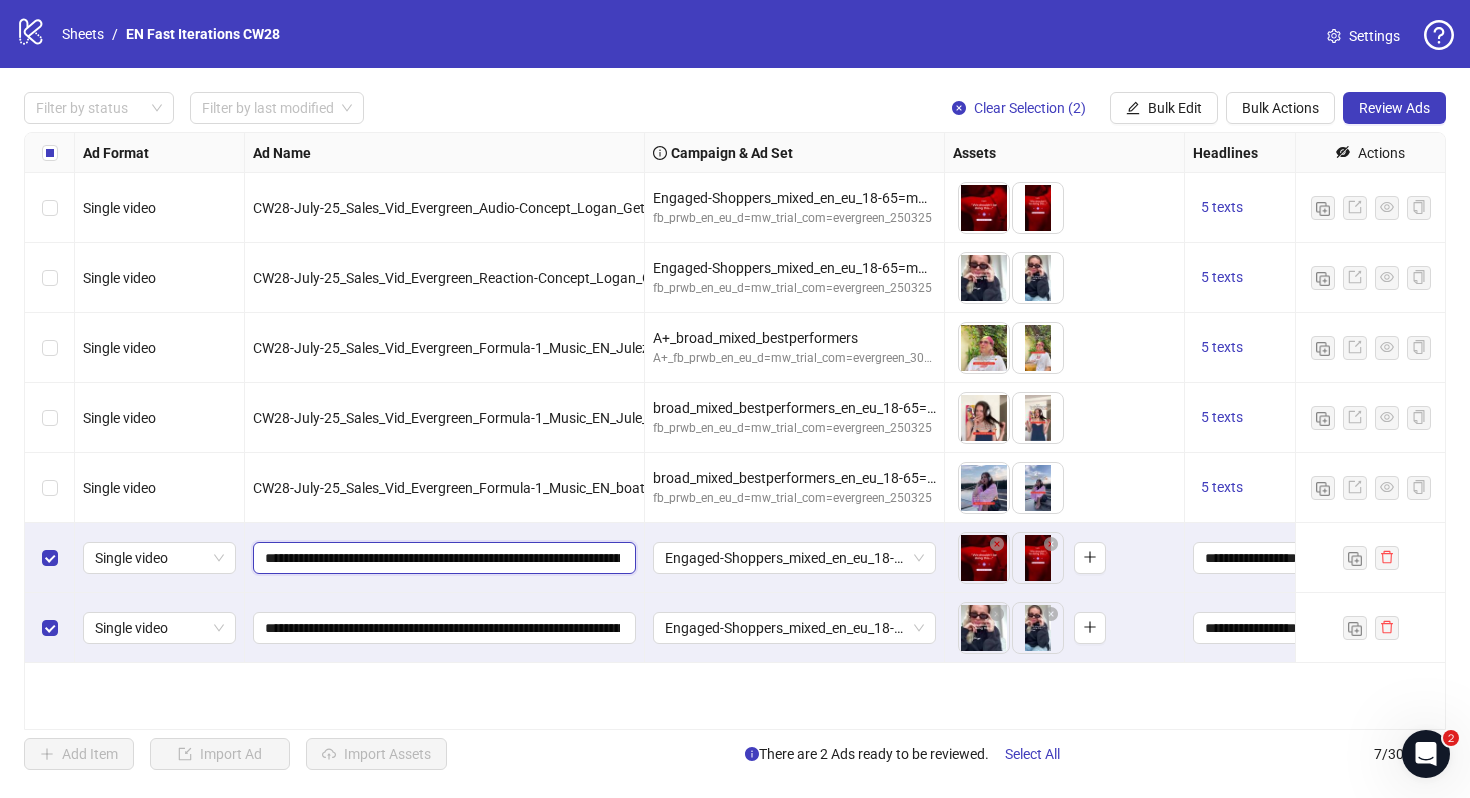 click on "**********" at bounding box center [442, 558] 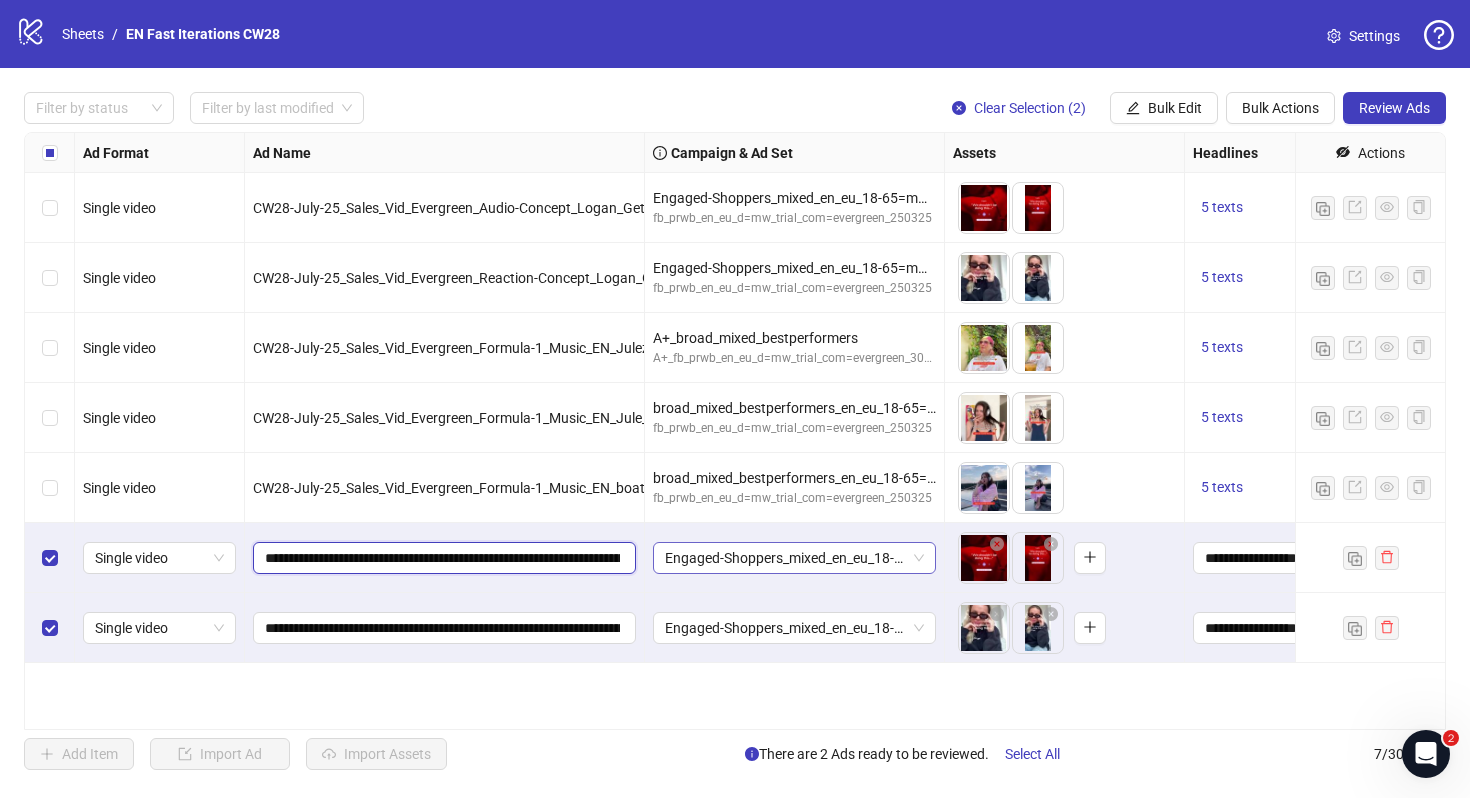 click on "Engaged-Shoppers_mixed_en_eu_18-65=mw_trial_com=010725" at bounding box center [159, 558] 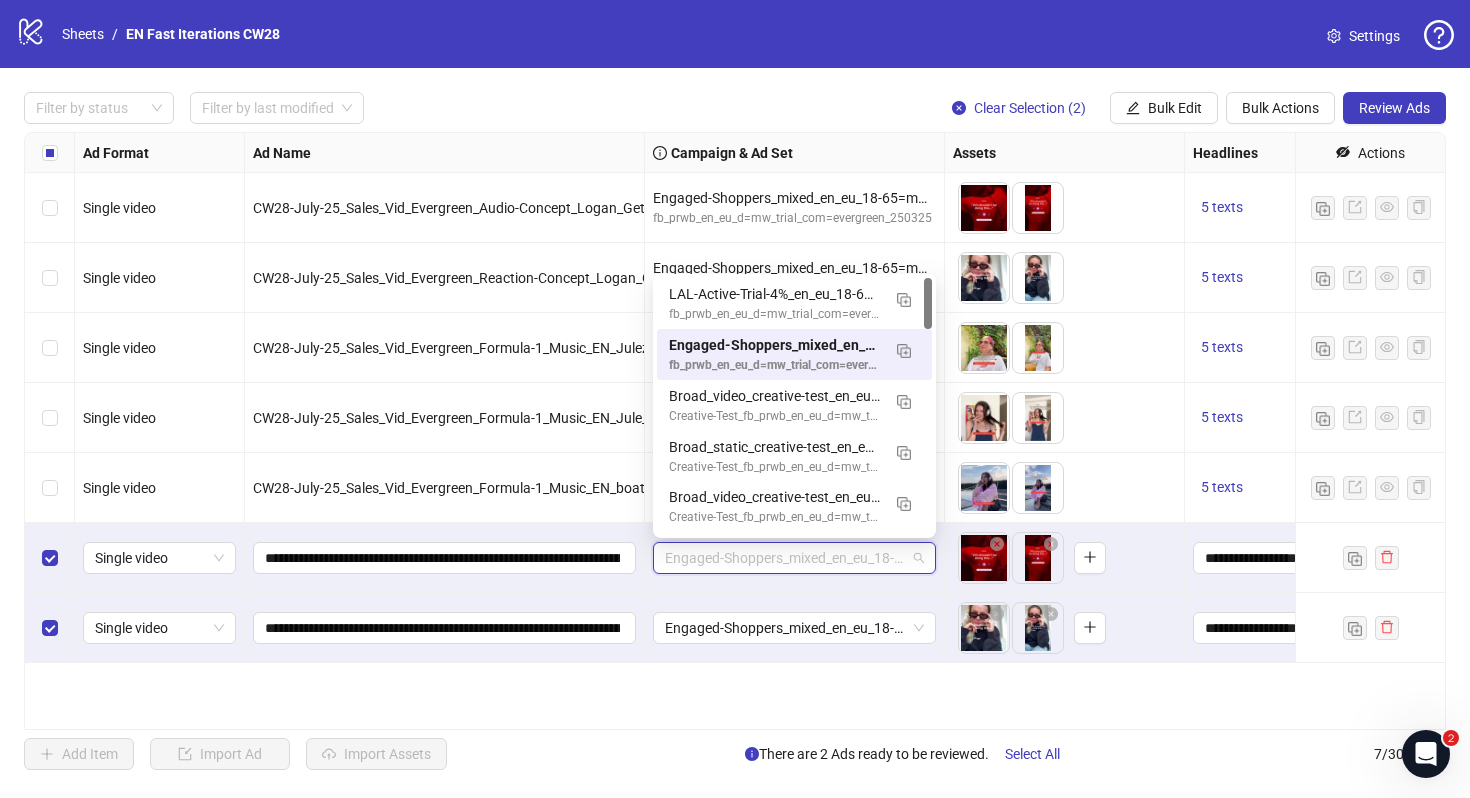paste on "**********" 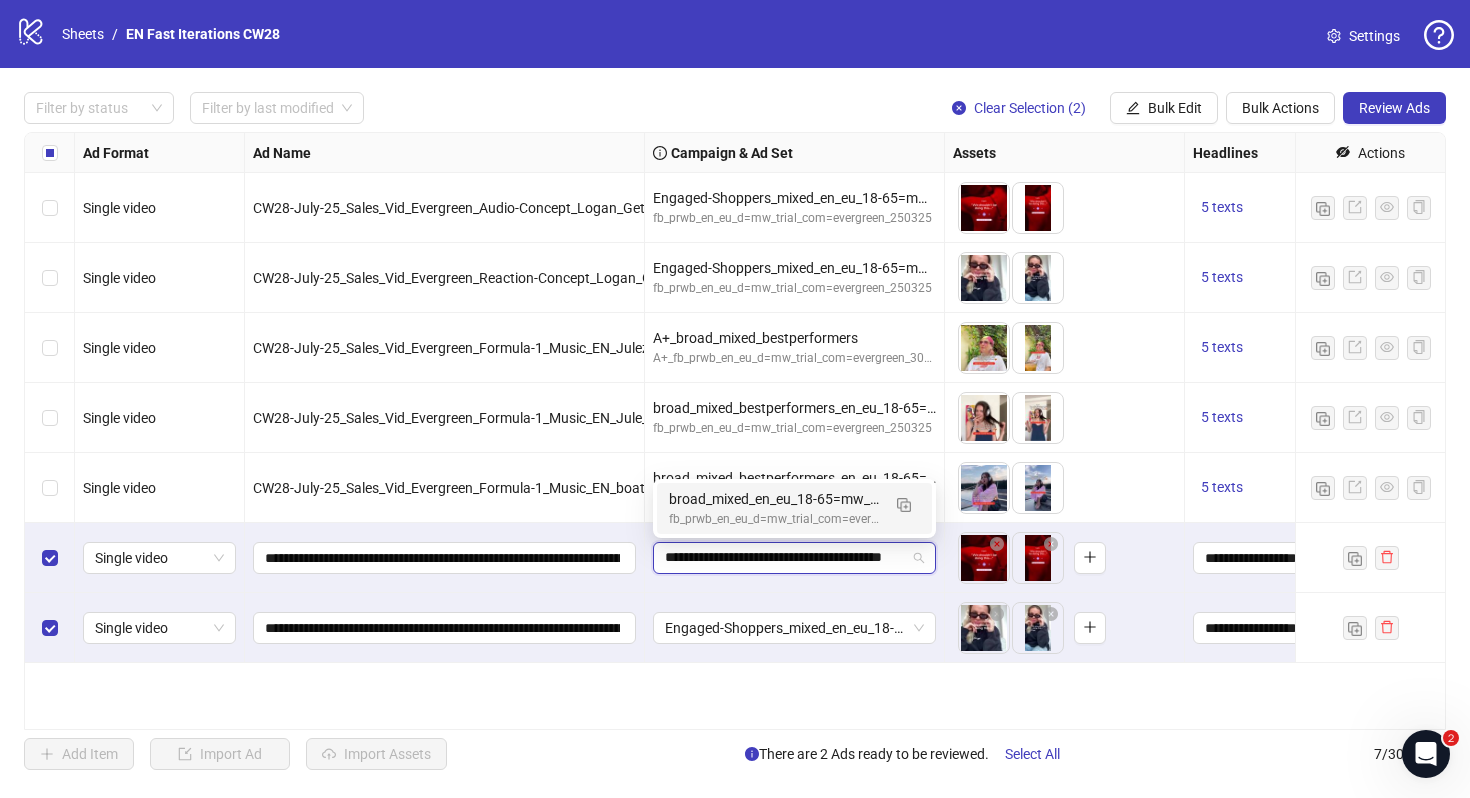 scroll, scrollTop: 0, scrollLeft: 73, axis: horizontal 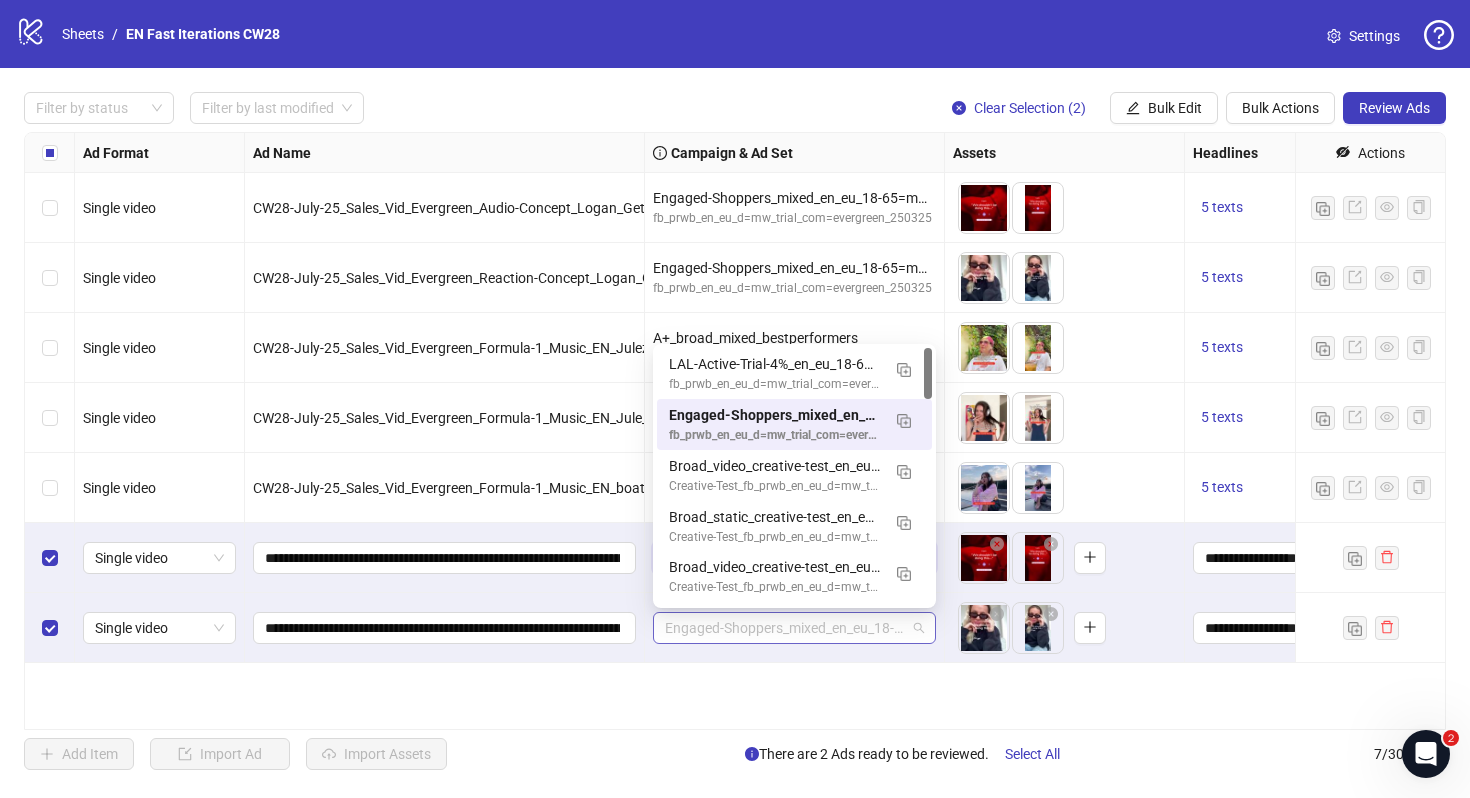 click on "Engaged-Shoppers_mixed_en_eu_18-65=mw_trial_com=010725" at bounding box center (794, 628) 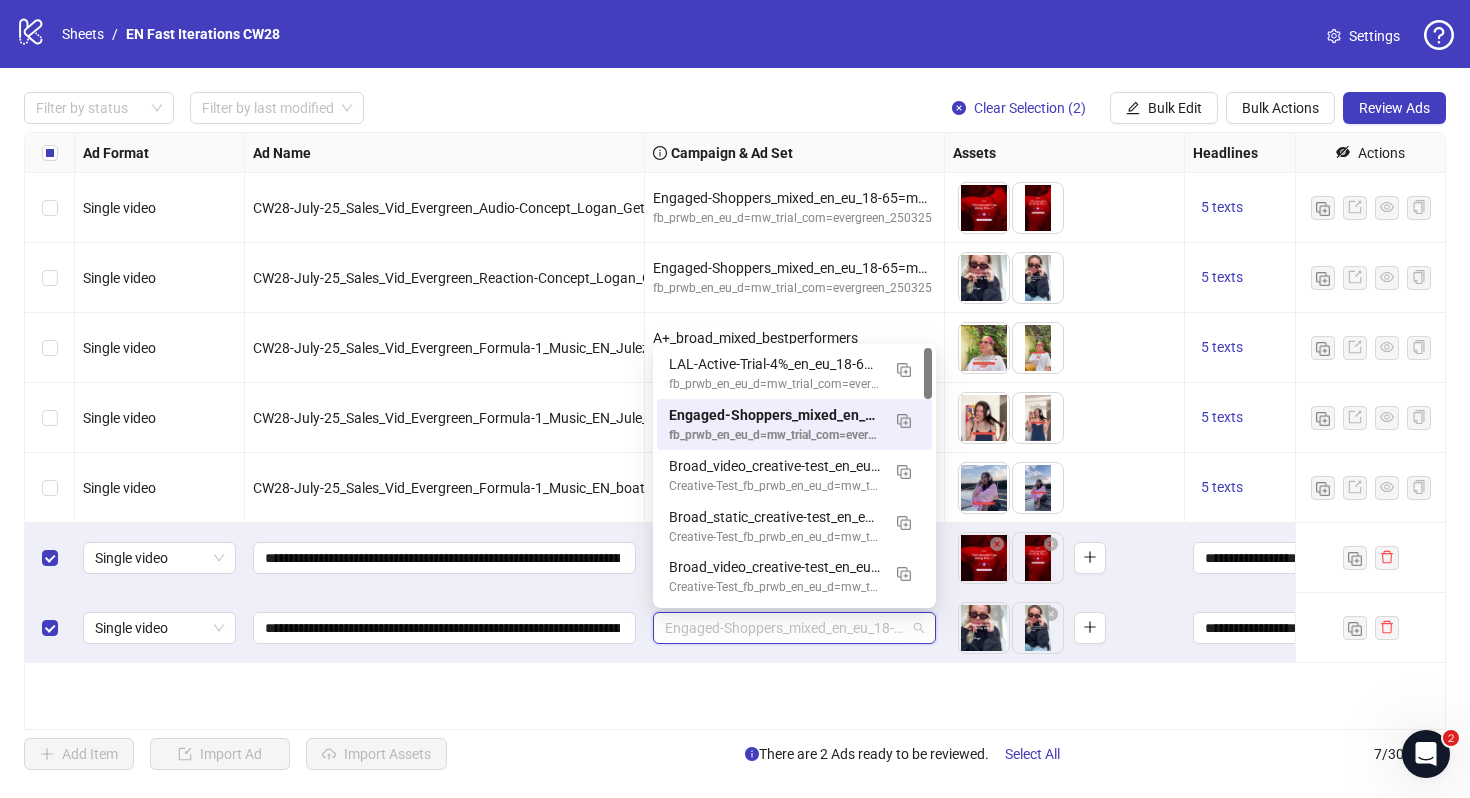 paste on "**********" 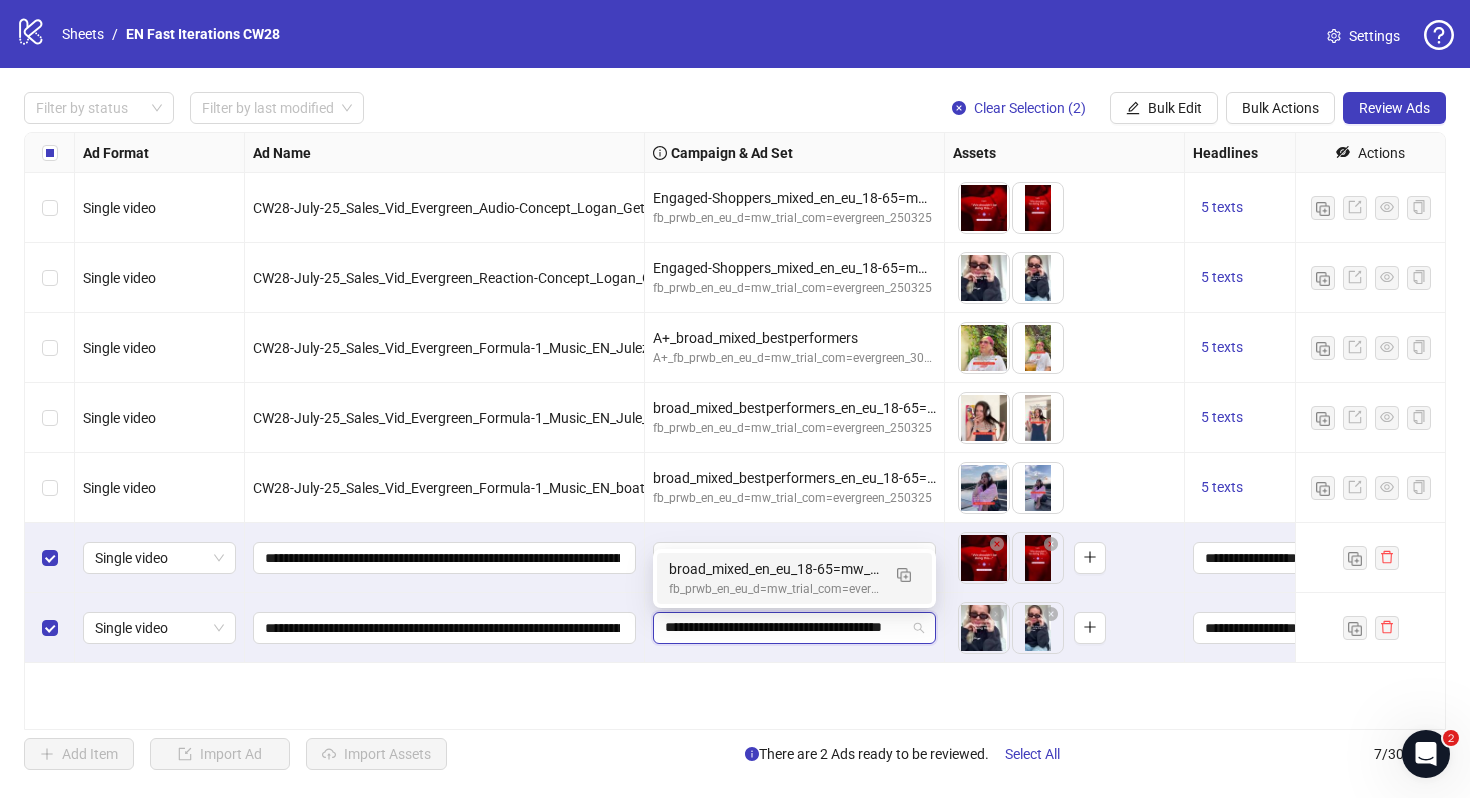 scroll, scrollTop: 0, scrollLeft: 73, axis: horizontal 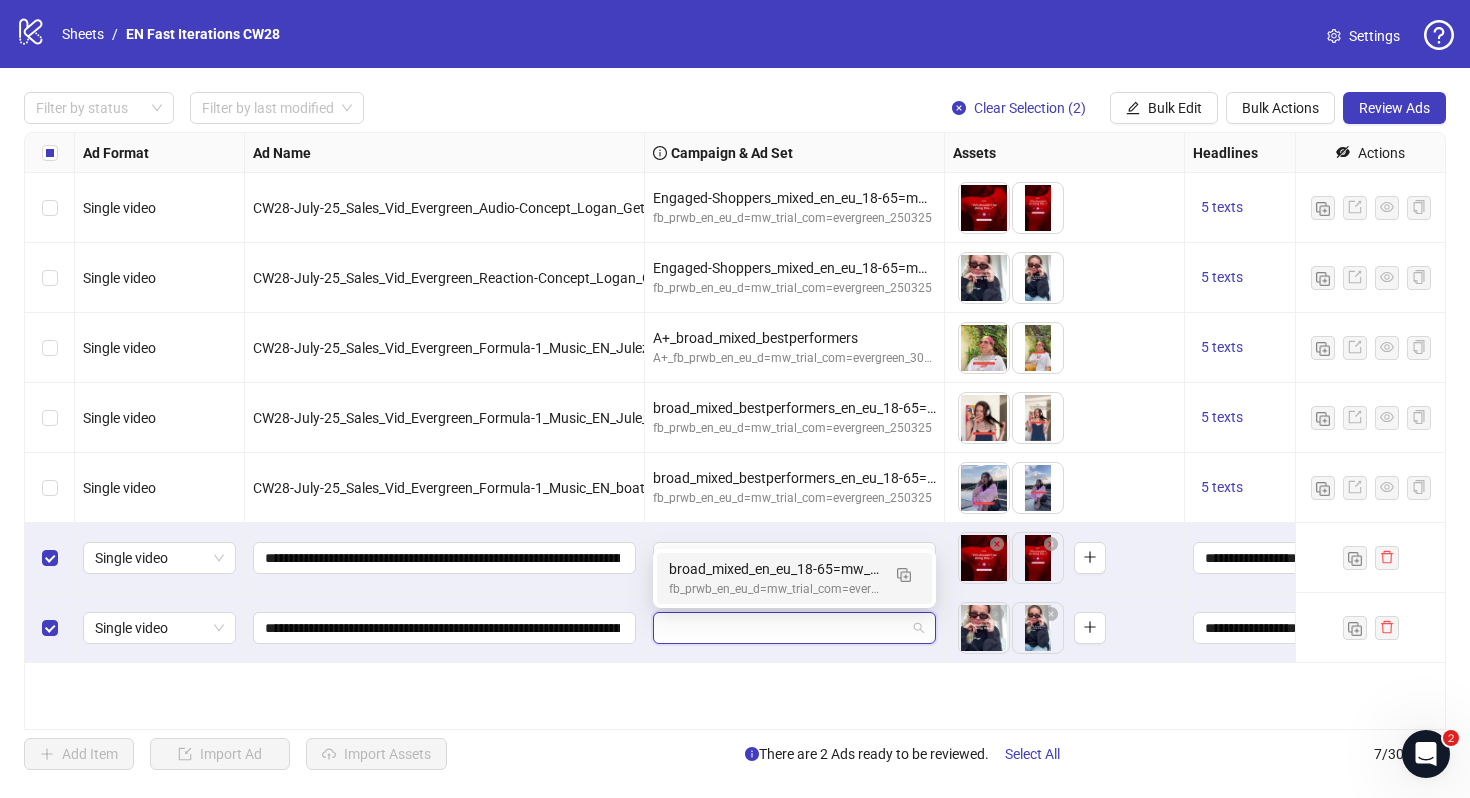 click on "Ad Format Ad Name Campaign & Ad Set Assets Headlines Primary Texts Descriptions Destination URL App Product Page ID Display URL Leadgen Form Product Set ID Call to Action Actions Single video CW28-July-25_Sales_Vid_Evergreen_Audio-Concept_Logan_Getting Away With It_EN_Logan_Bold-LP_FT Engaged-Shoppers_mixed_en_eu_18-65=mw_trial_com=010725 fb_prwb_en_eu_d=mw_trial_com=evergreen_250325    To pick up a draggable item, press the space bar. While dragging, use the arrow keys to move the item. Press space again to drop the item in its new position, or press escape to cancel.  5 texts 3 texts Single video CW28-July-25_Sales_Vid_Evergreen_Reaction-Concept_Logan_Getting Away With It_EN_Noe_Bold-LP_FT Engaged-Shoppers_mixed_en_eu_18-65=mw_trial_com=010725 fb_prwb_en_eu_d=mw_trial_com=evergreen_250325    To pick up a draggable item, press the space bar. While dragging, use the arrow keys to move the item. Press space again to drop the item in its new position, or press escape to cancel.  5 texts" at bounding box center [735, 431] 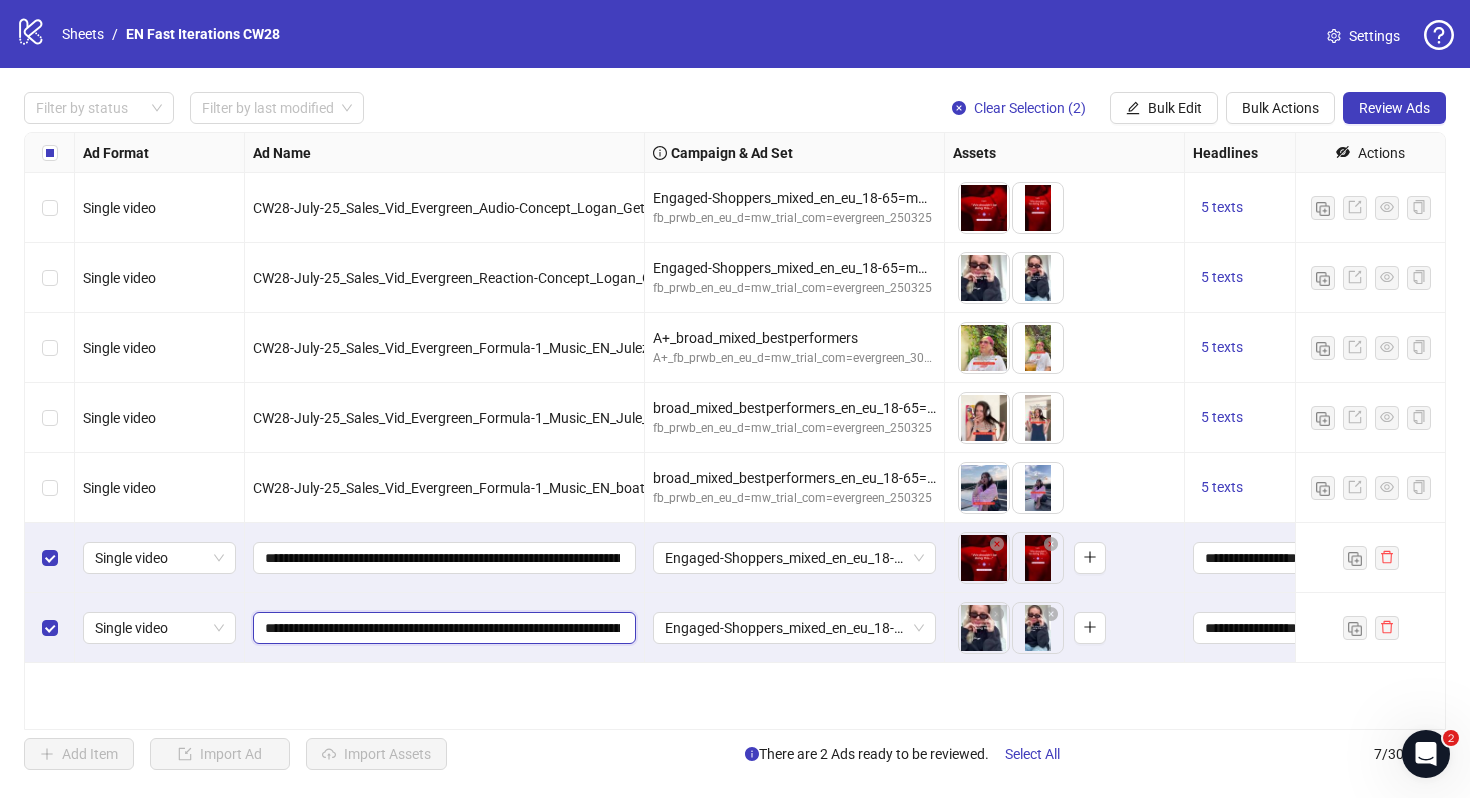 click on "**********" at bounding box center (442, 628) 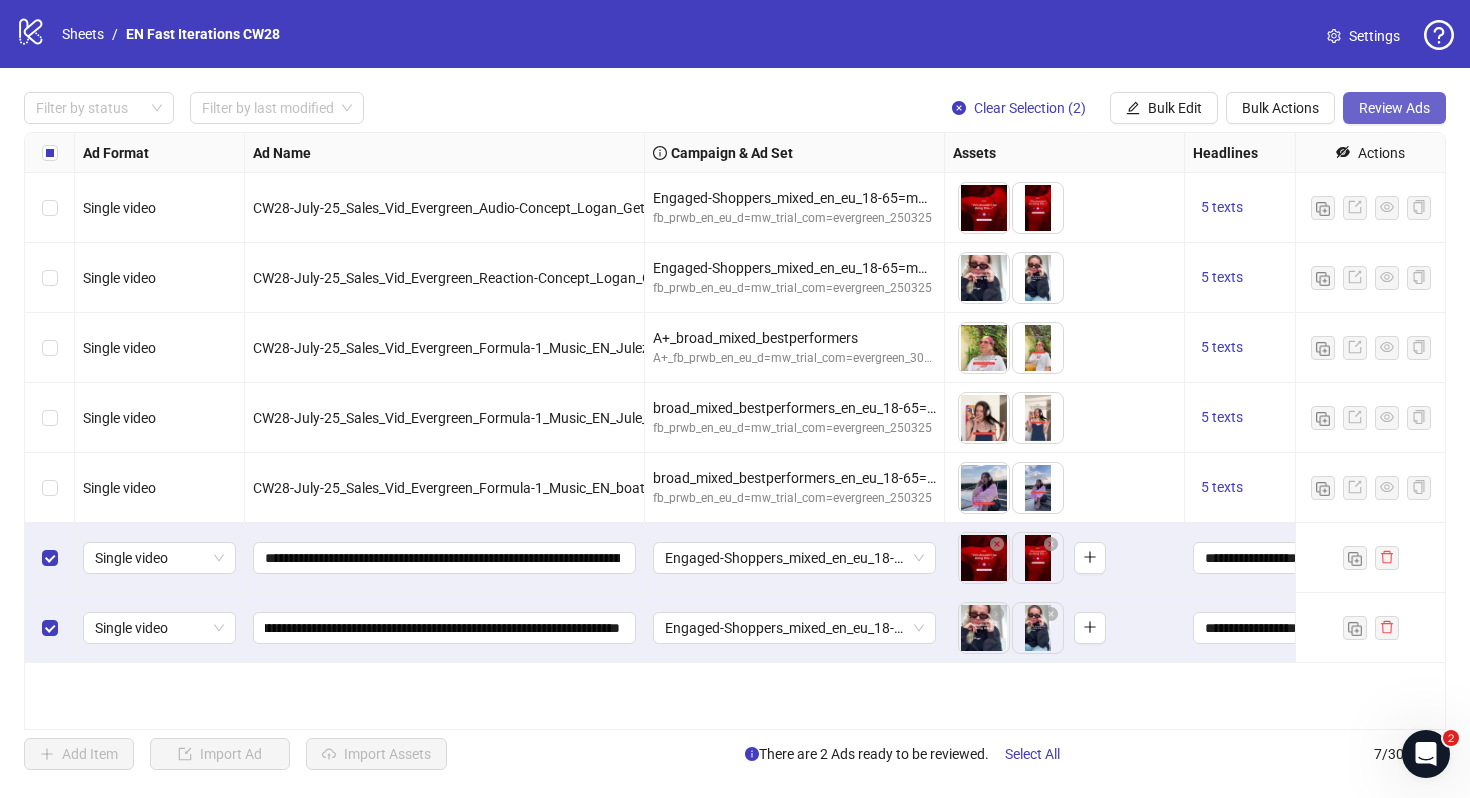 click on "Review Ads" at bounding box center (1394, 108) 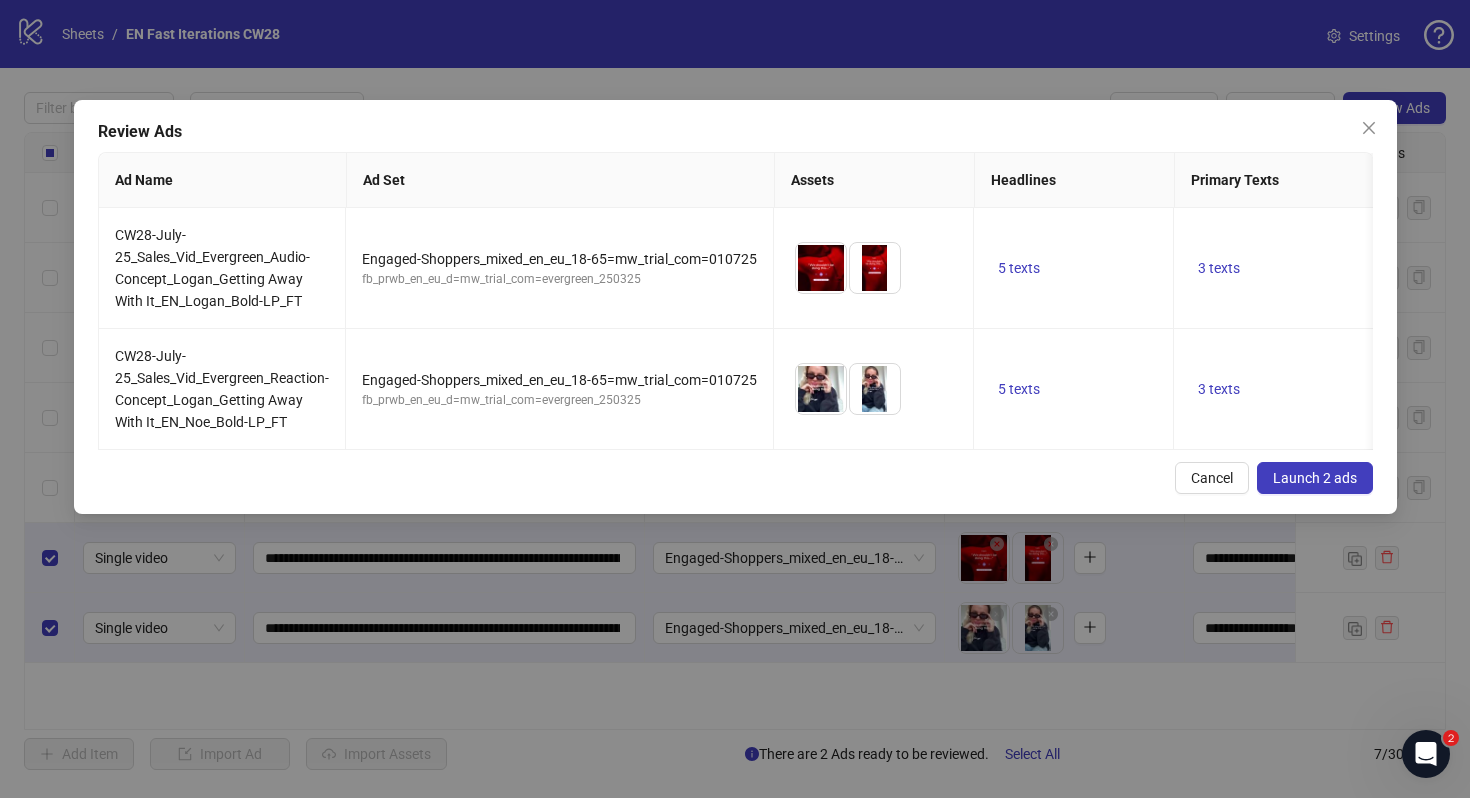 click on "Launch 2 ads" at bounding box center (1315, 478) 